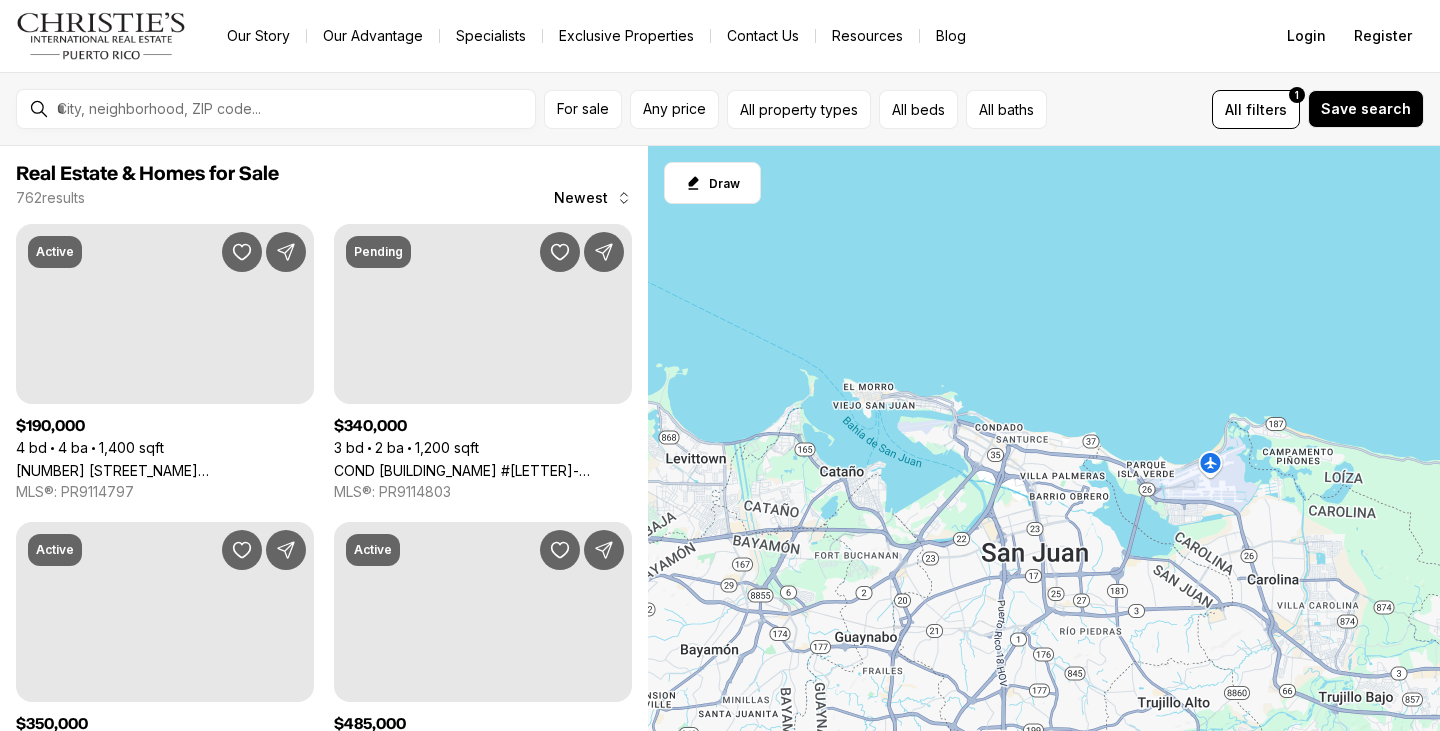 scroll, scrollTop: 0, scrollLeft: 0, axis: both 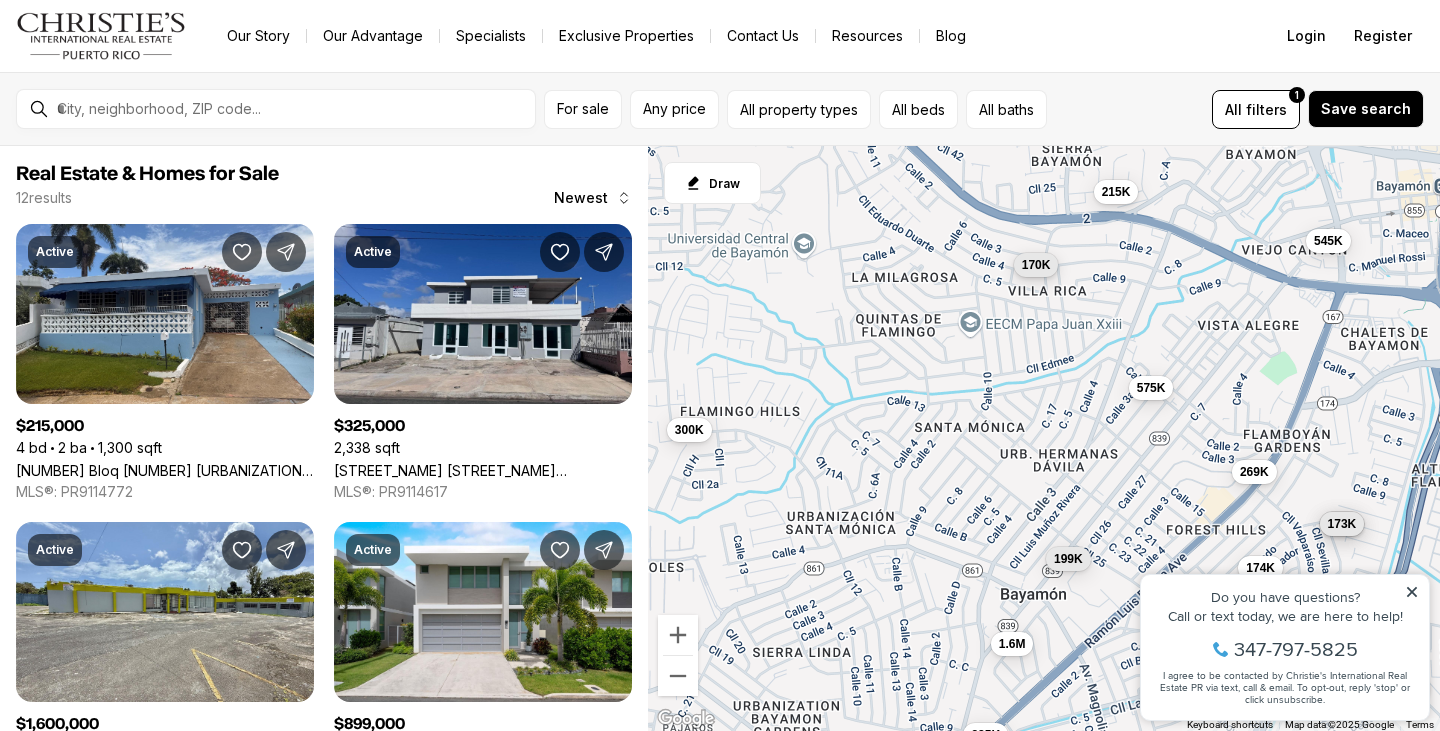 click on "170K" at bounding box center [1036, 265] 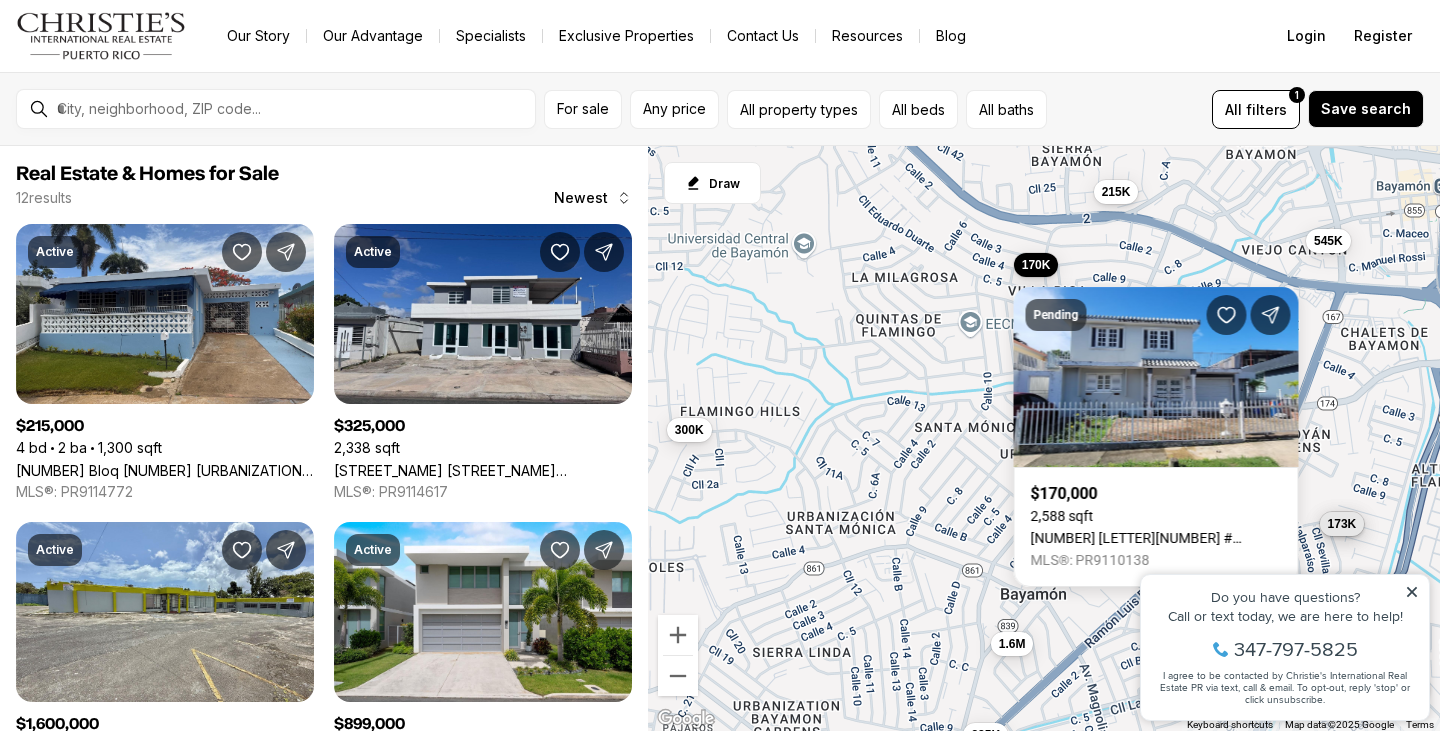 click on "300K 174K 215K 899K 1.6M 325K 199K 545K 170K 575K 269K 173K" at bounding box center [1044, 439] 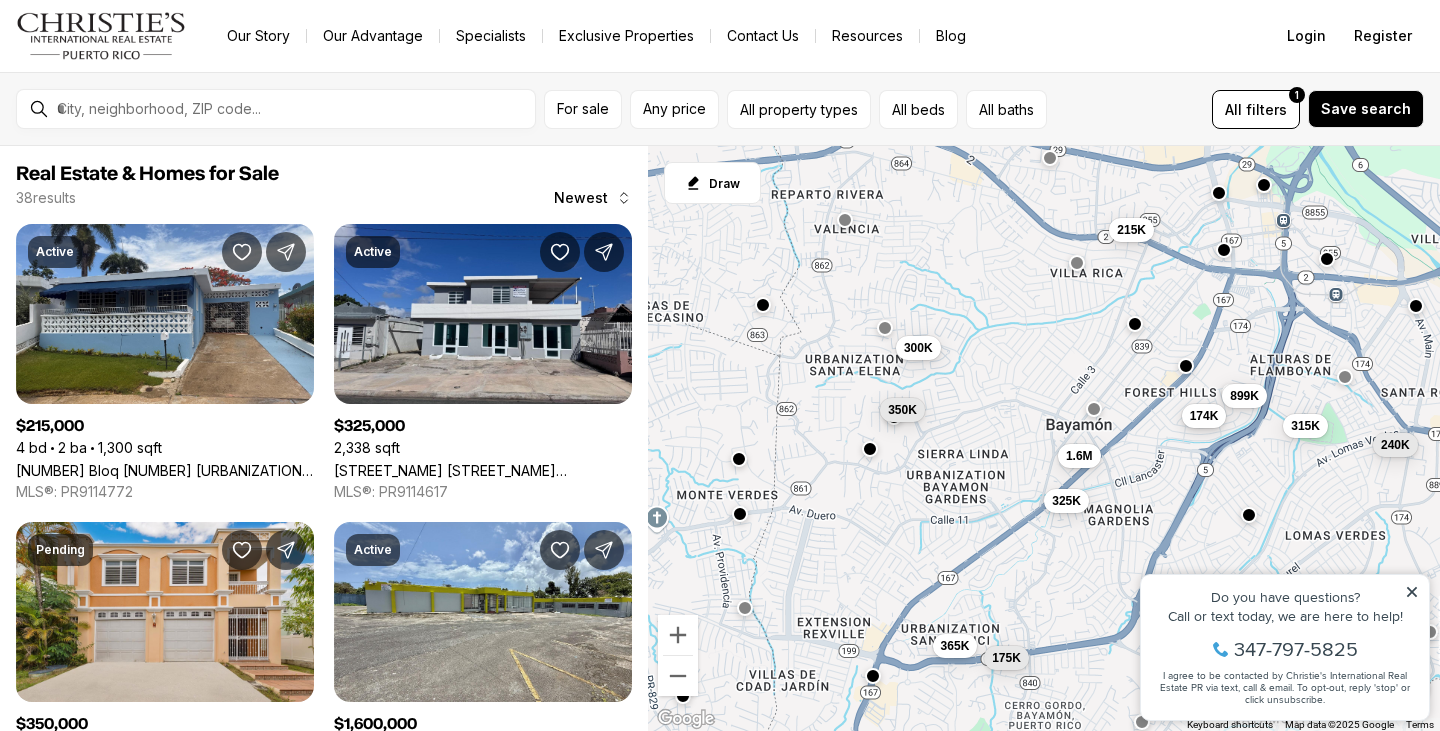 click on "174K" at bounding box center [1204, 416] 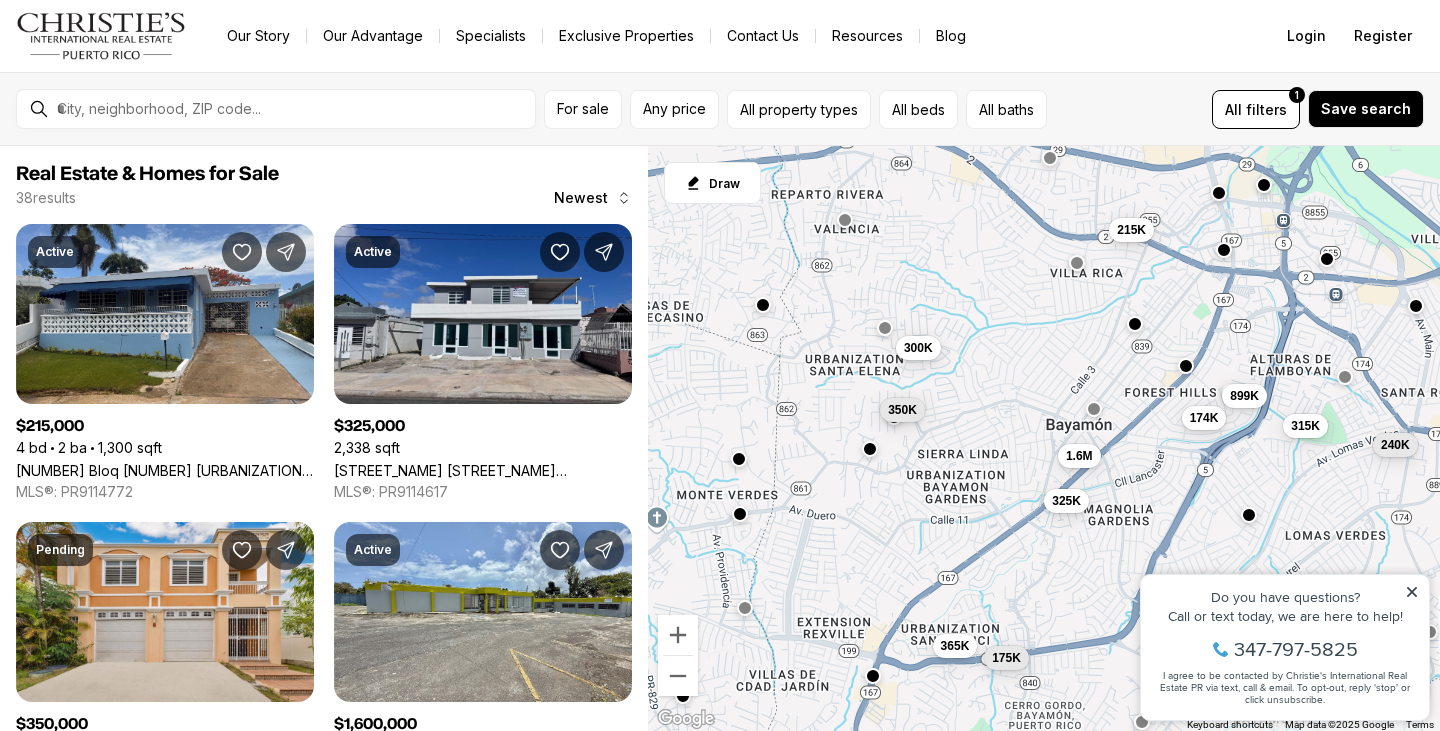 click on "300K 174K 215K 899K 1.6M 325K 350K 315K 175K 198K 240K 365K" at bounding box center [1044, 439] 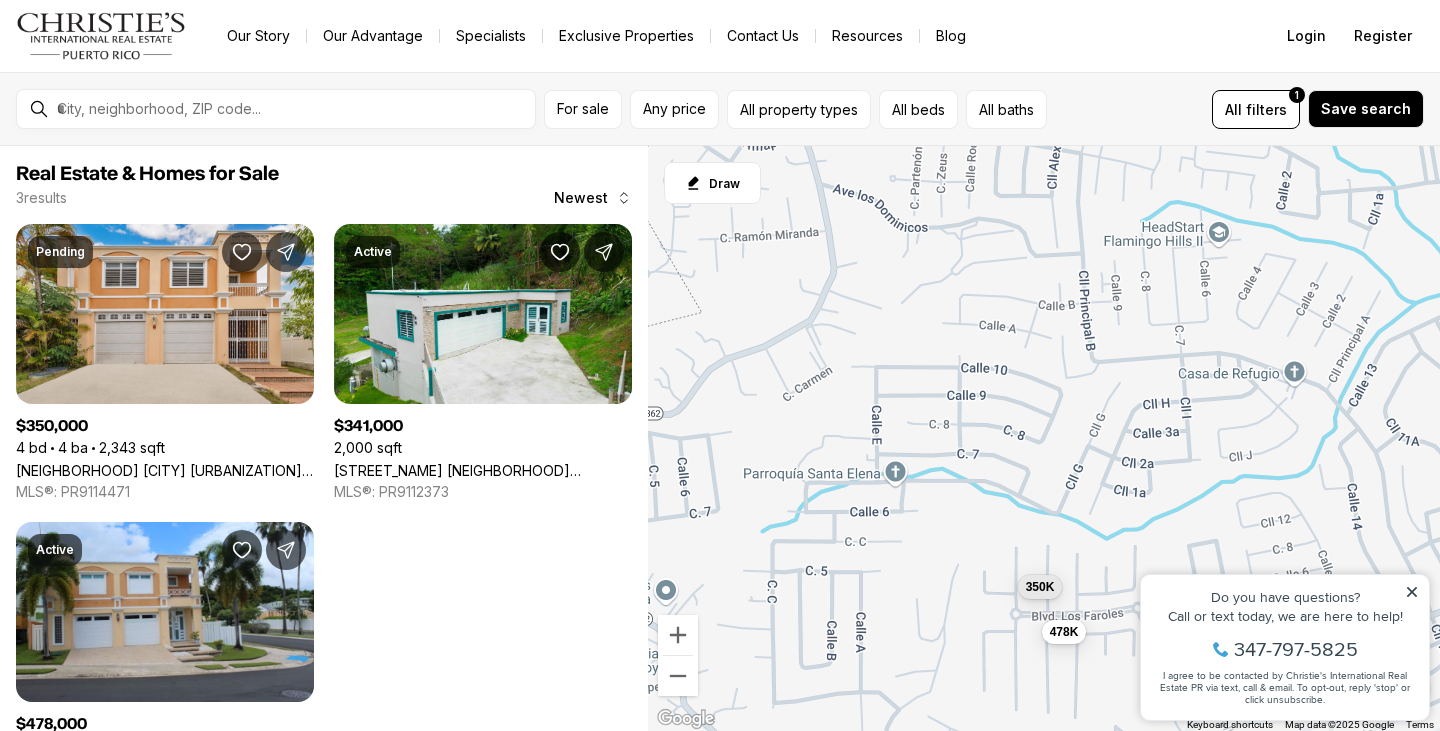 drag, startPoint x: 816, startPoint y: 453, endPoint x: 1044, endPoint y: 778, distance: 397 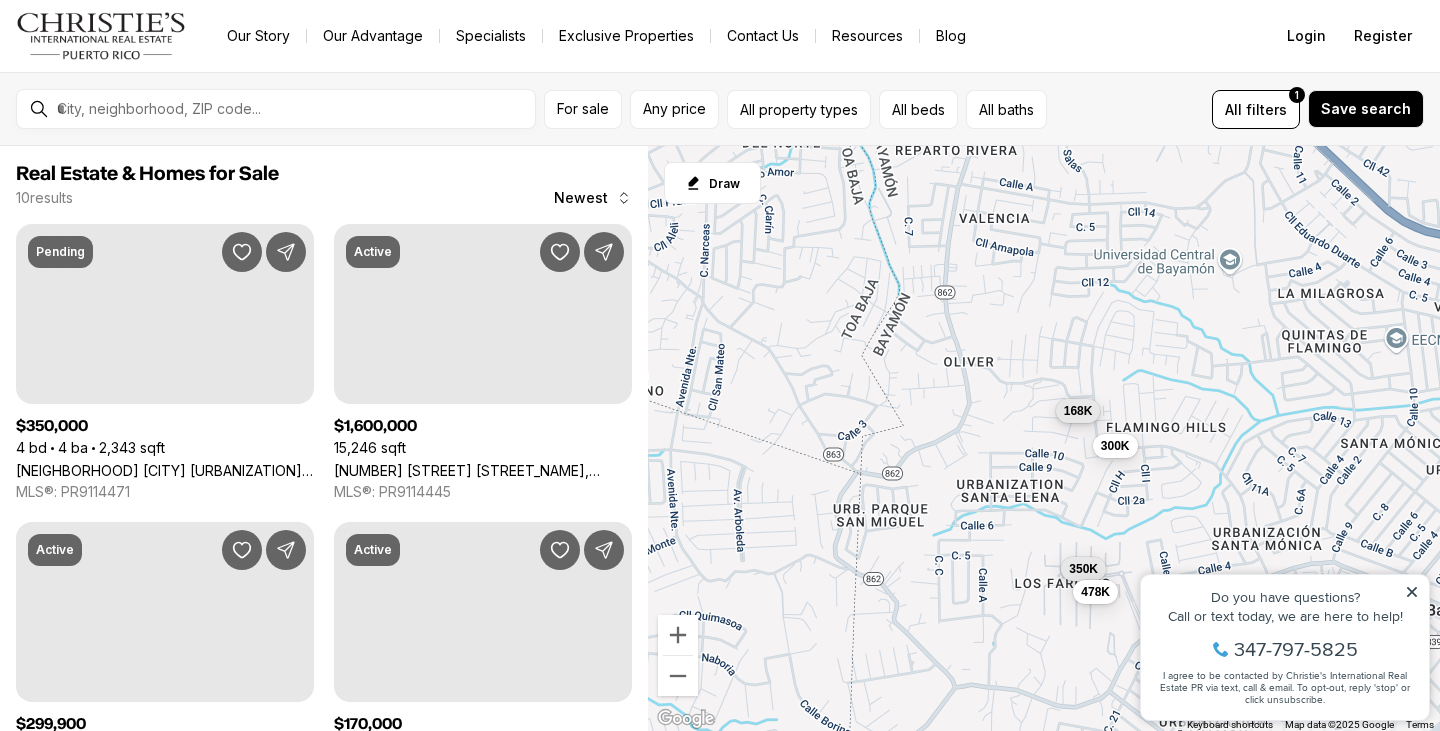 click on "168K" at bounding box center (1078, 411) 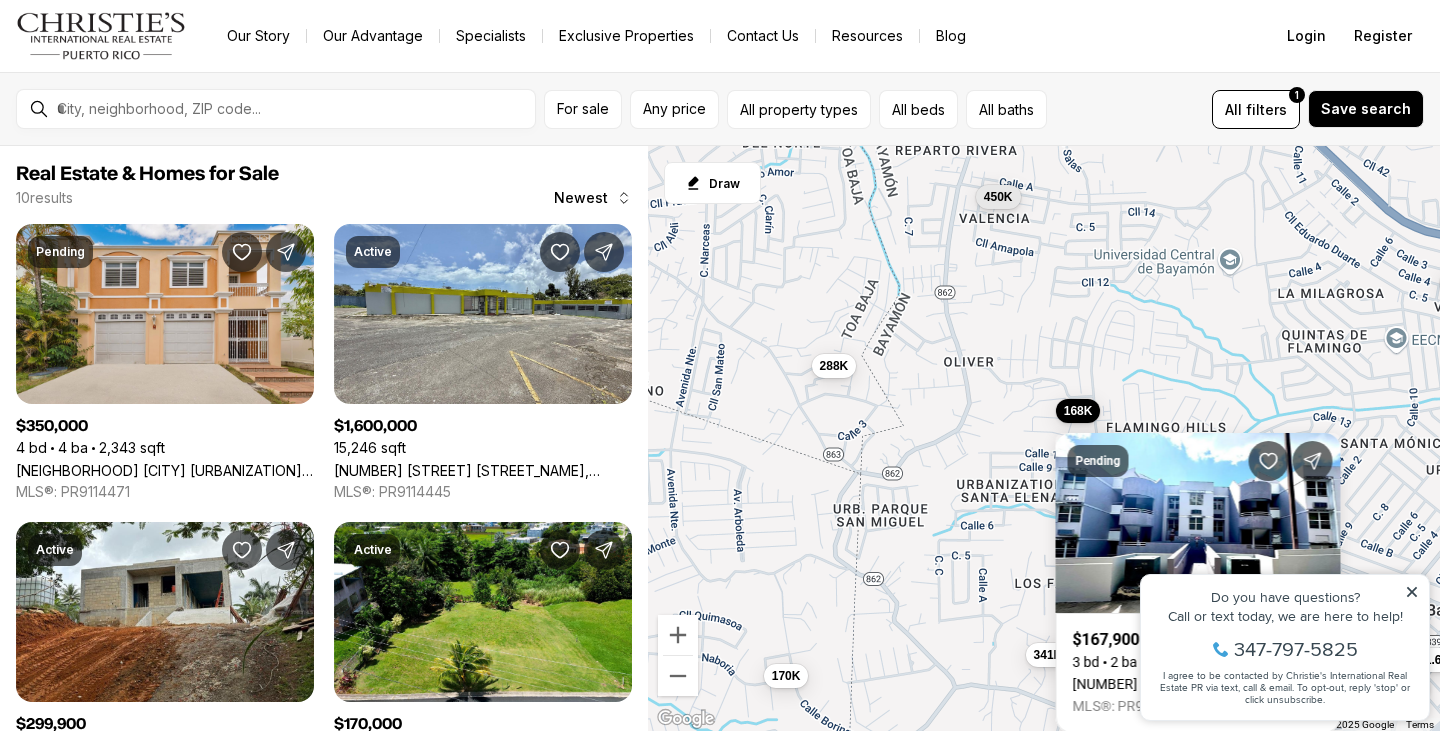 click 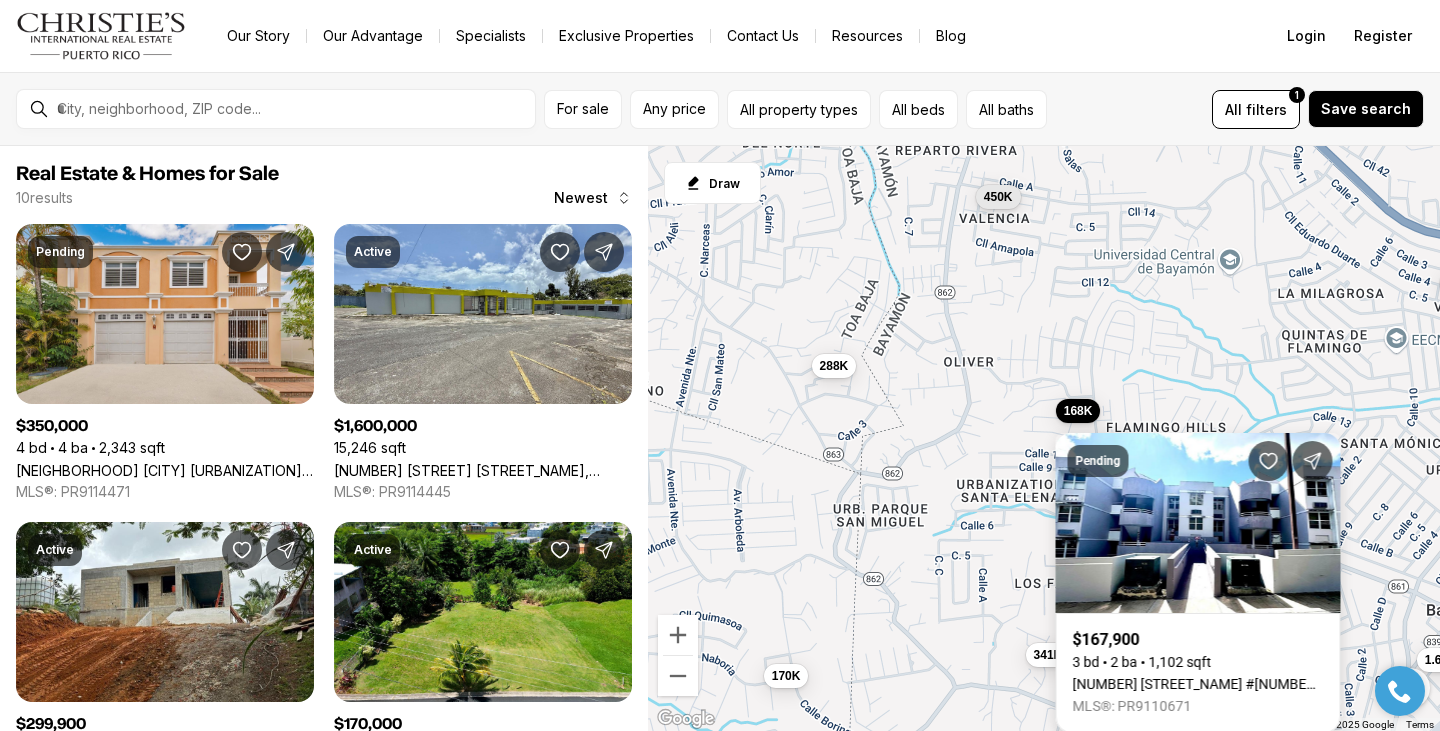 click on "[NUMBER] [STREET] [NUMBER], [CITY] PR, [POSTAL_CODE]" at bounding box center (1198, 684) 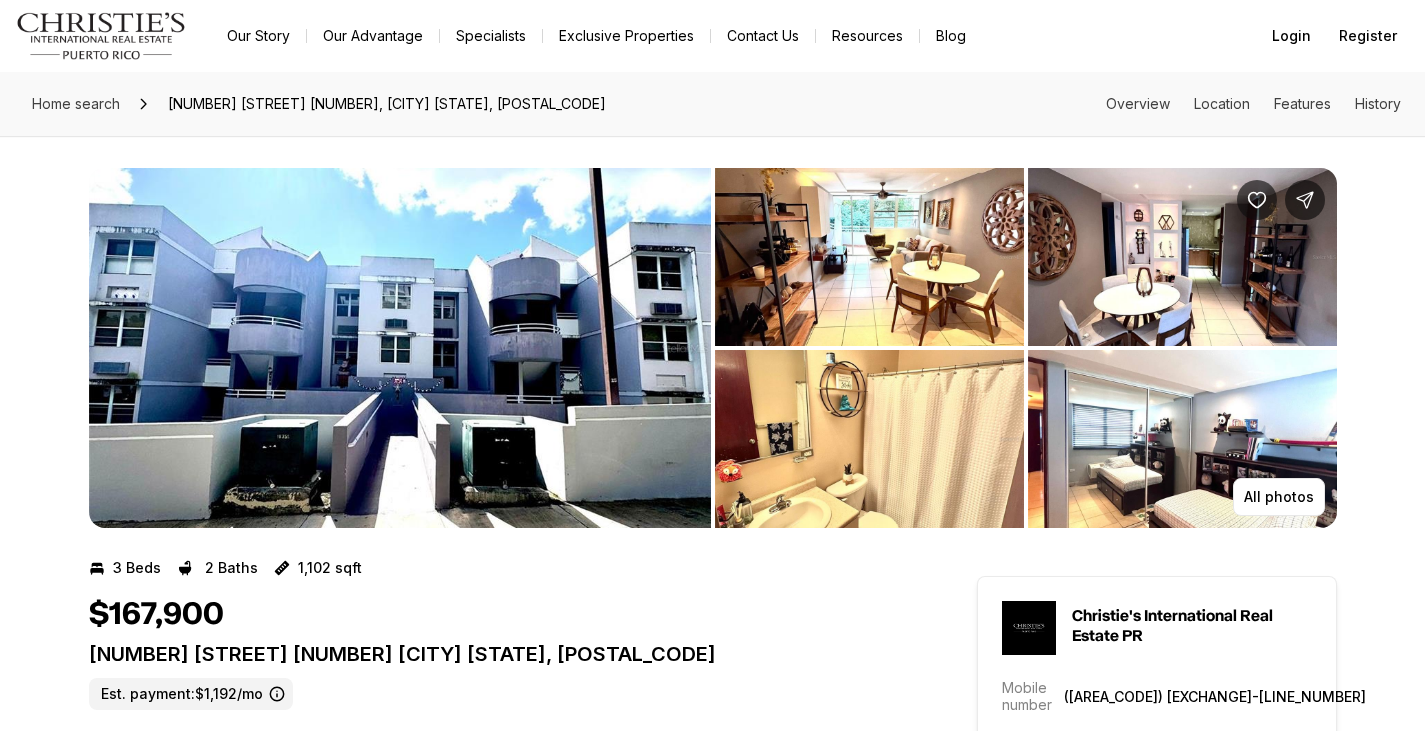 scroll, scrollTop: 0, scrollLeft: 0, axis: both 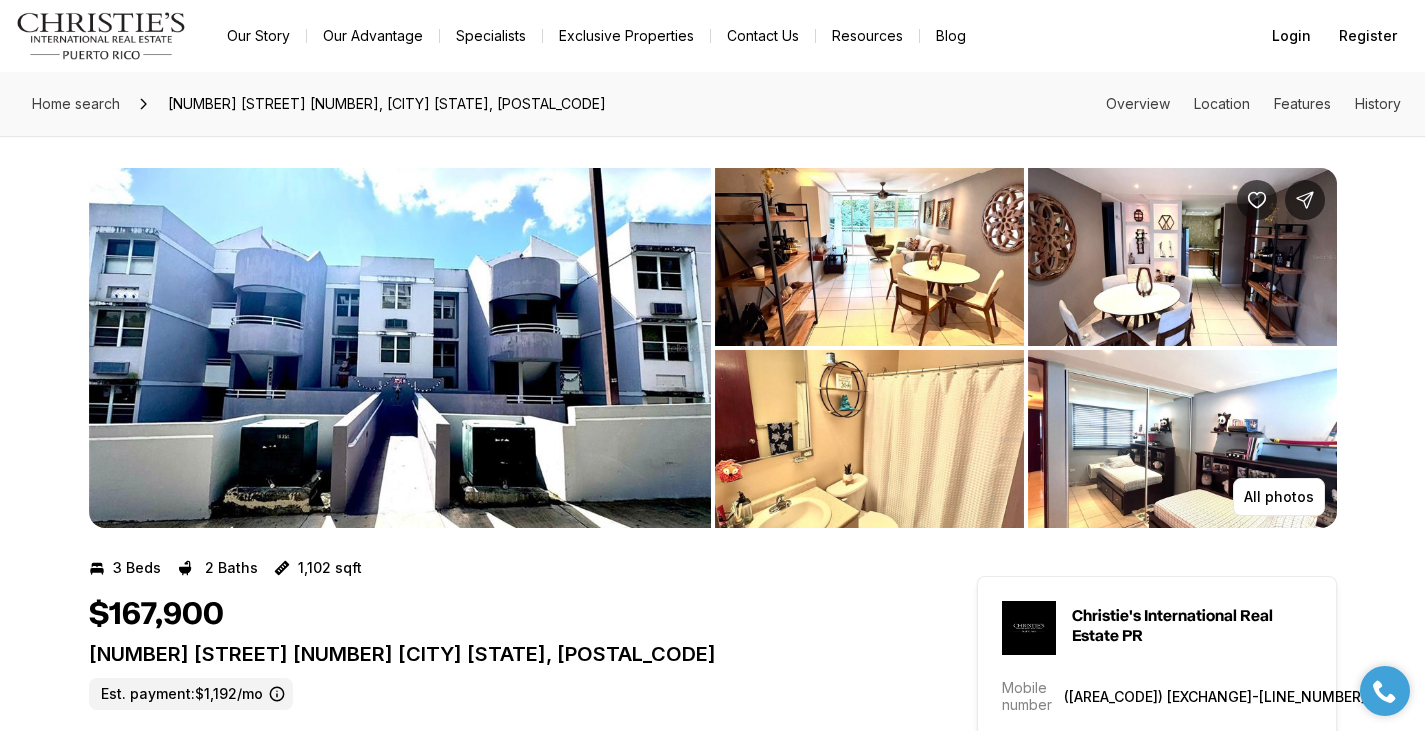 click at bounding box center [869, 257] 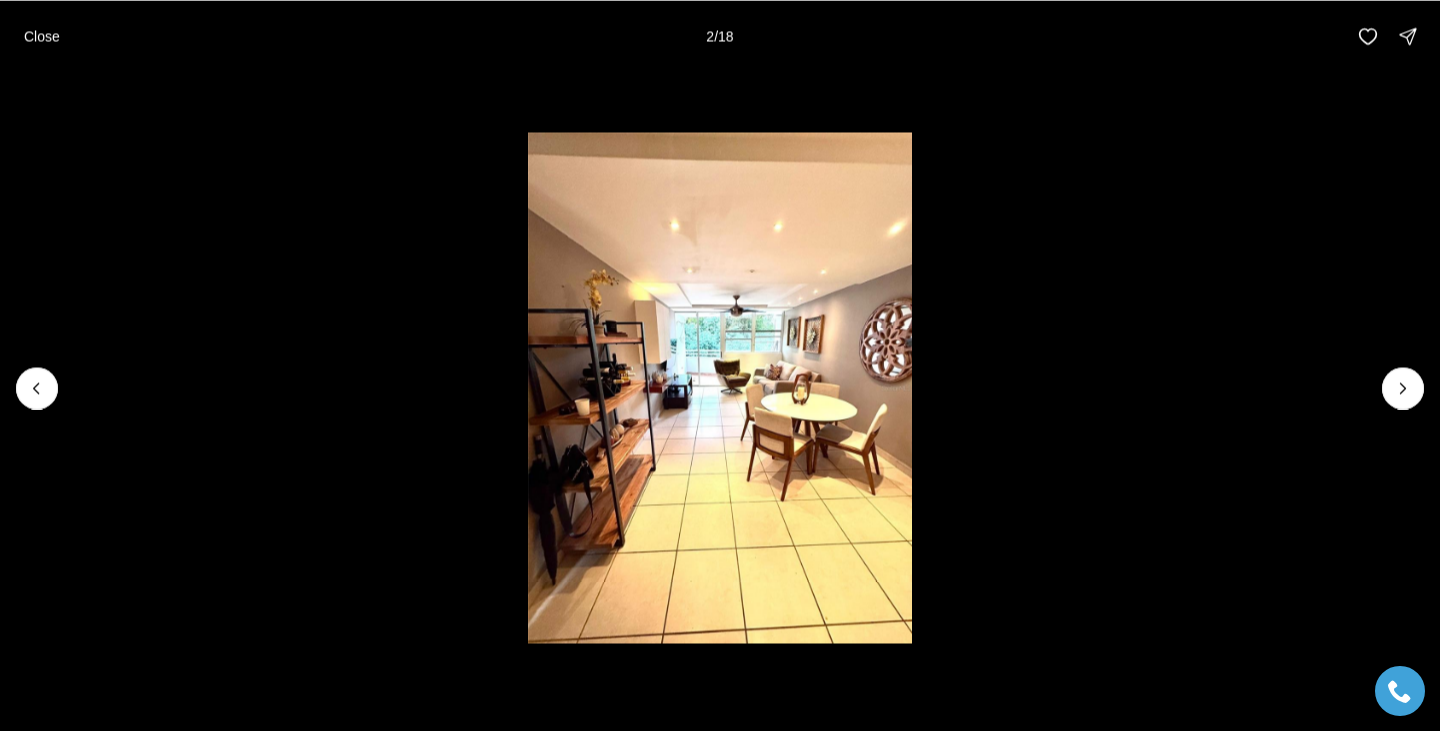 type 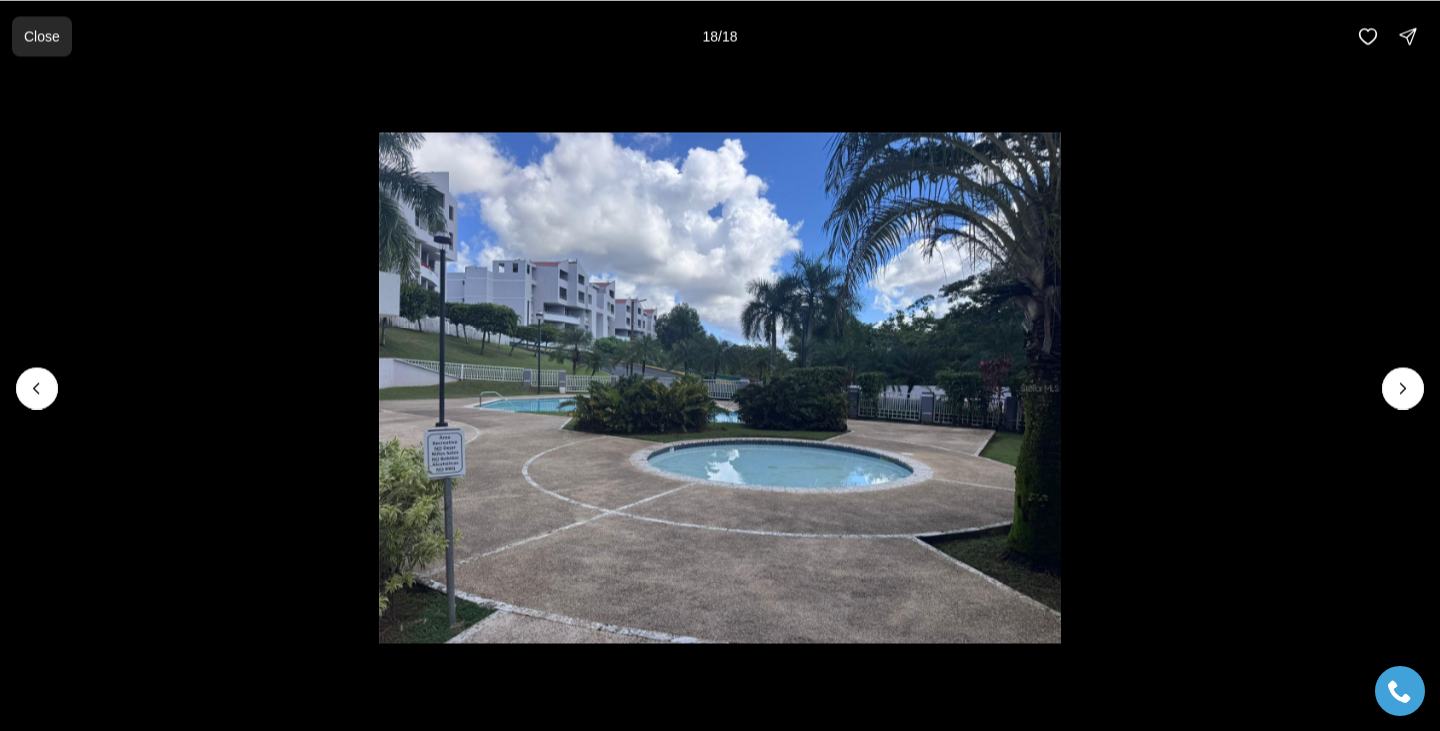 click on "Close" at bounding box center (42, 36) 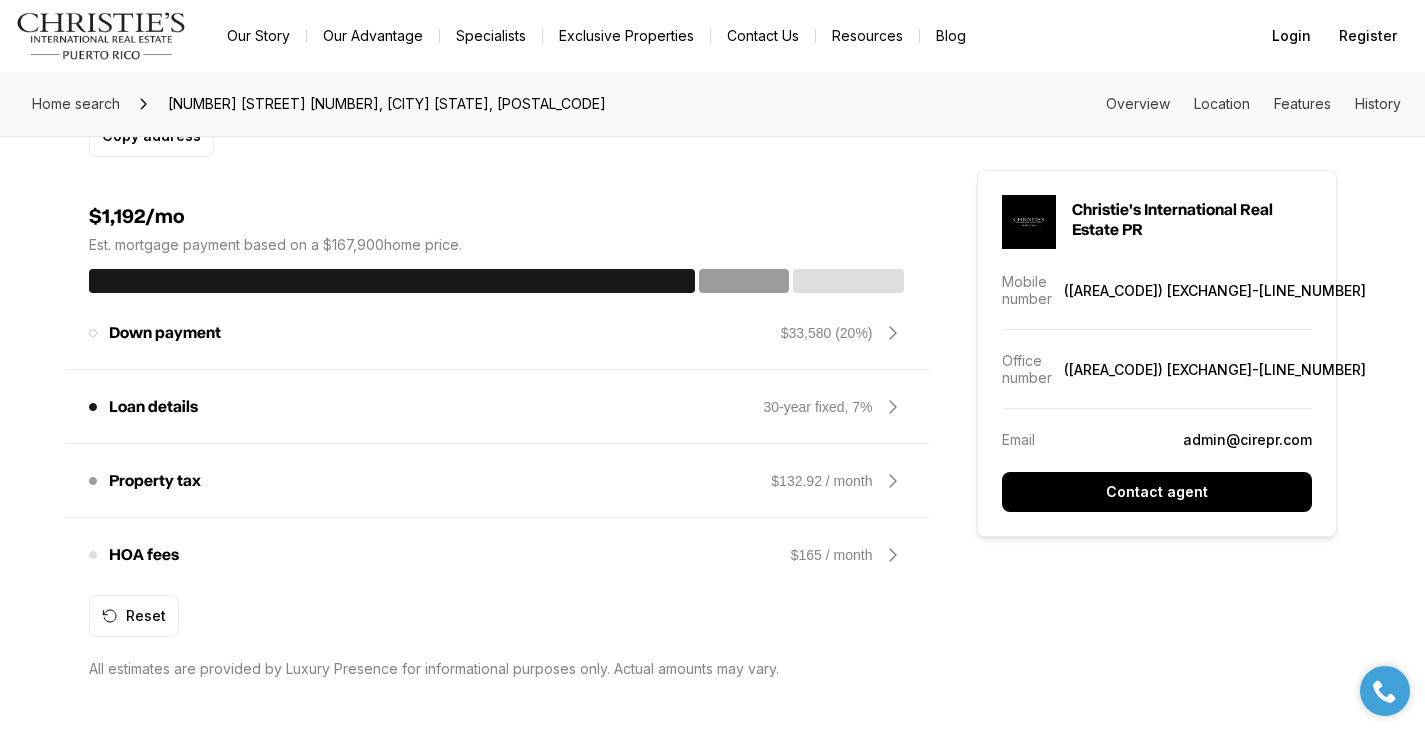 scroll, scrollTop: 1575, scrollLeft: 0, axis: vertical 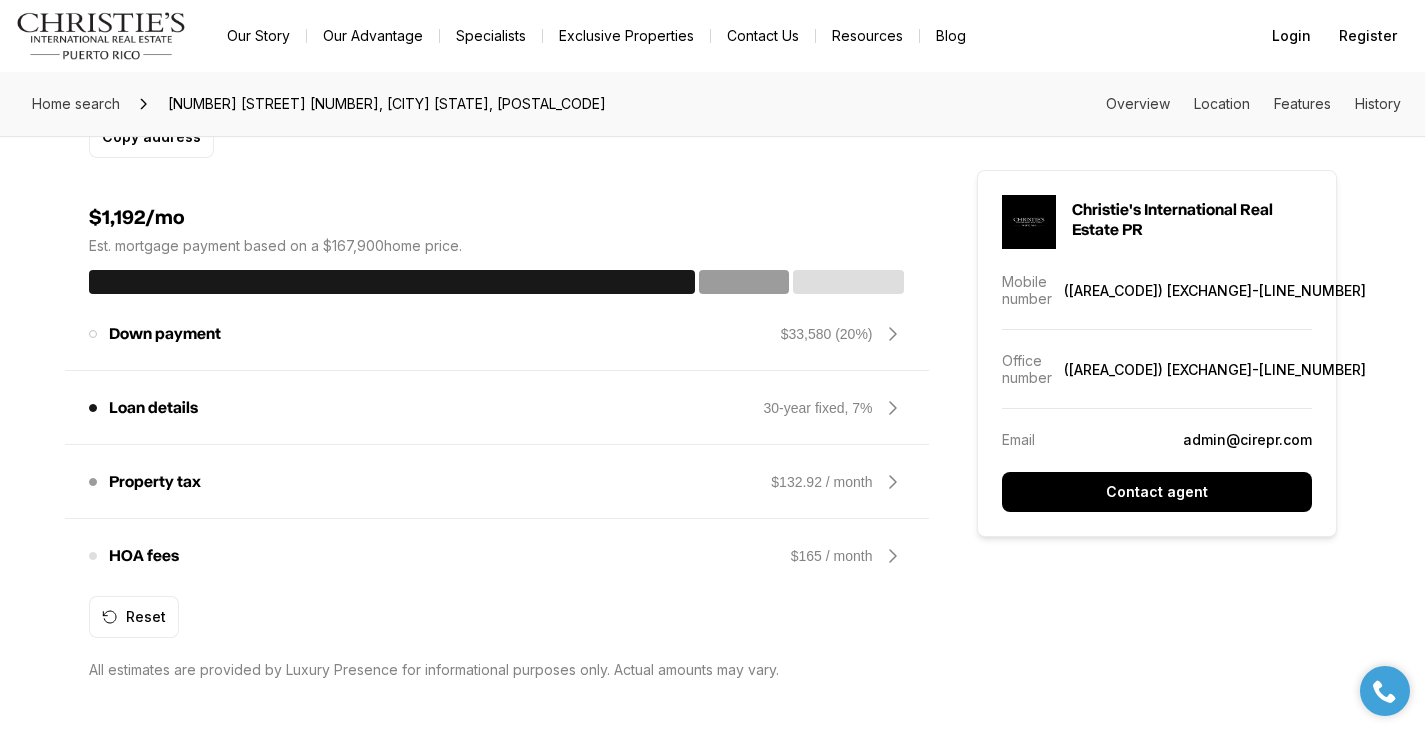 click 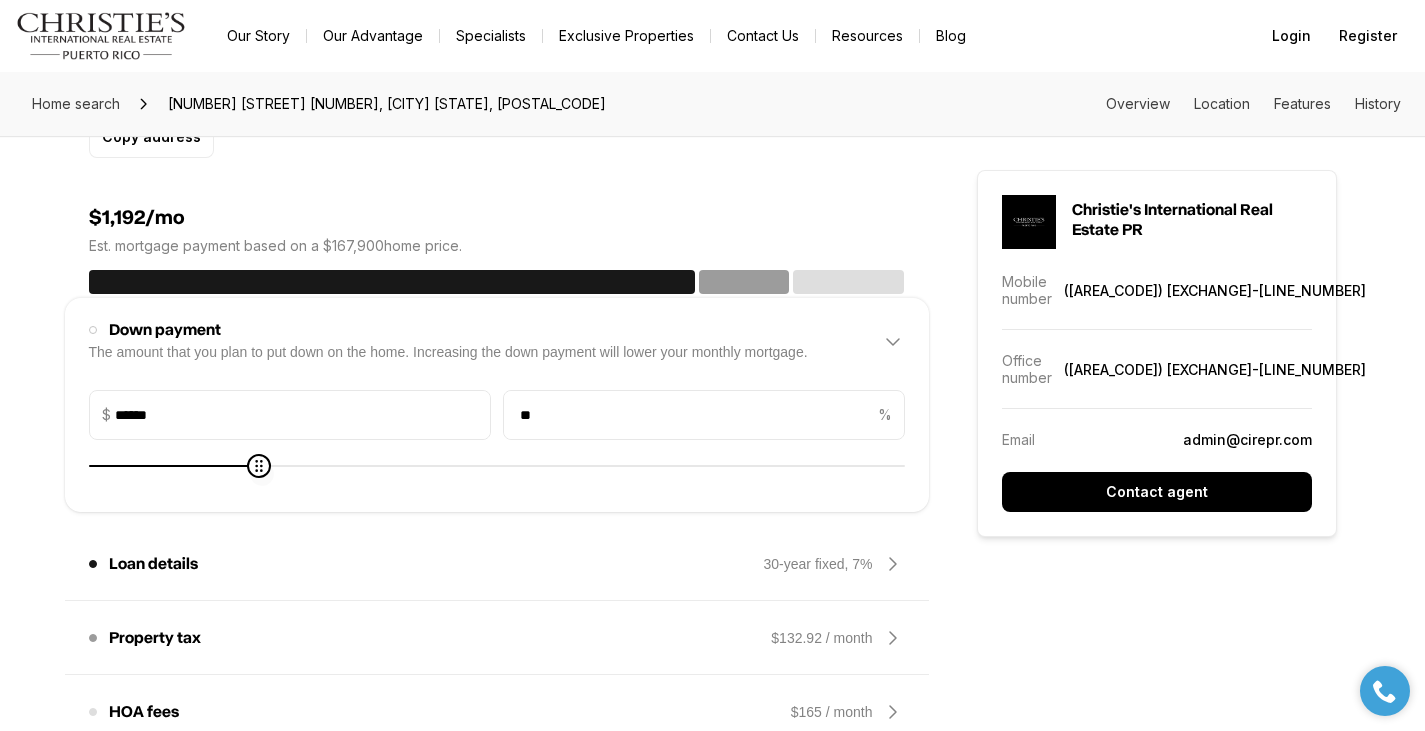 type on "******" 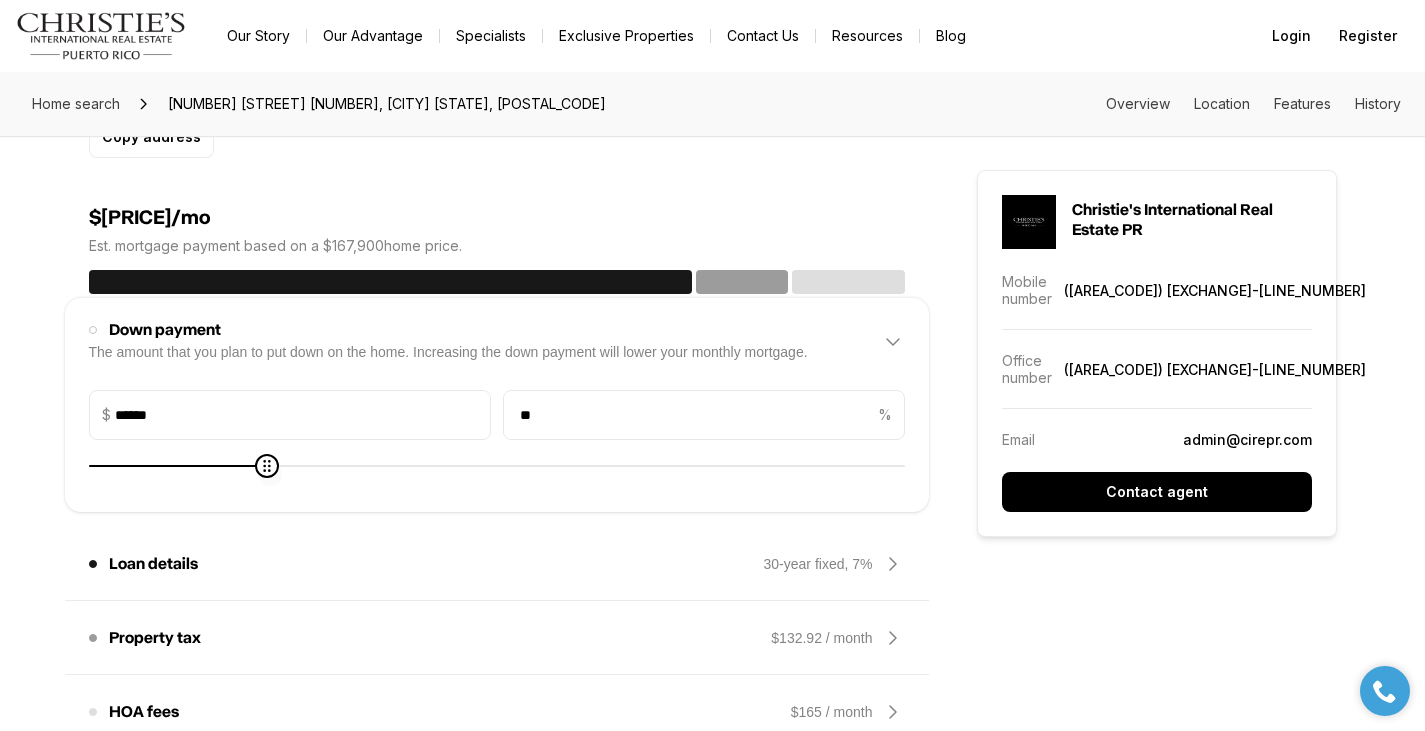 type on "******" 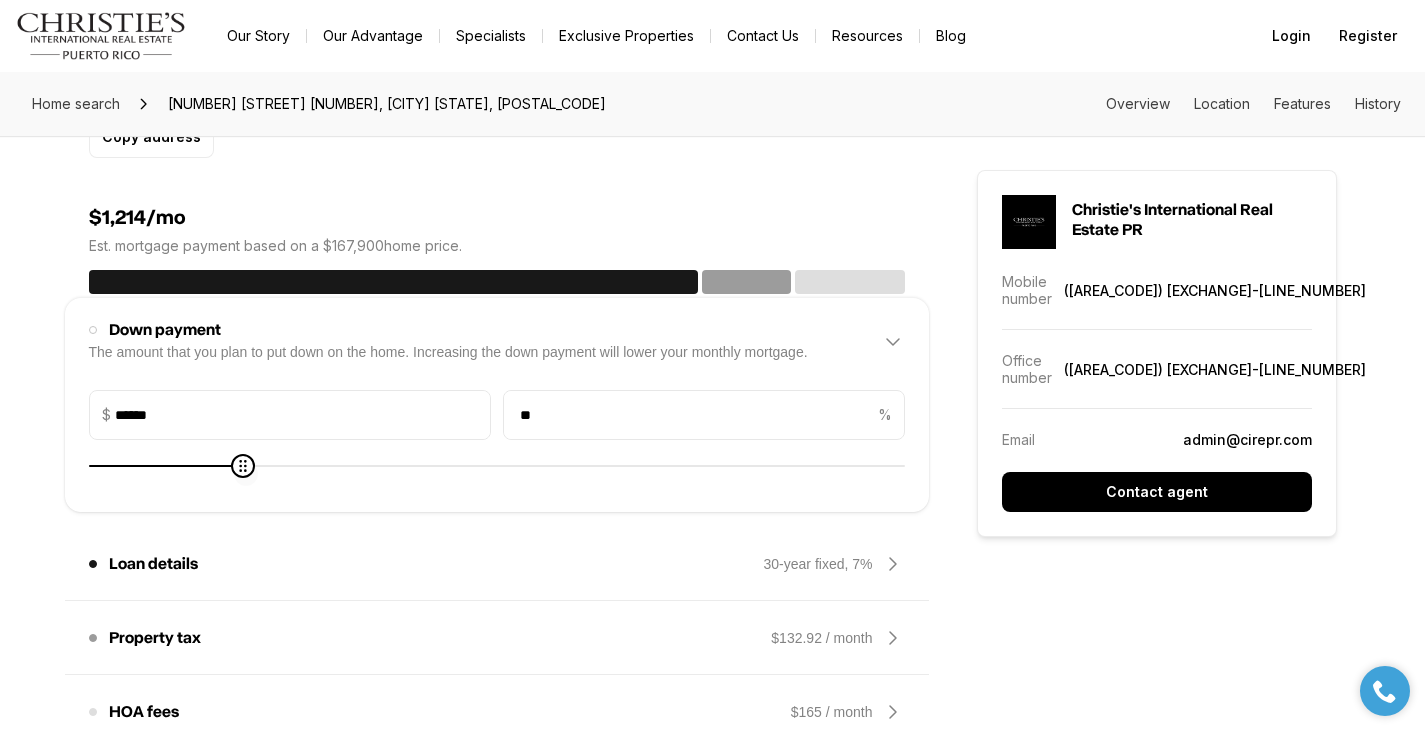 type on "******" 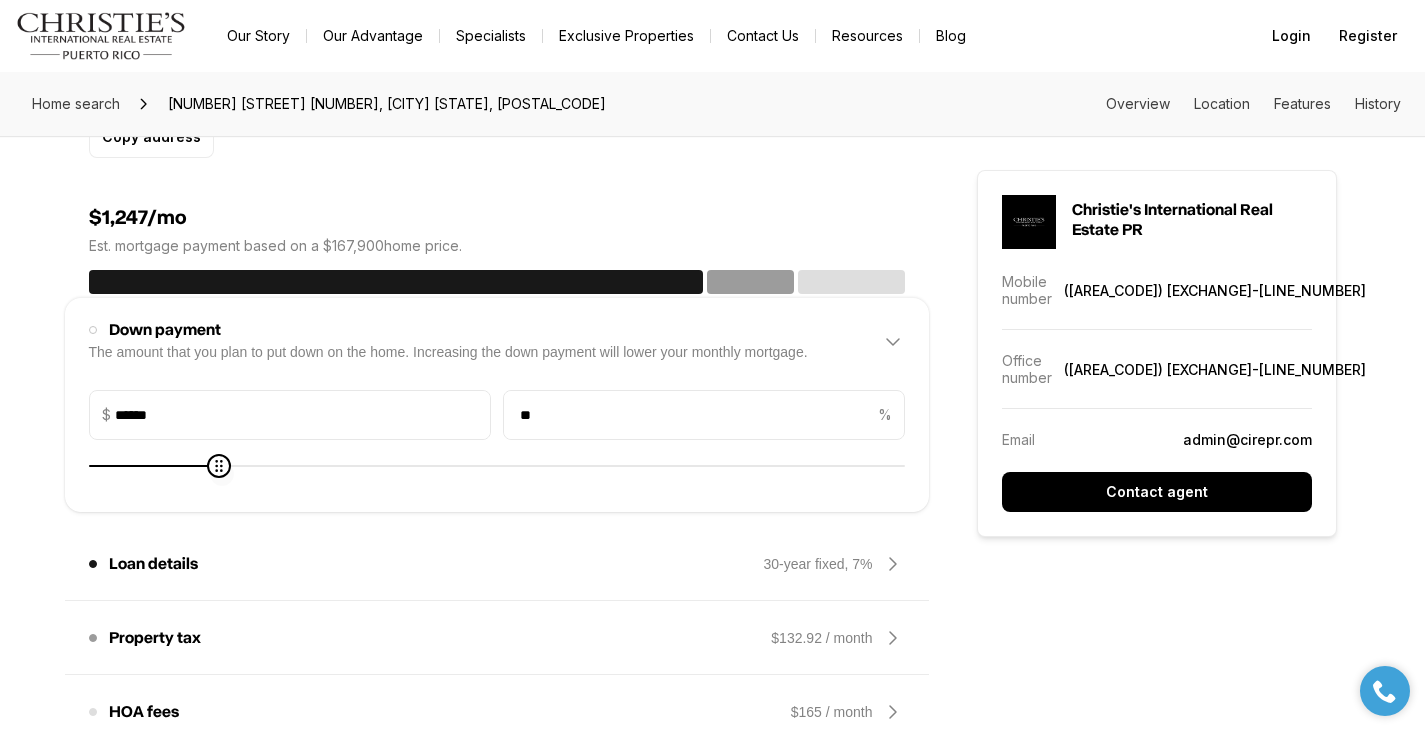type on "******" 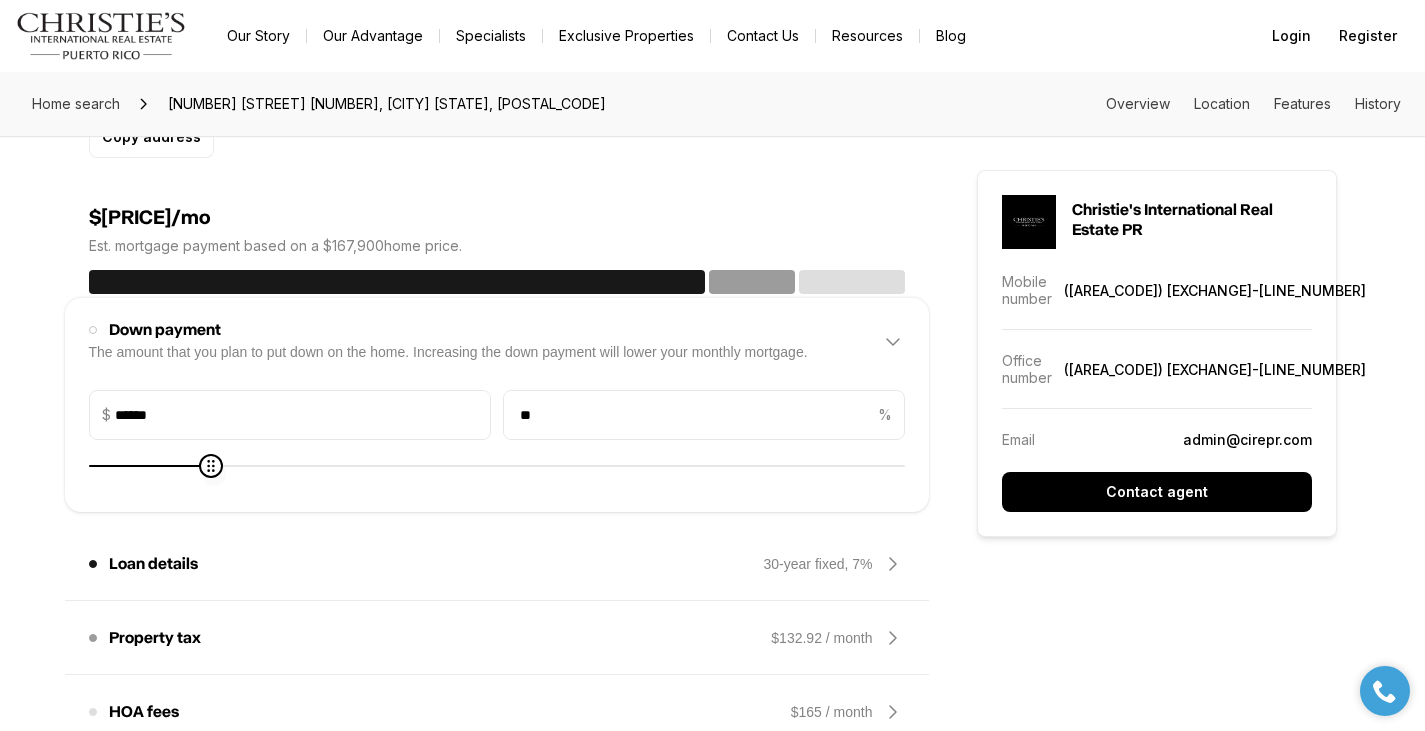 type on "******" 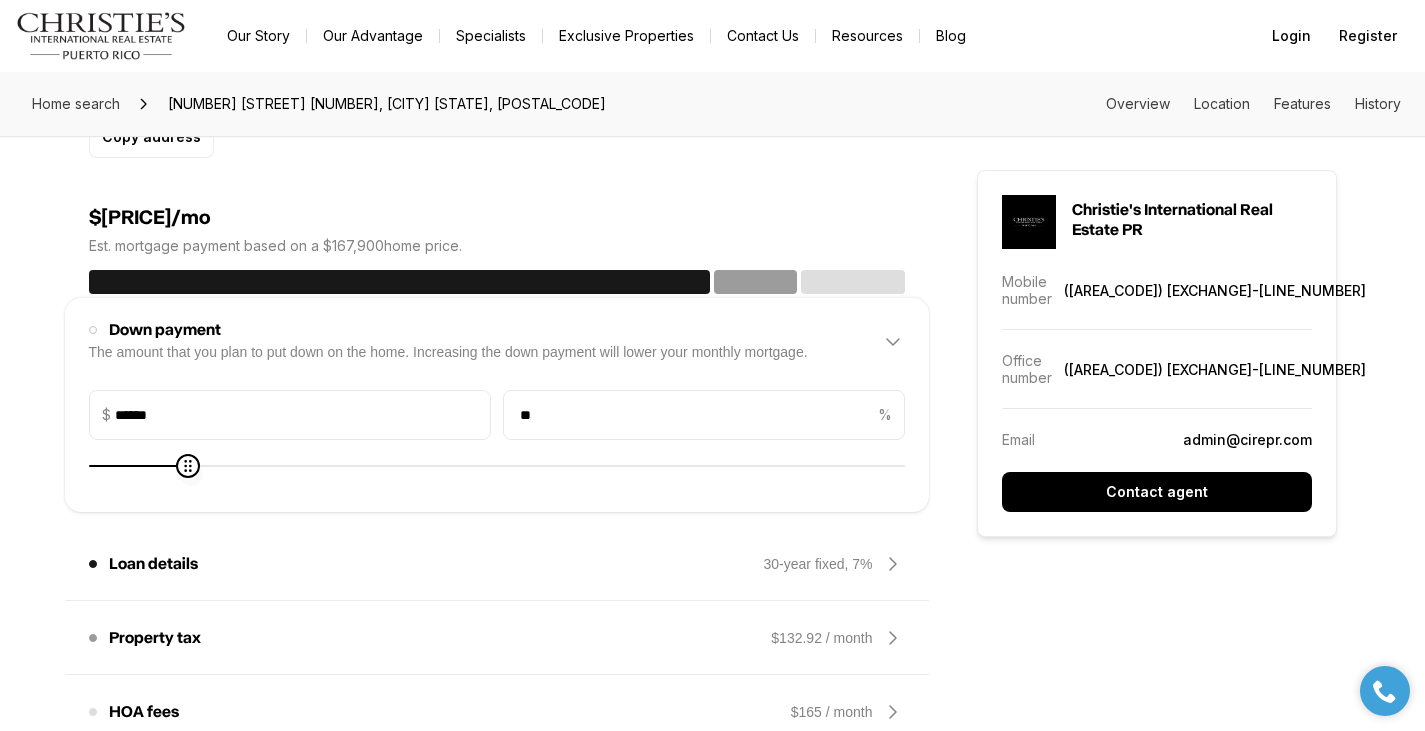 type on "******" 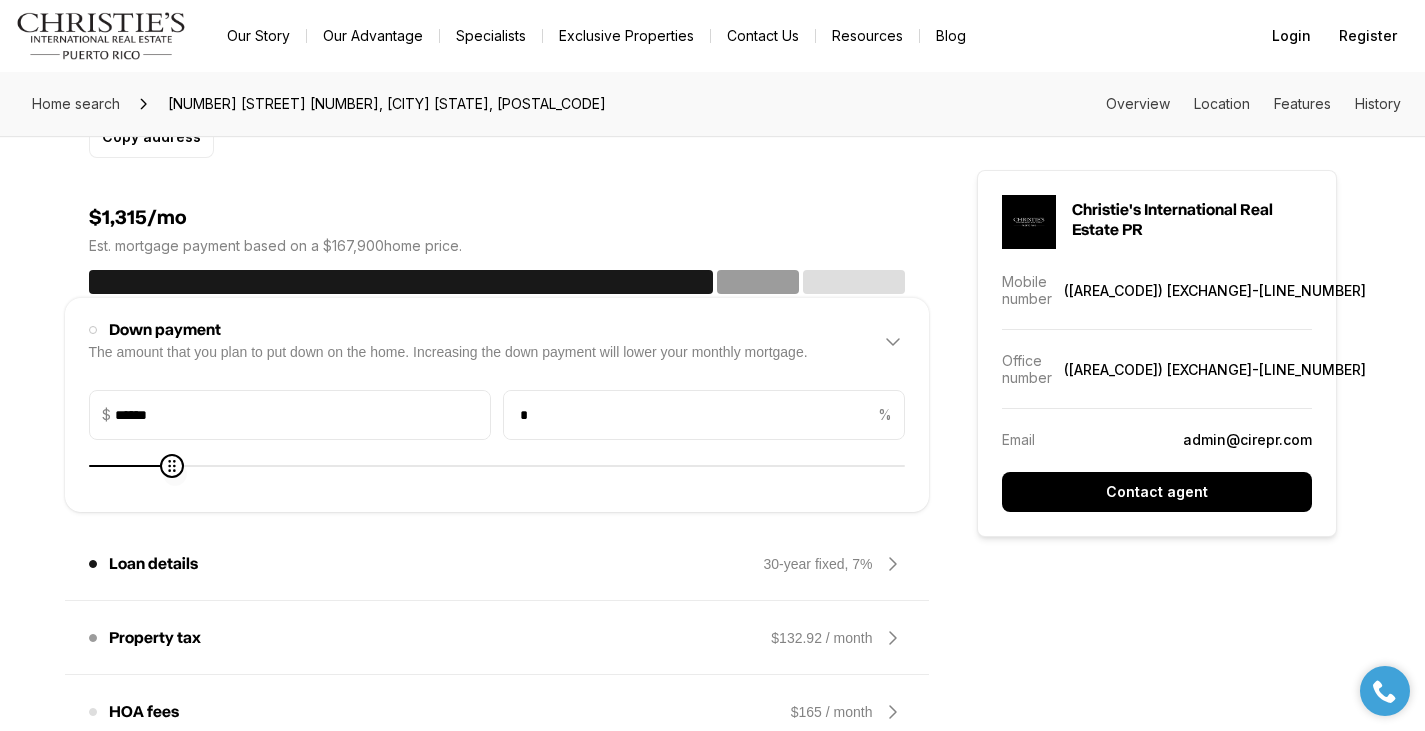 type on "******" 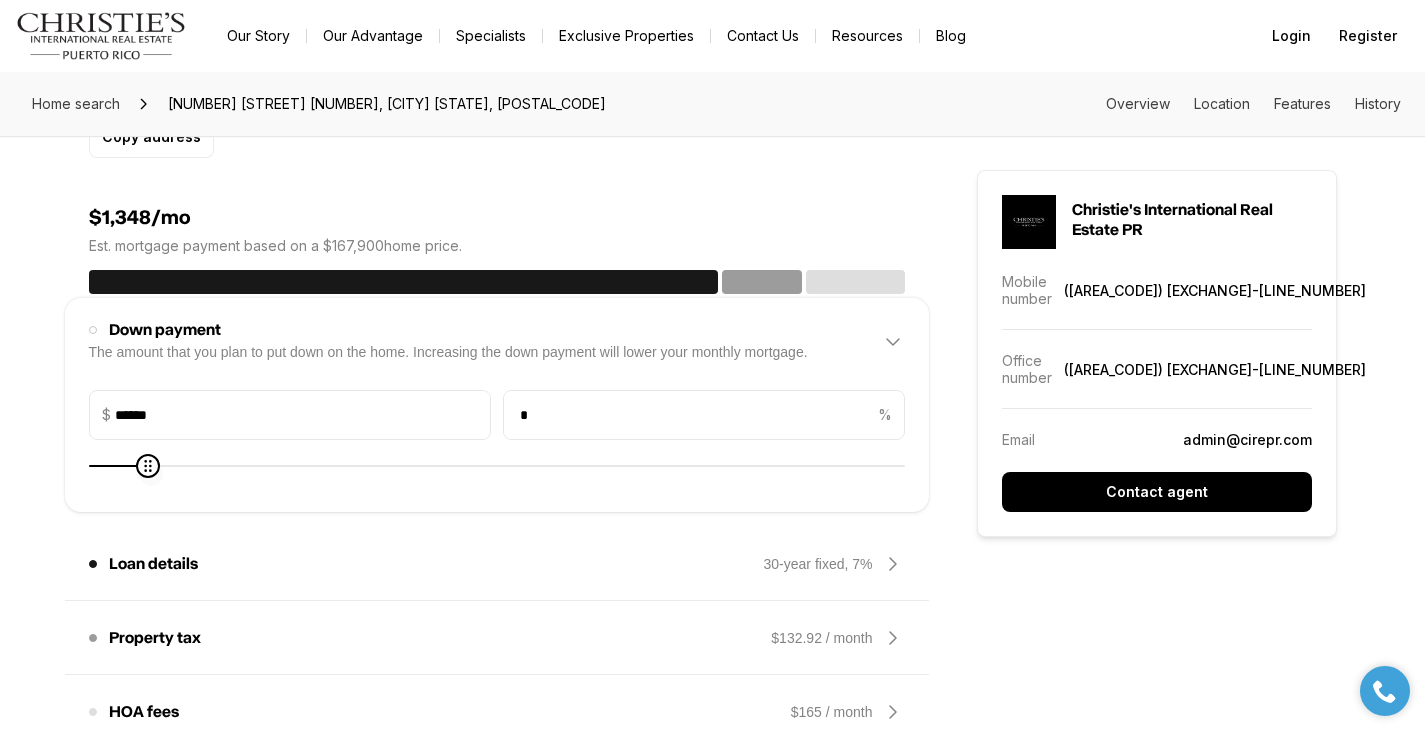 type on "*****" 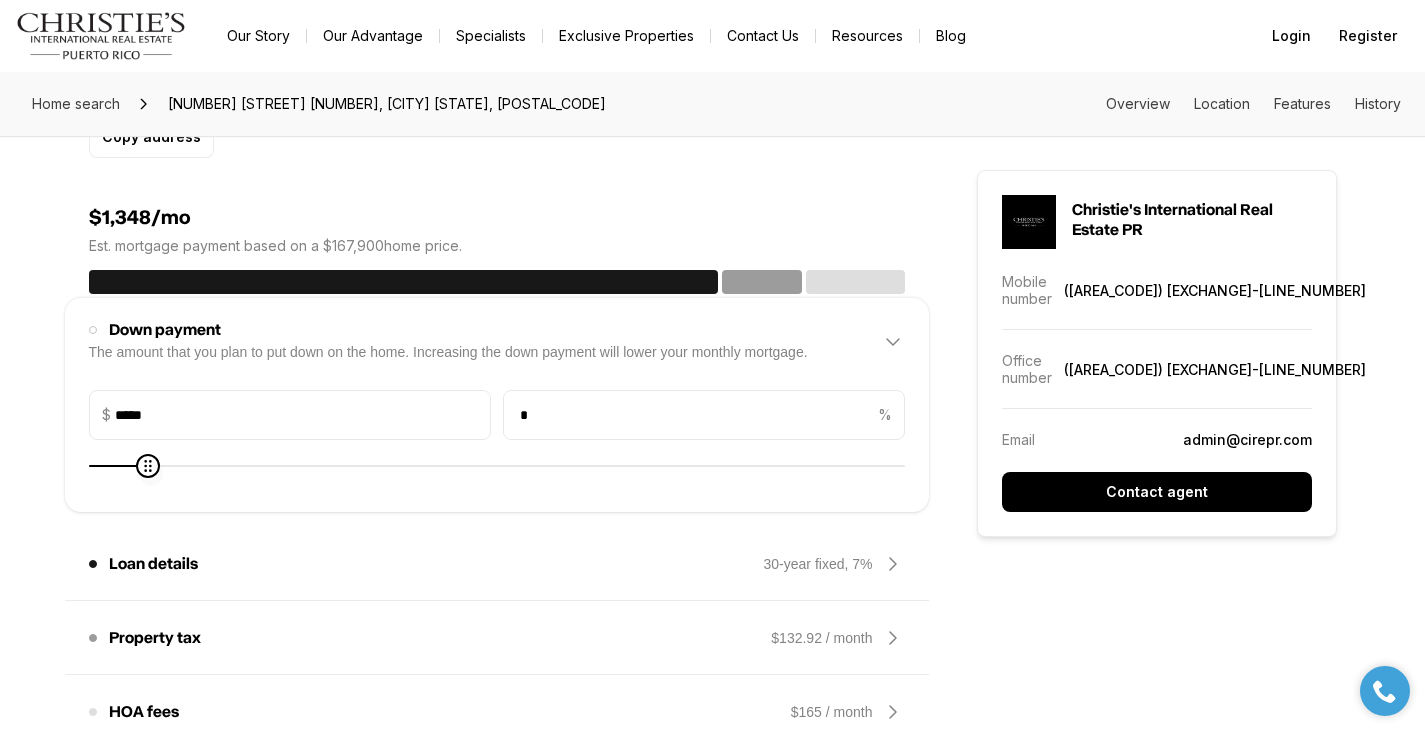 type on "*****" 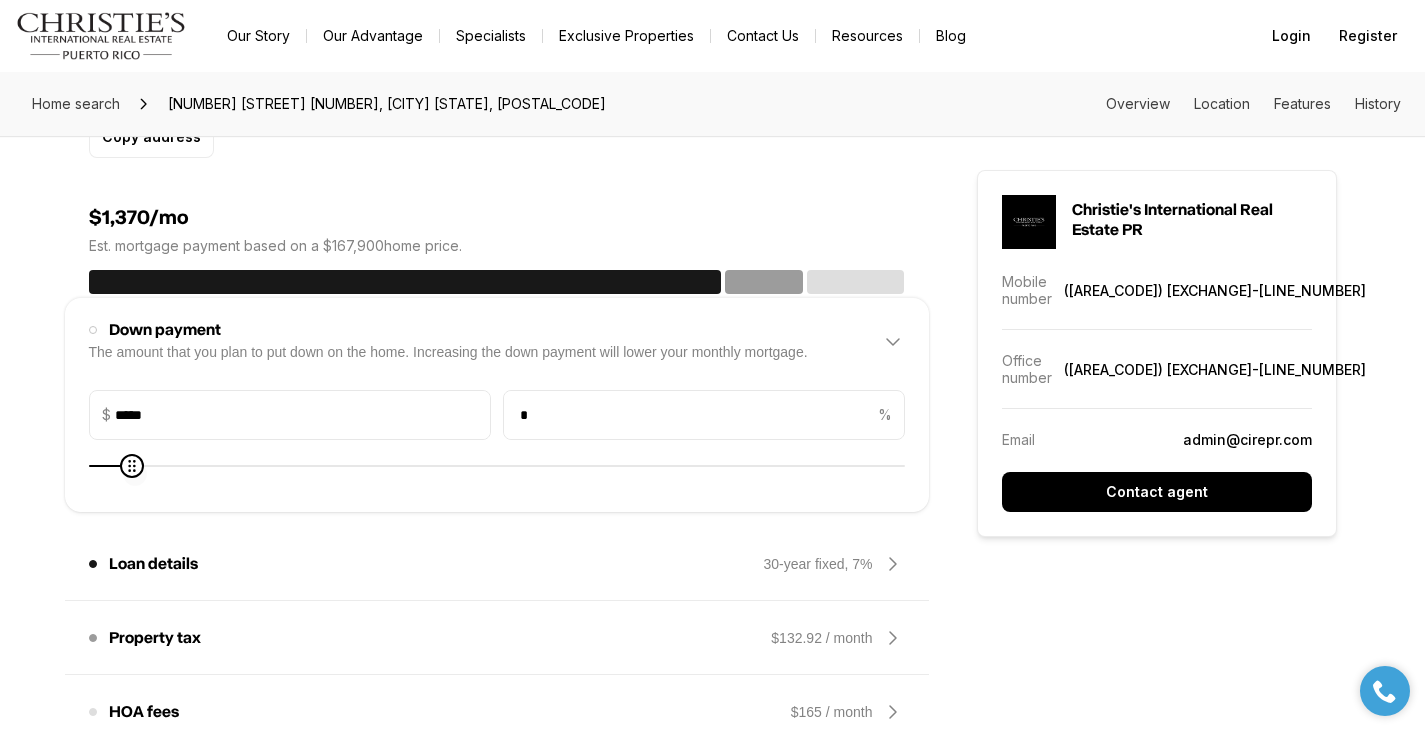 type on "*****" 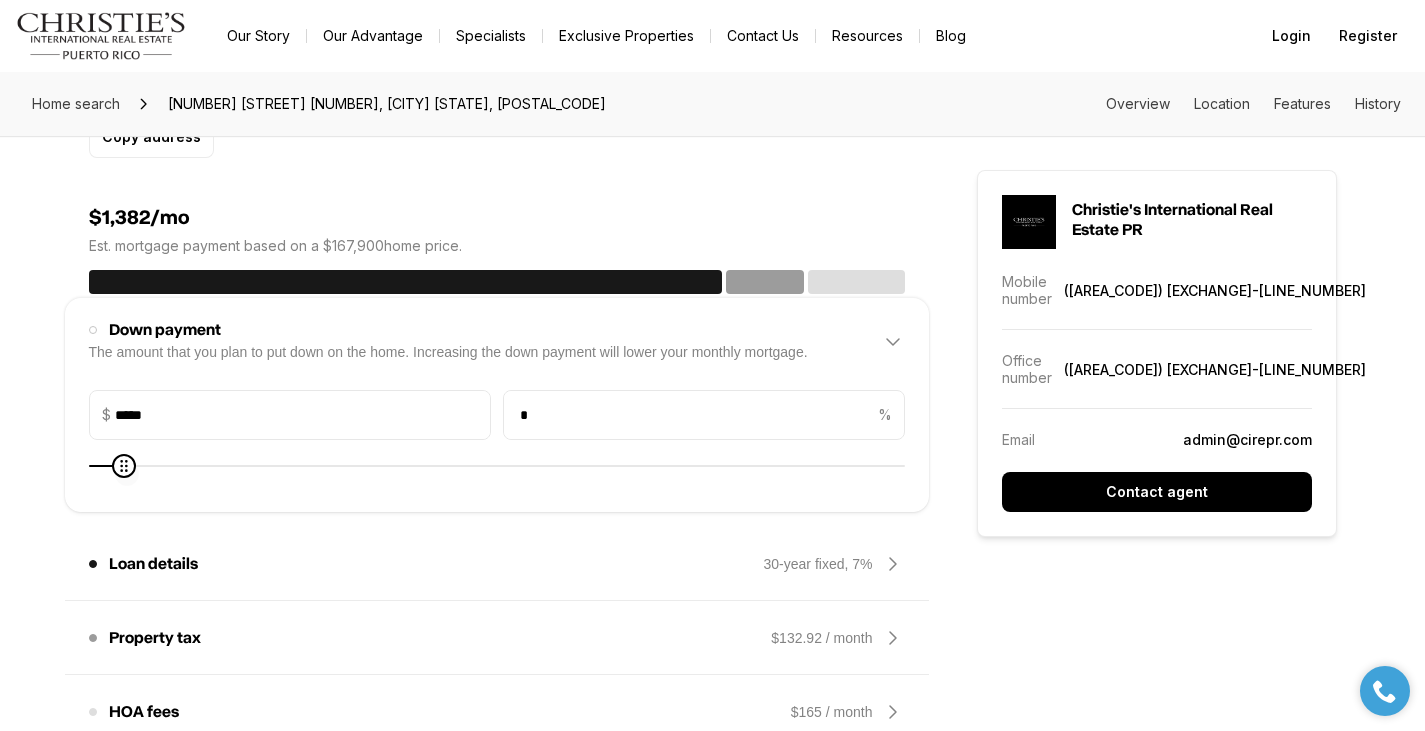 type on "*****" 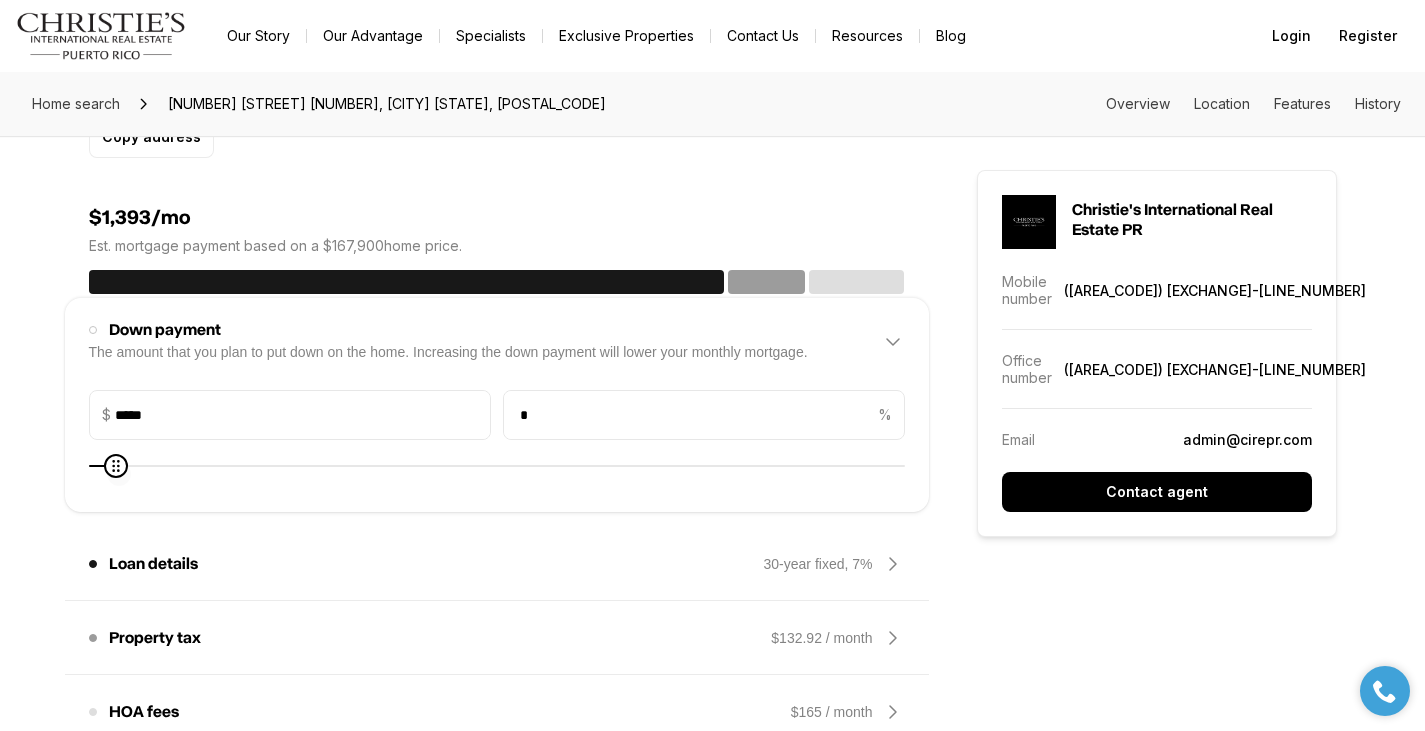 type on "*****" 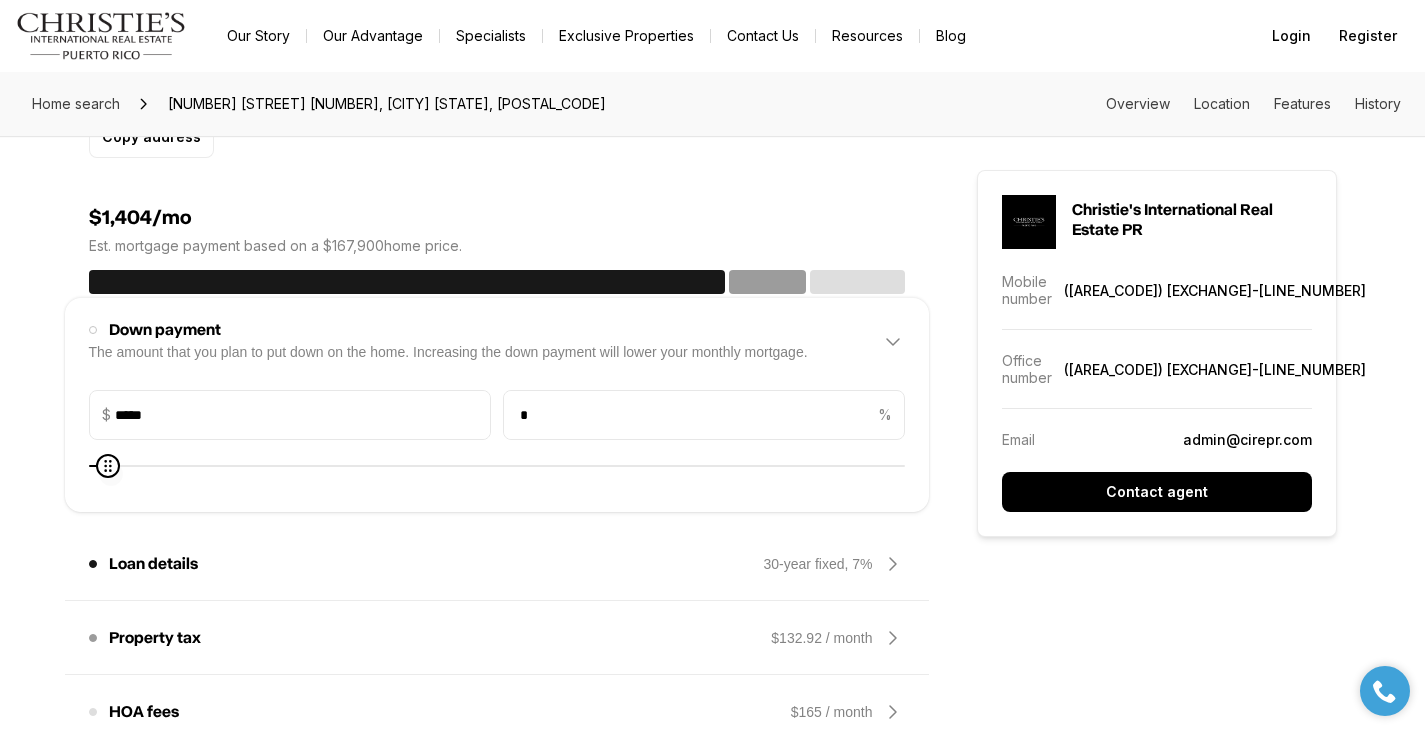 click 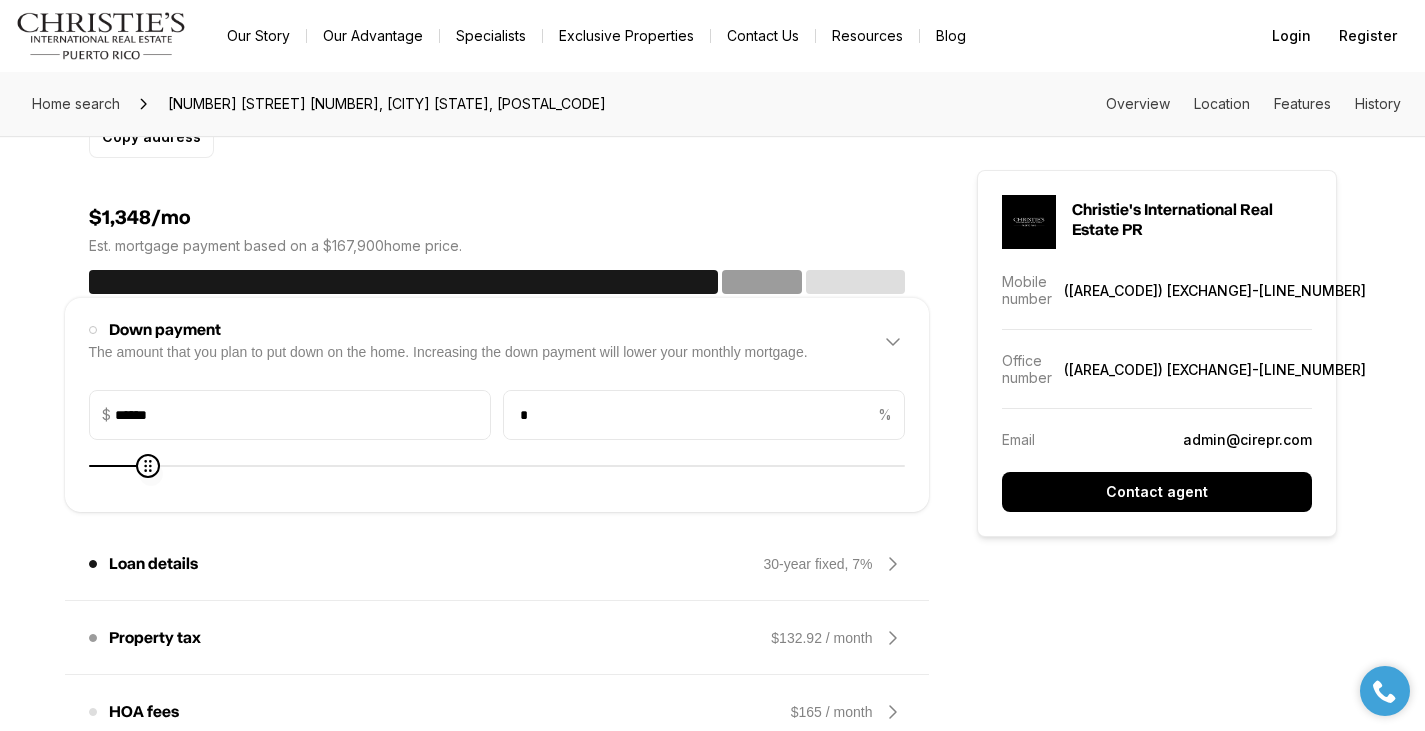 type on "******" 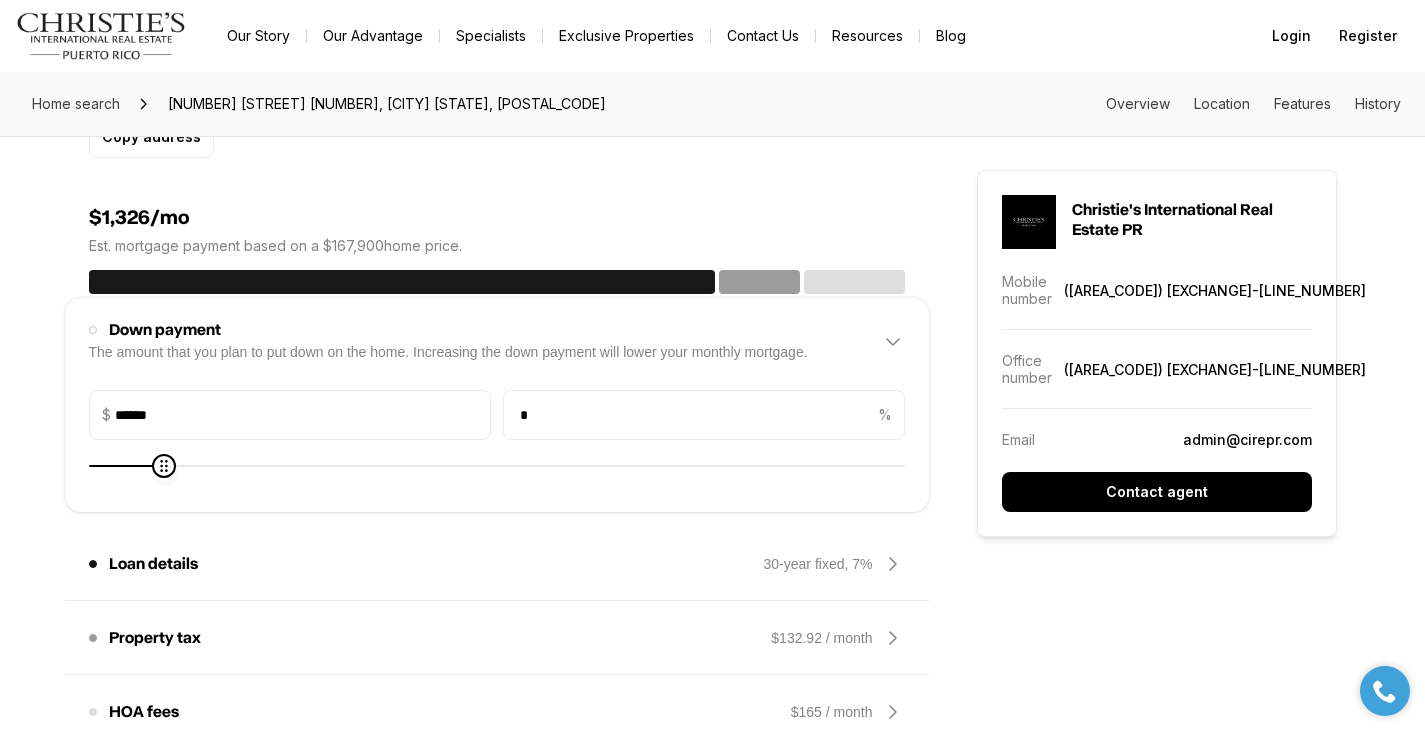 type on "******" 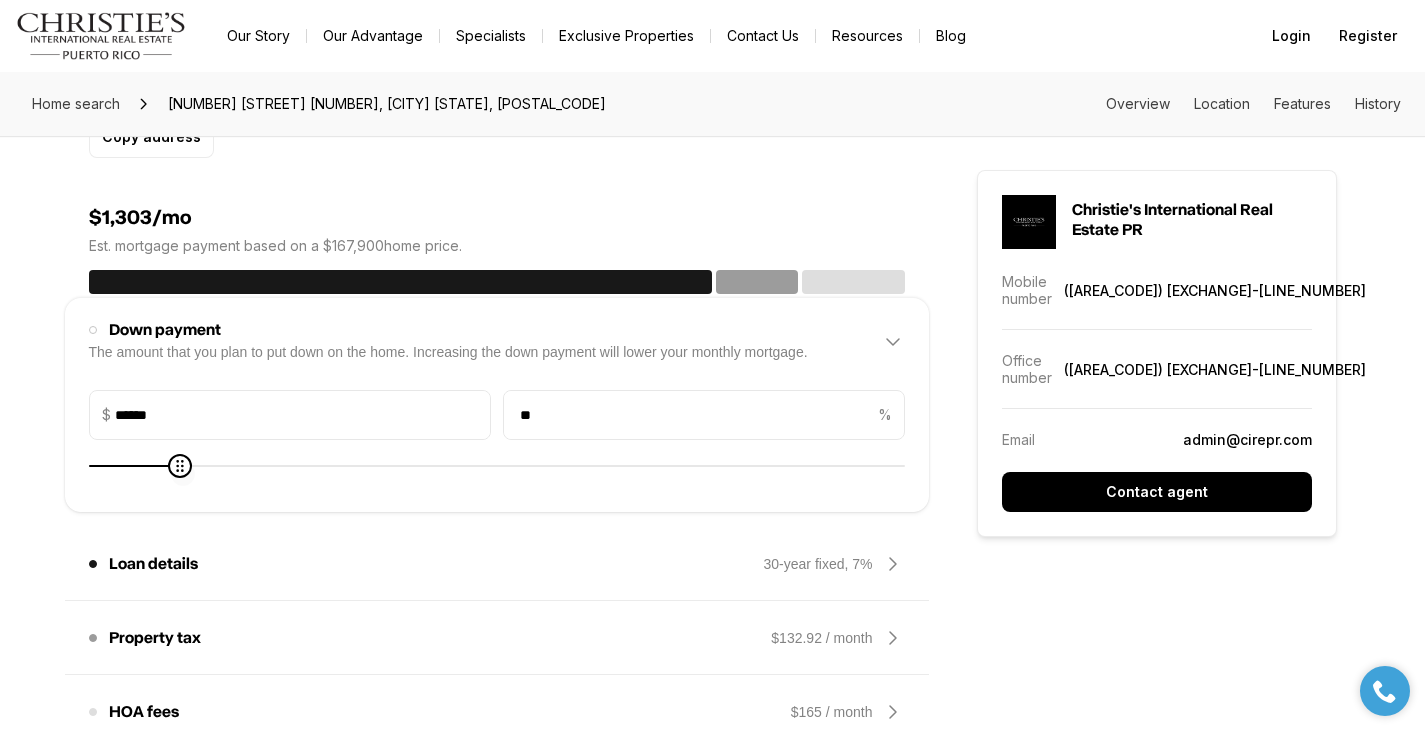 type on "******" 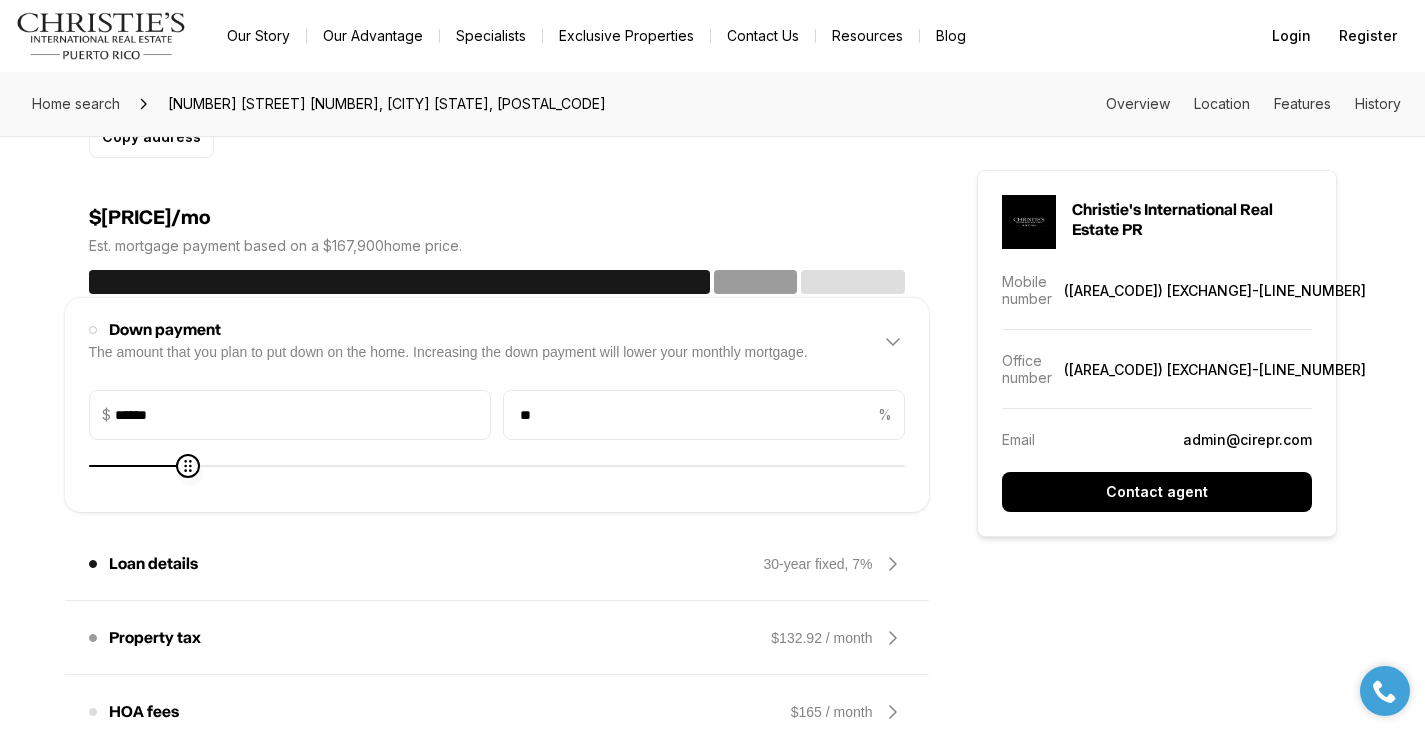 type on "******" 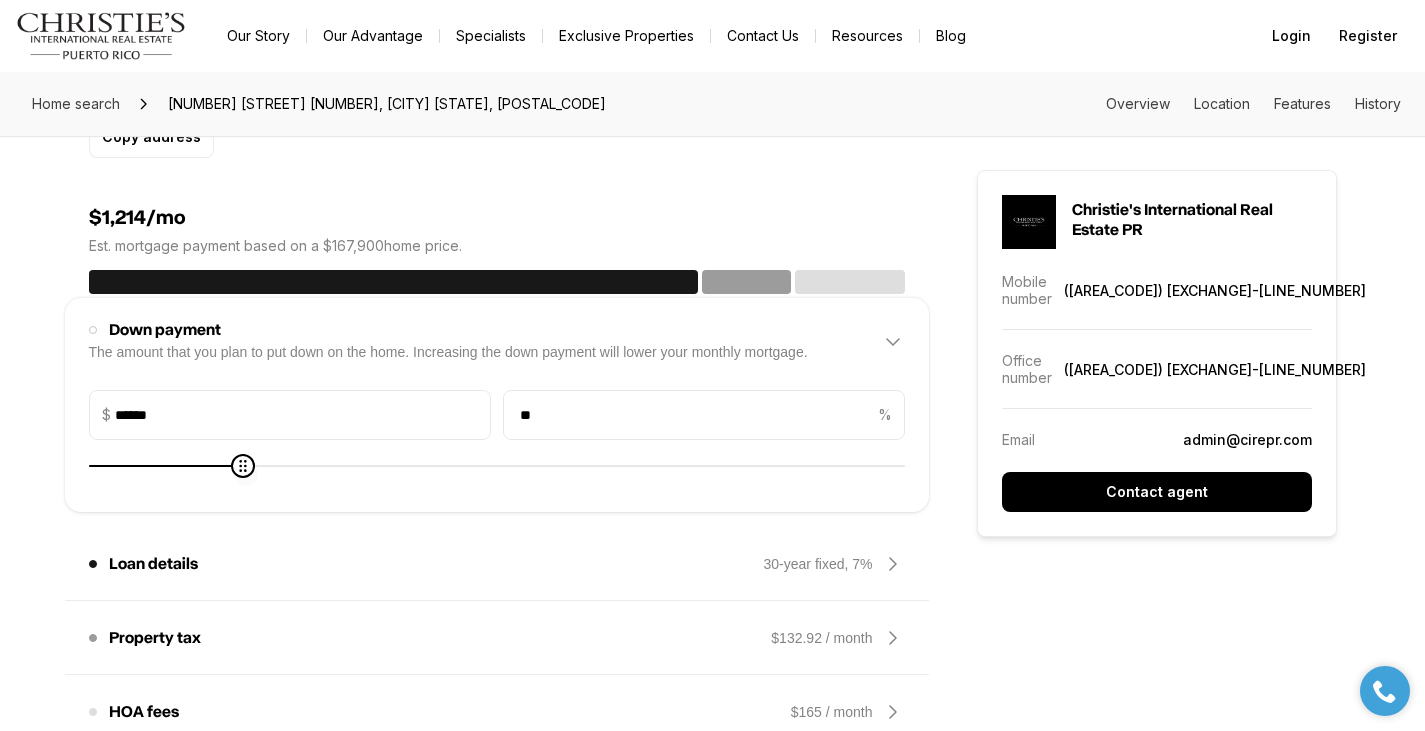 type on "******" 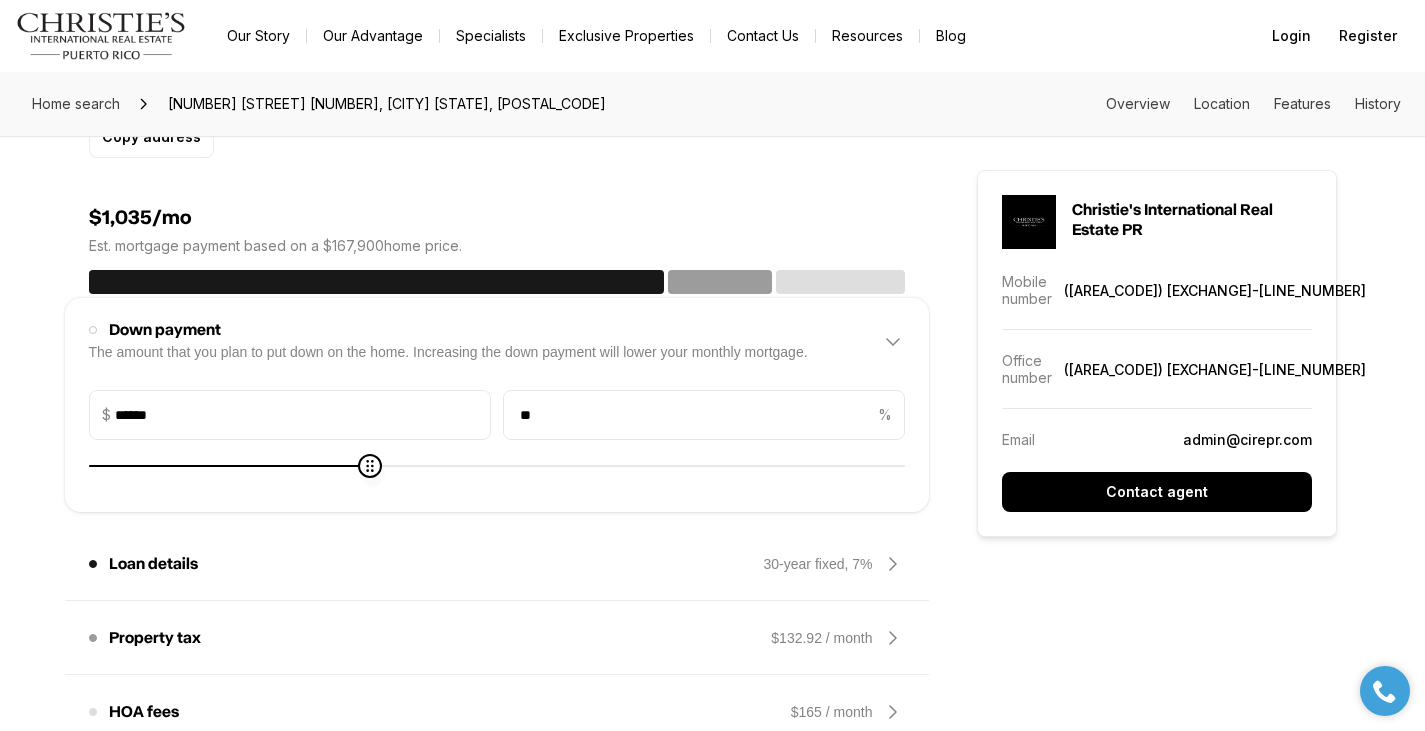 type on "******" 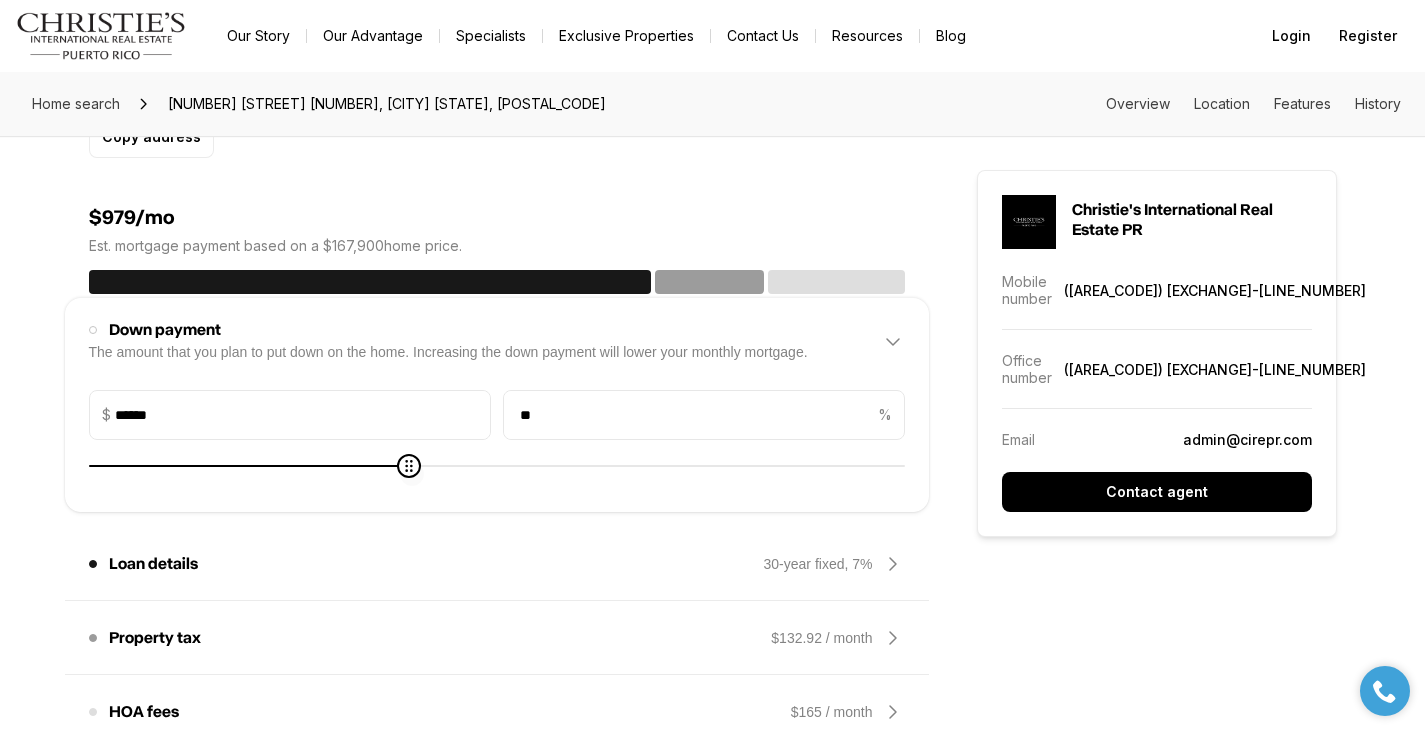 type on "******" 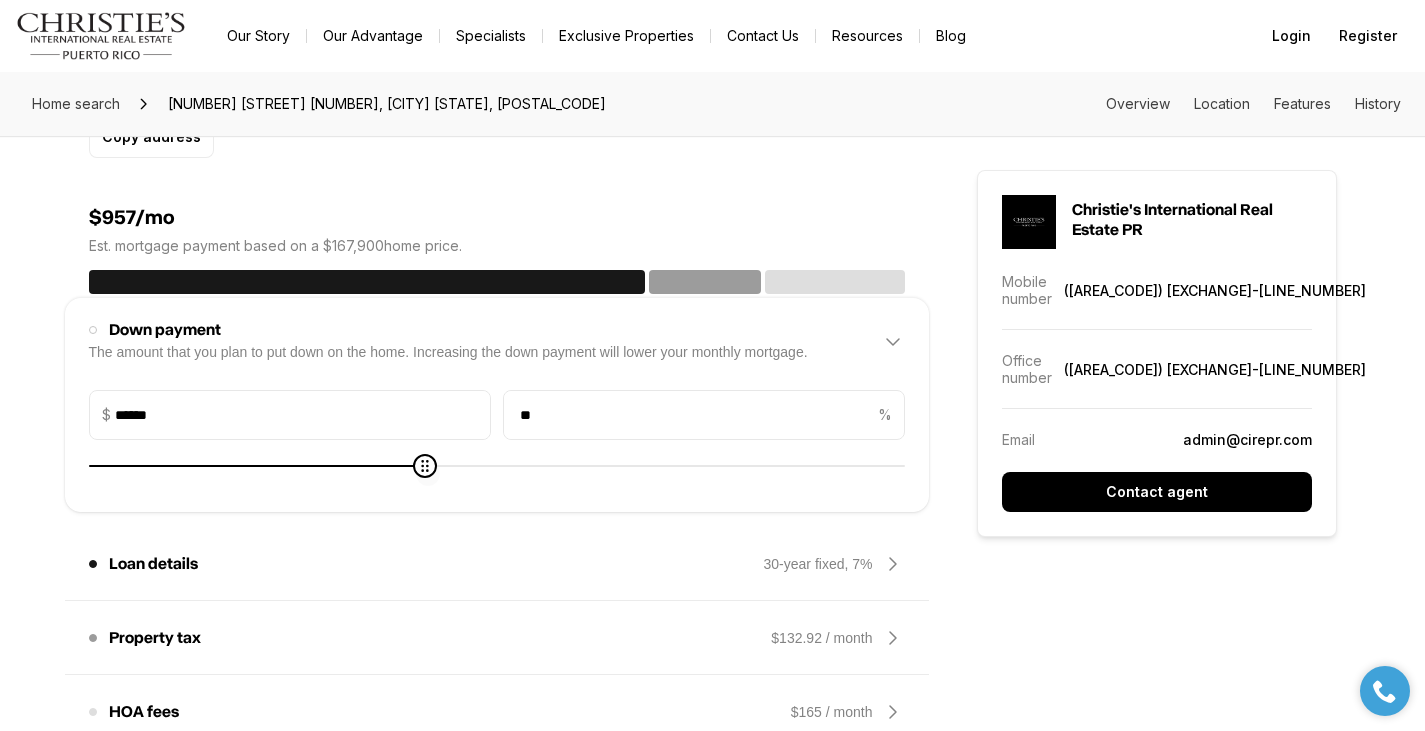 type on "******" 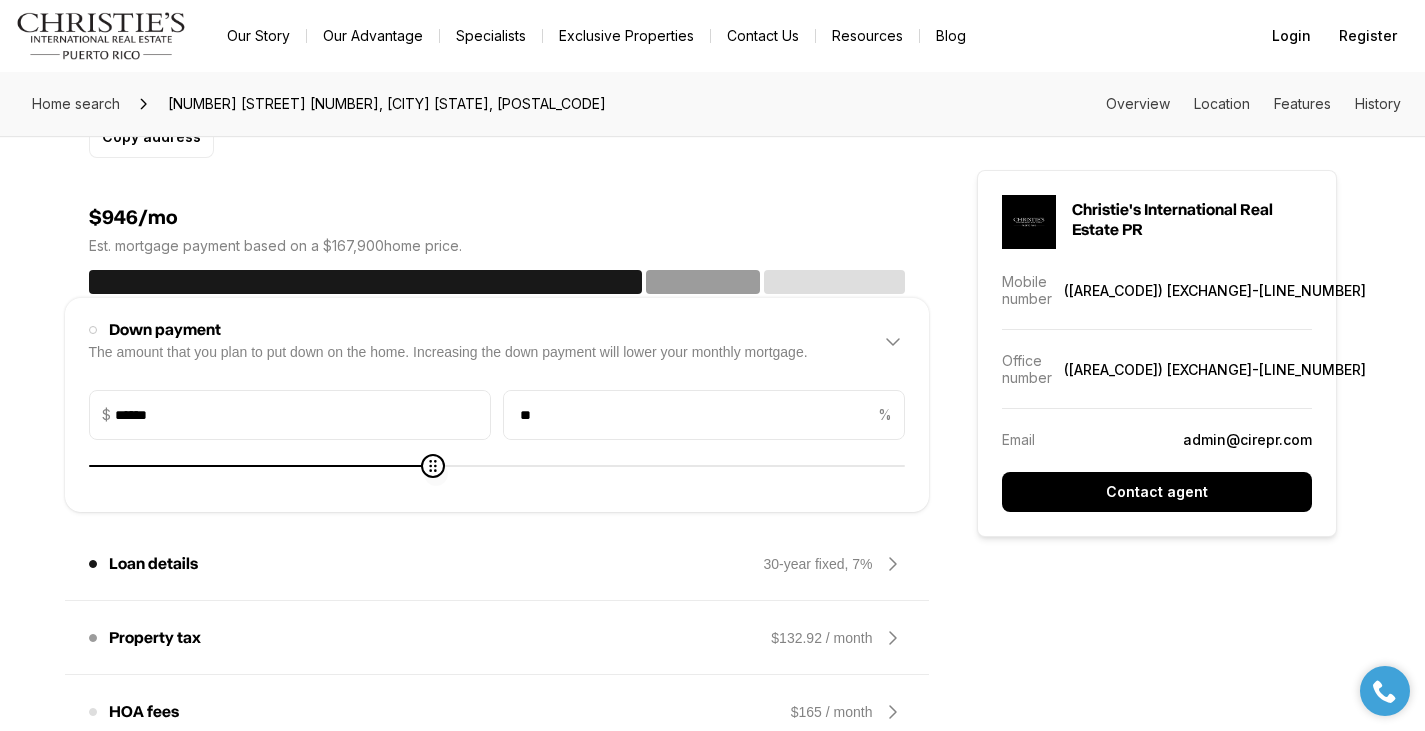 type on "******" 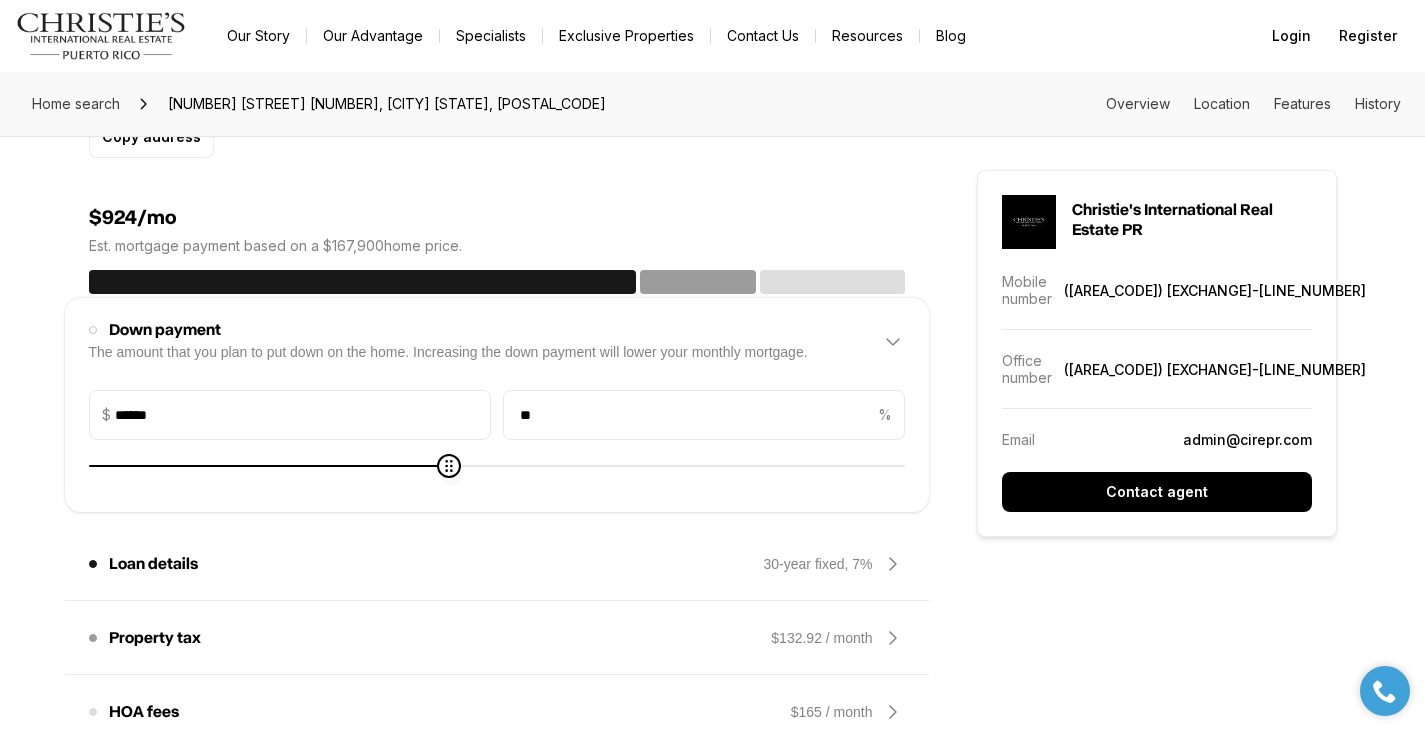 type on "******" 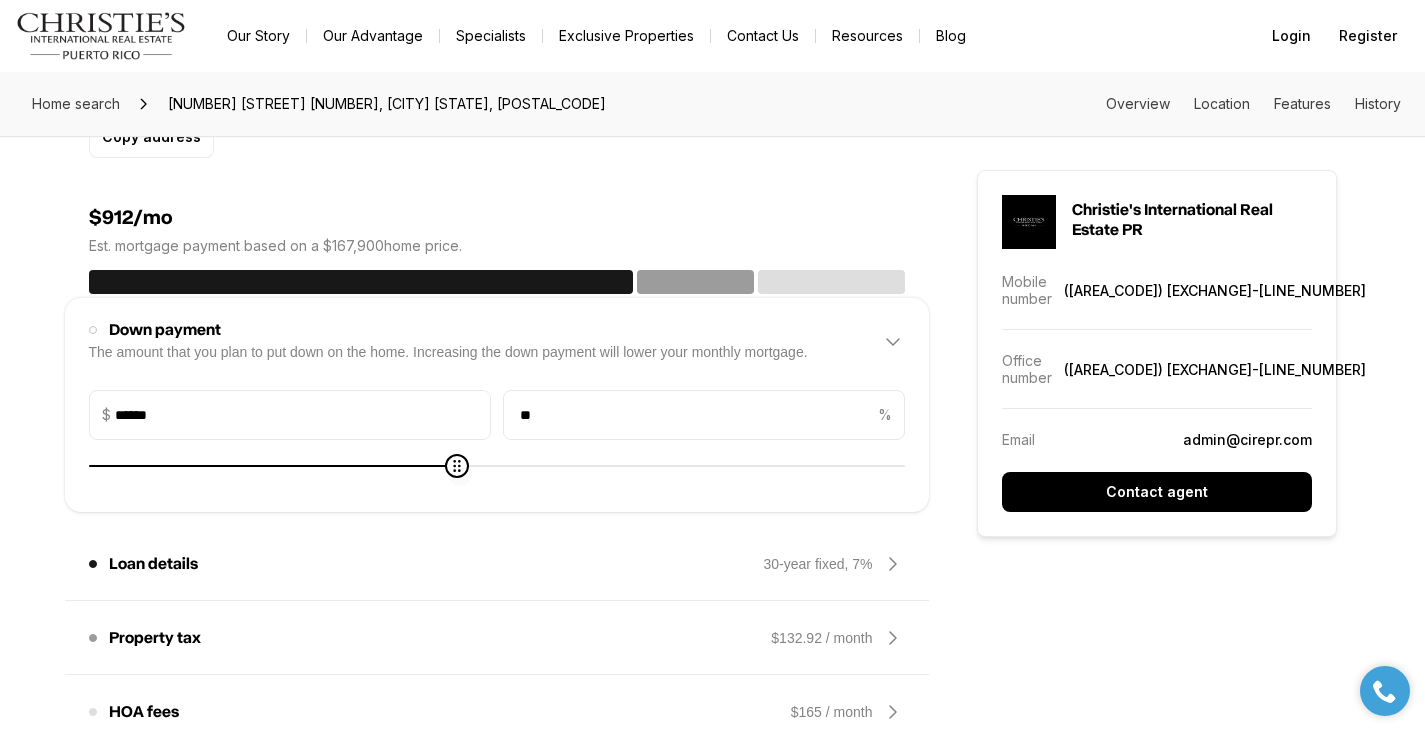 type on "******" 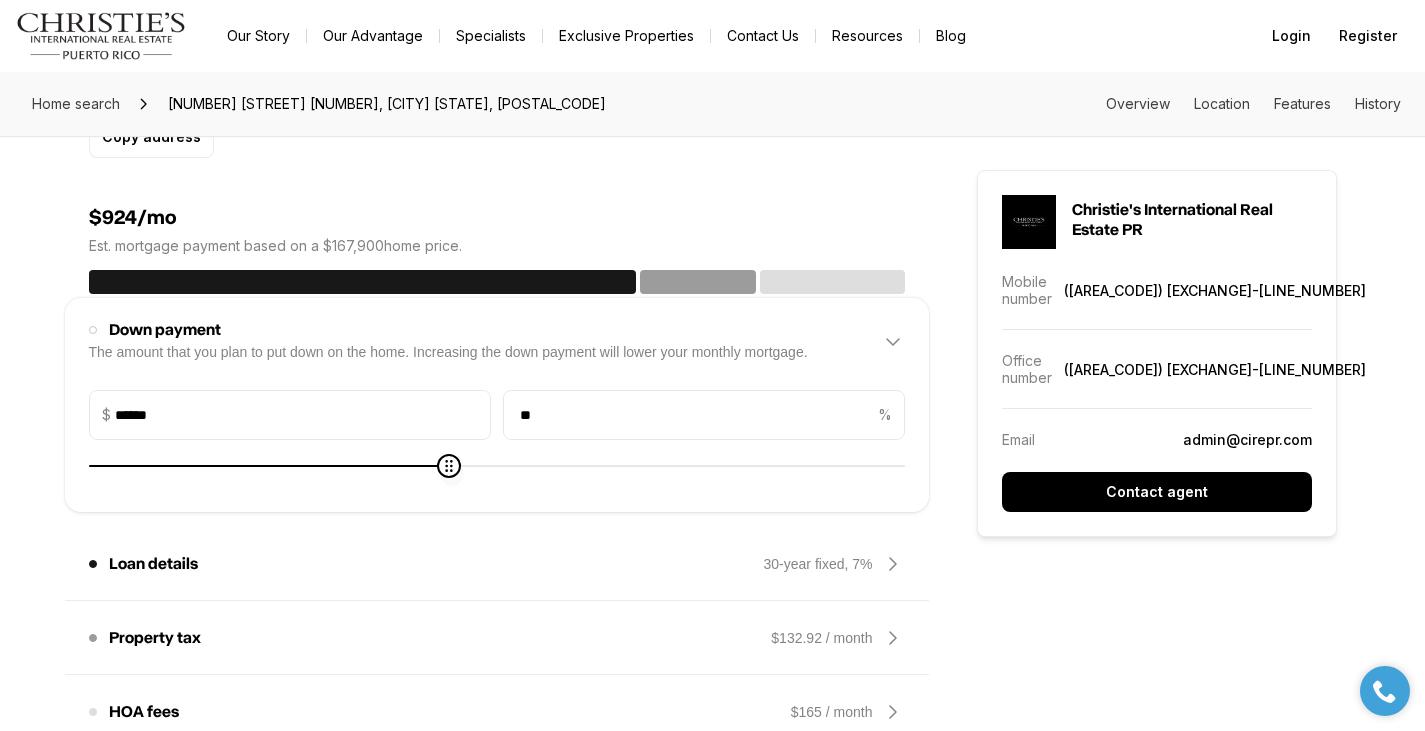 type on "******" 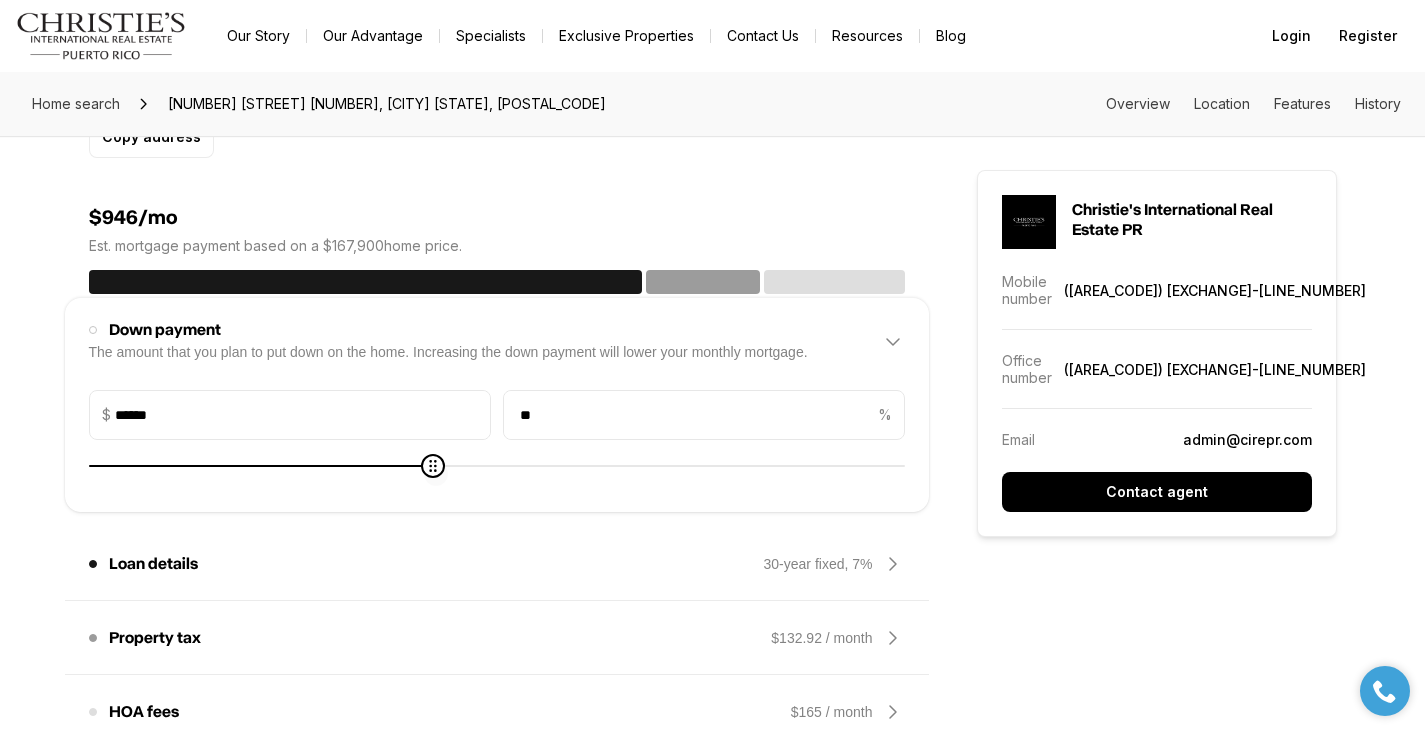 type on "******" 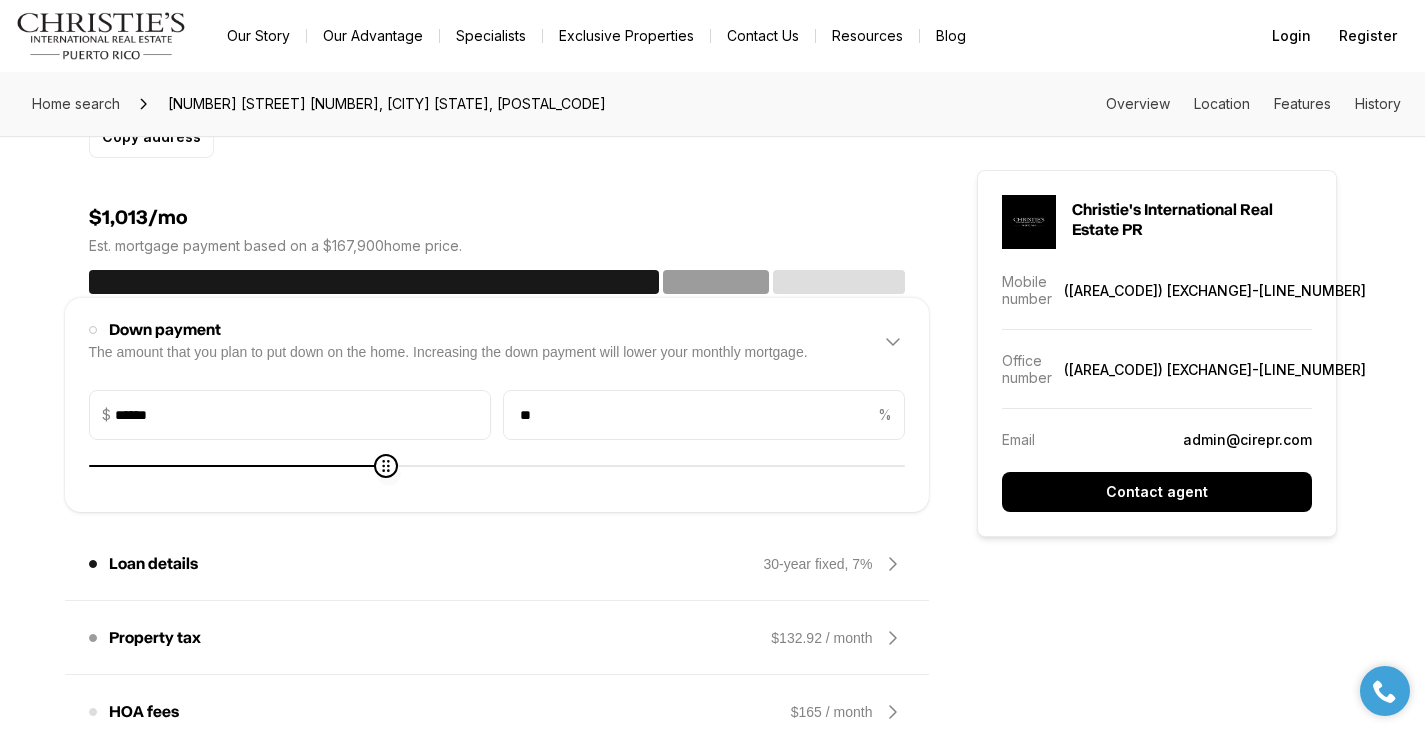 type on "******" 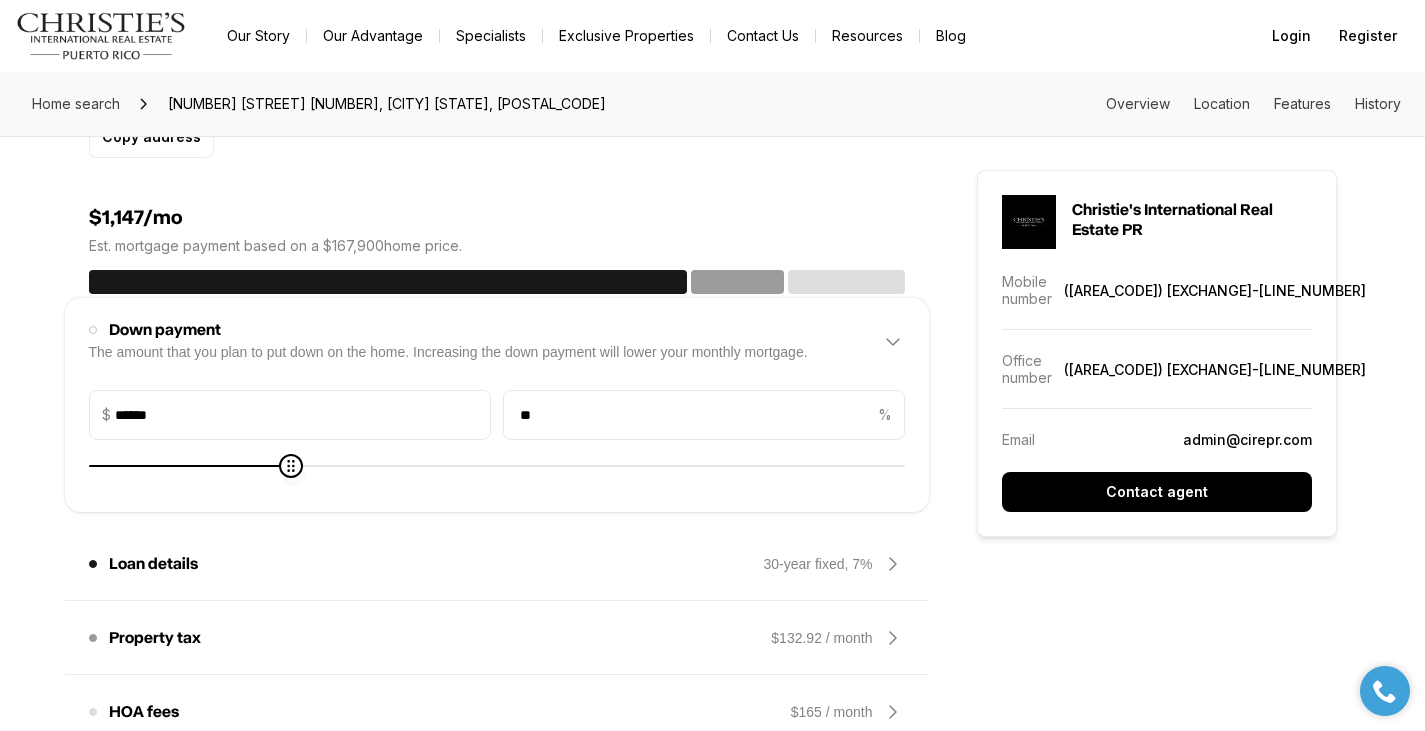 type on "******" 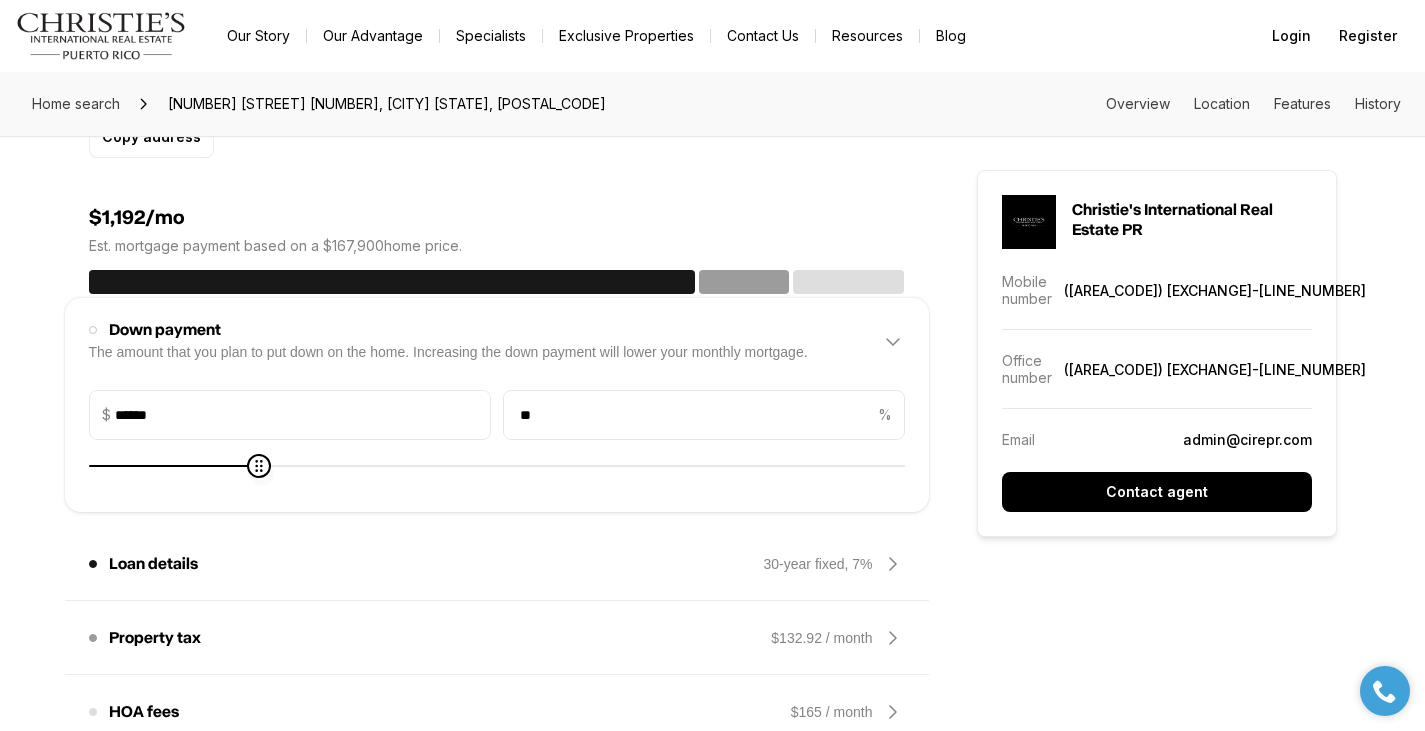 type on "******" 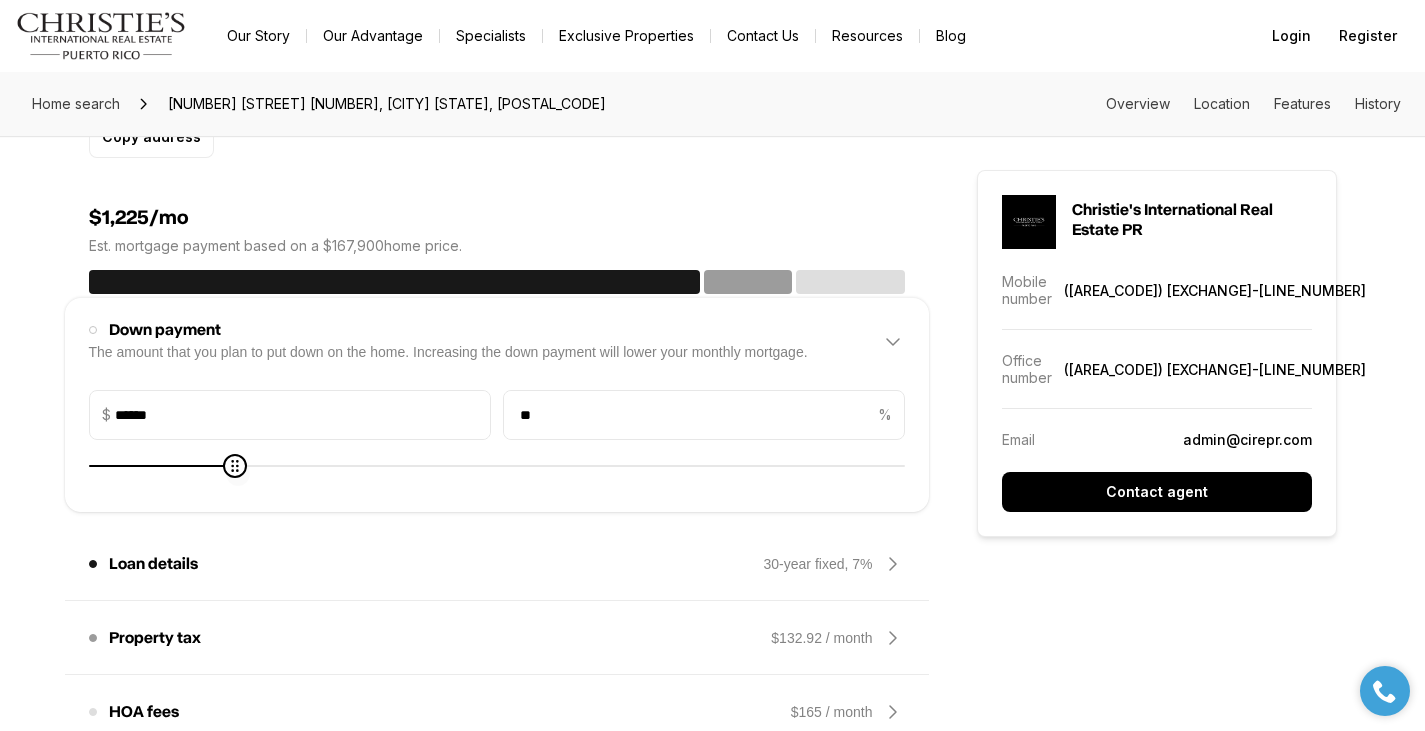 type on "******" 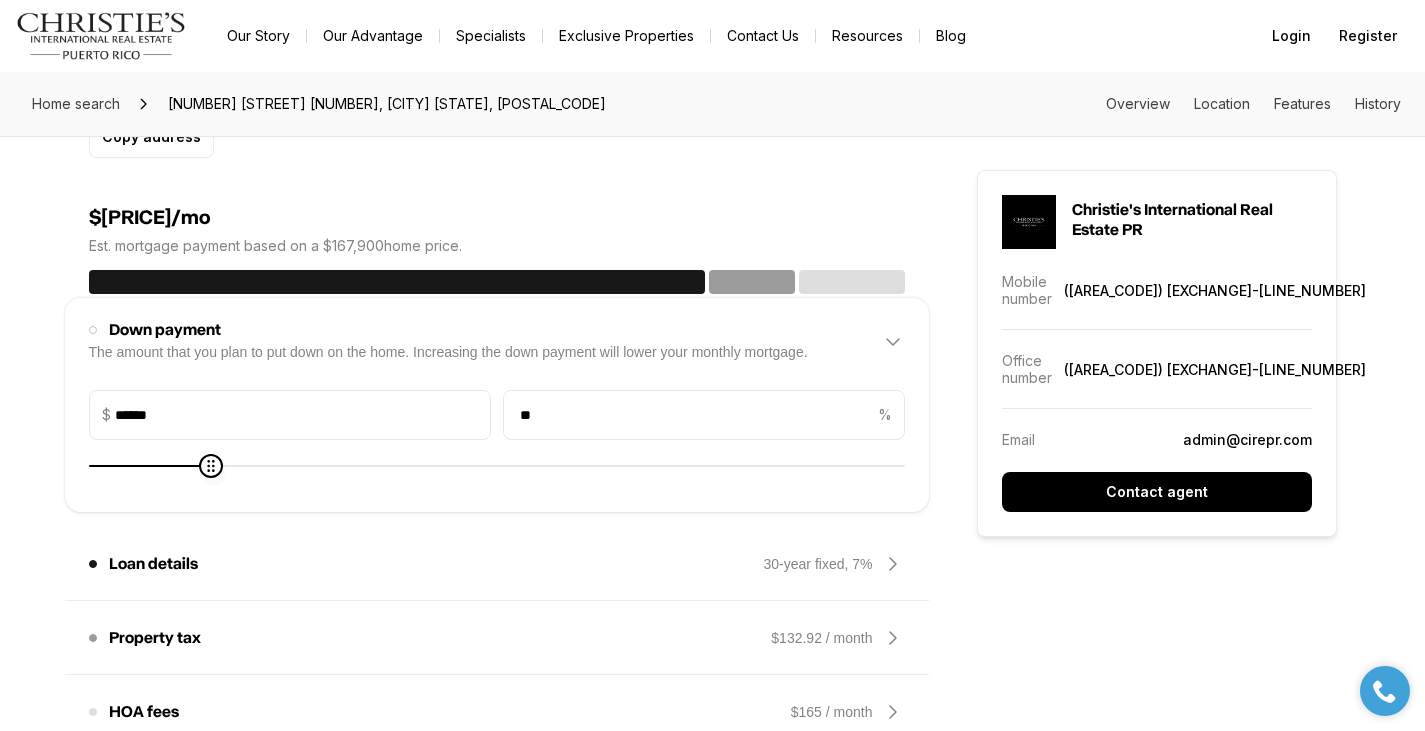 type on "******" 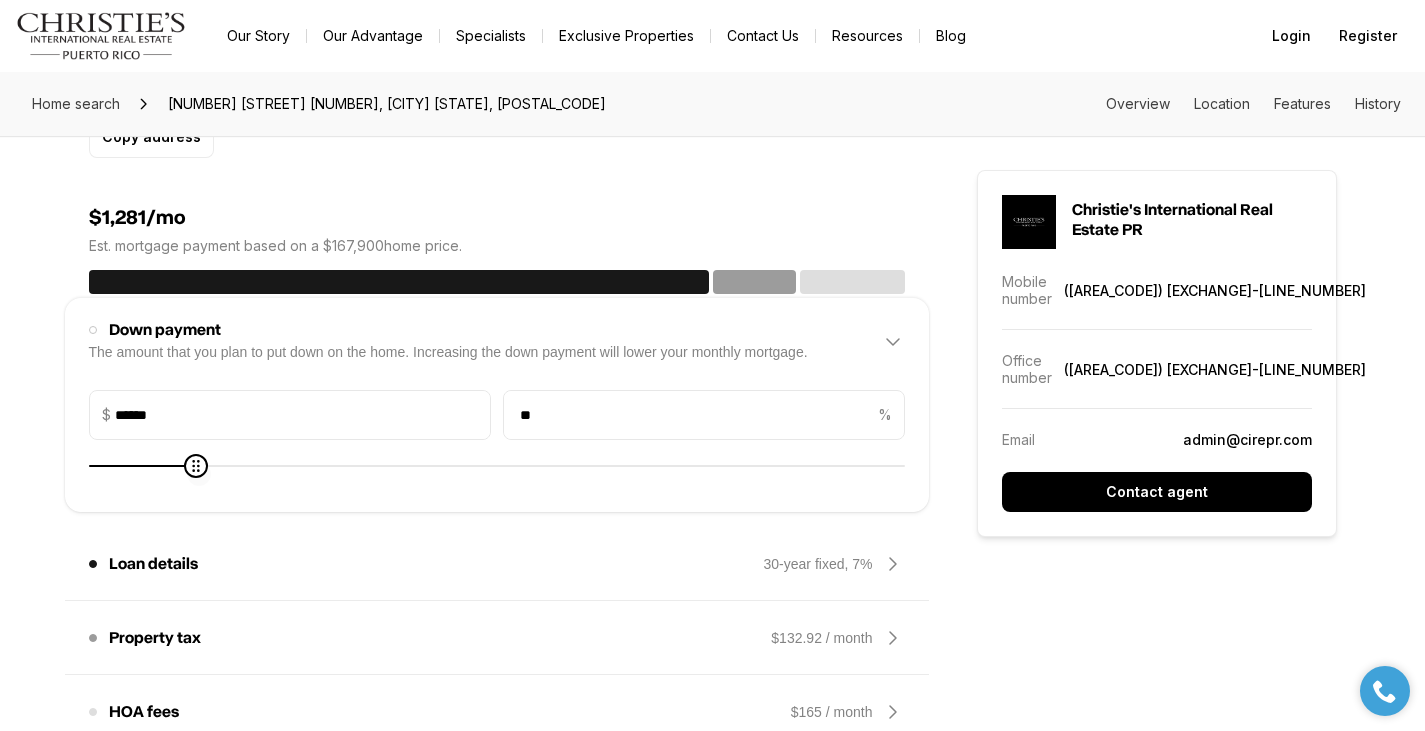 type on "******" 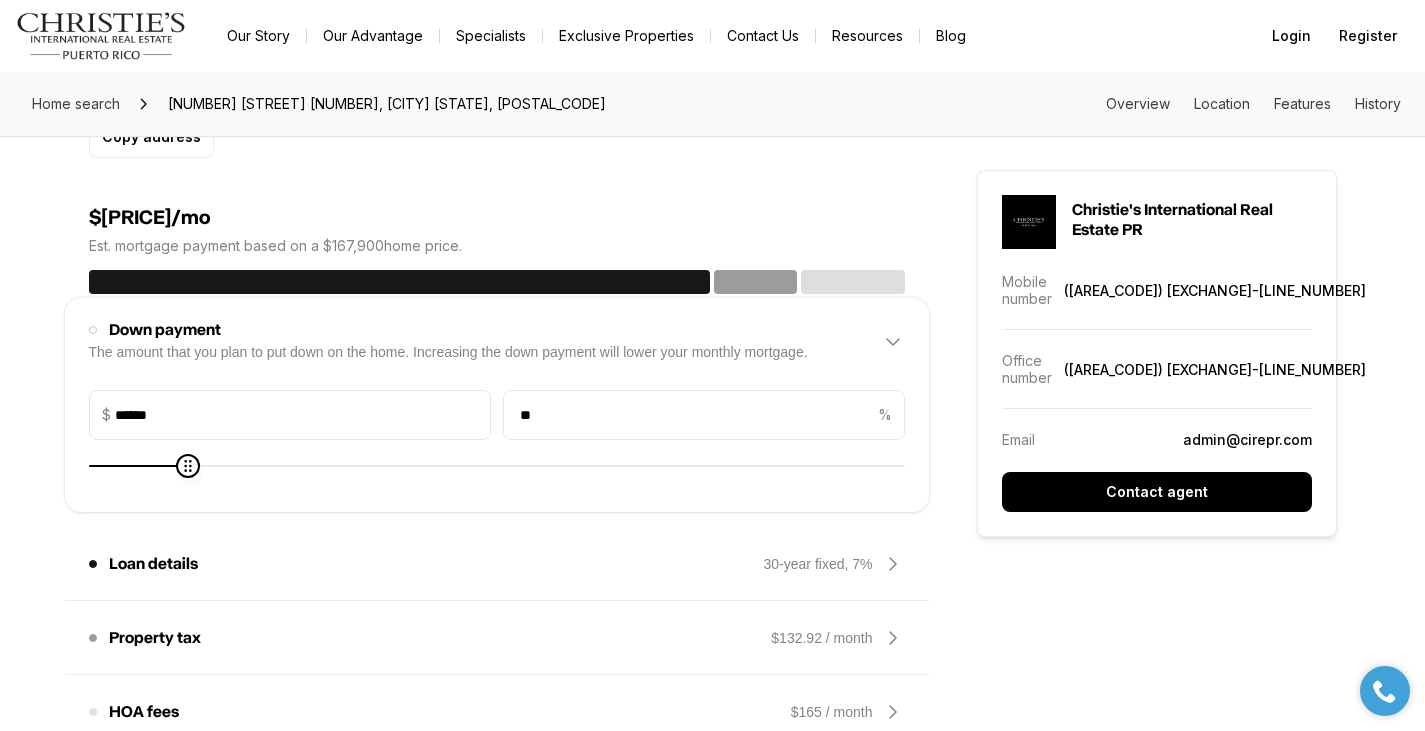 type on "******" 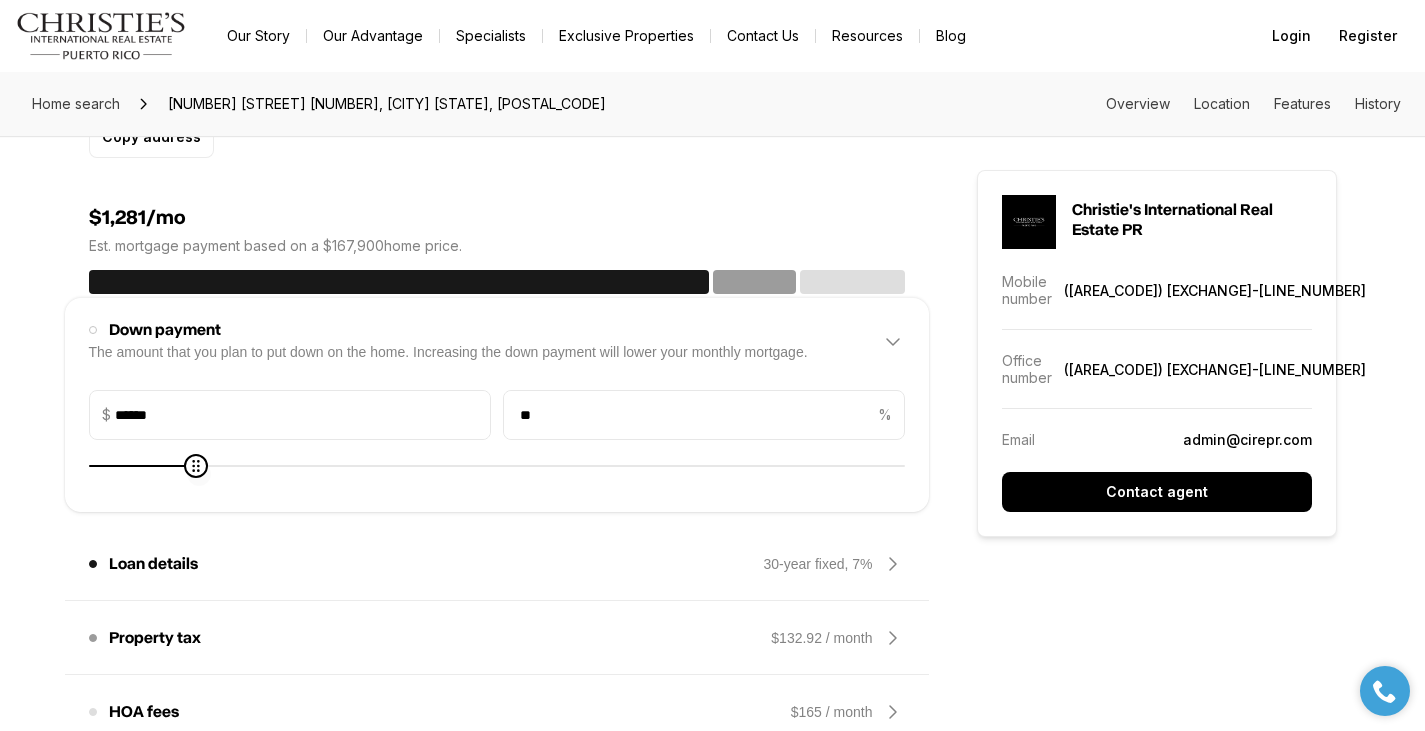 type on "******" 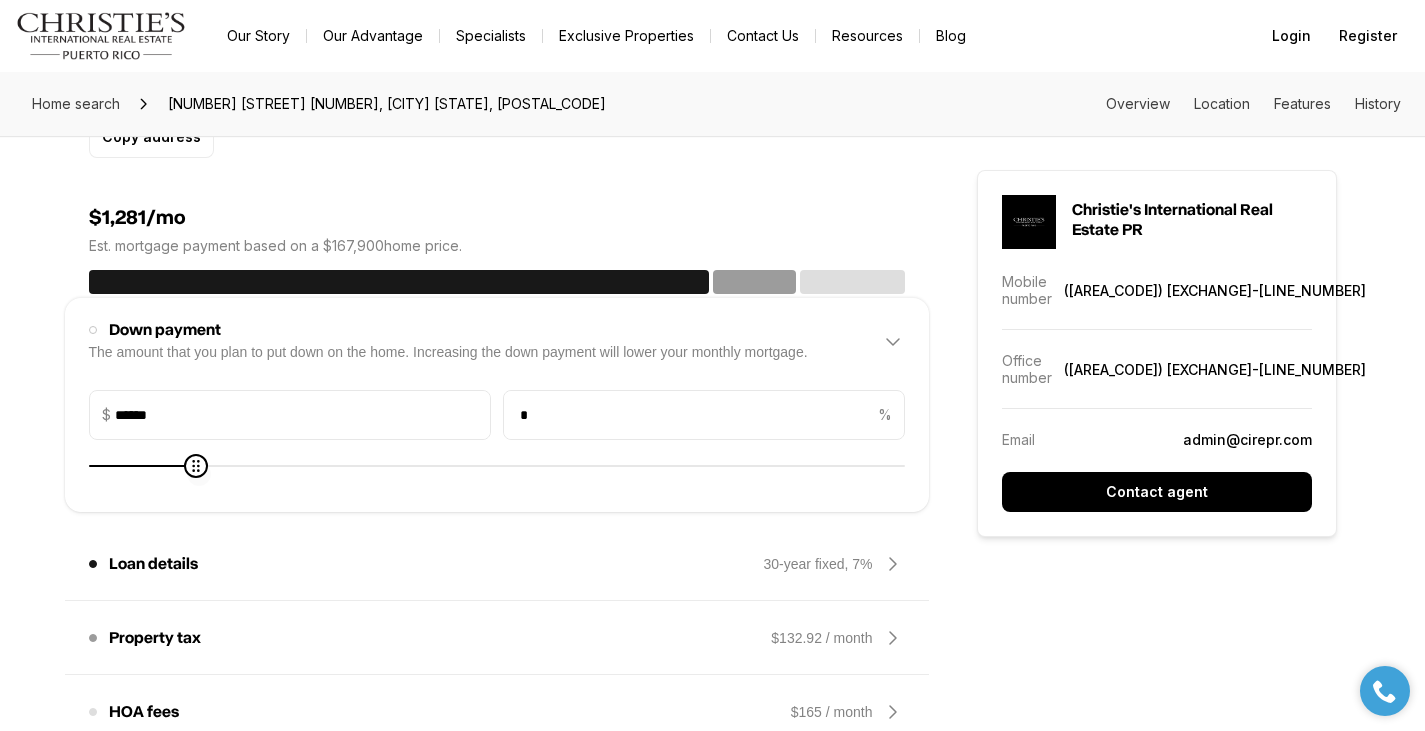 type on "******" 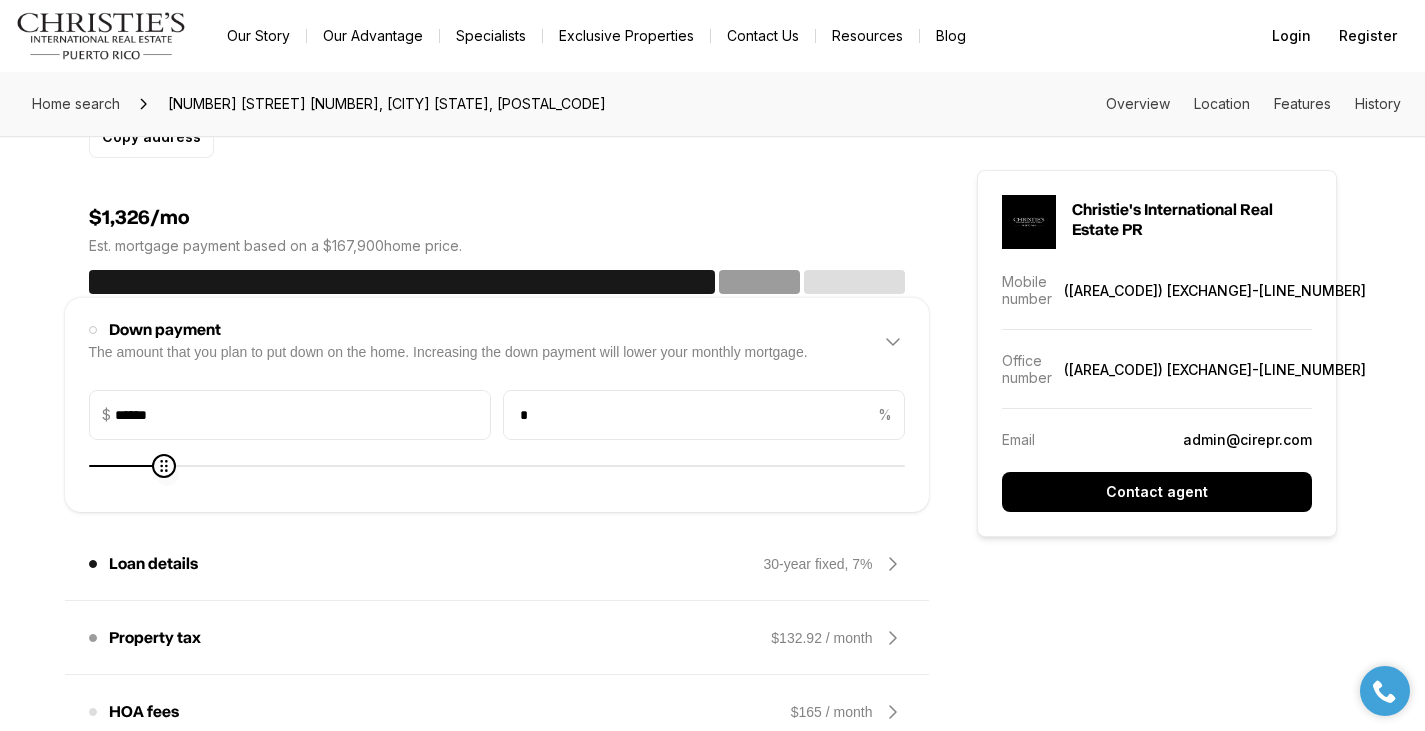 type on "******" 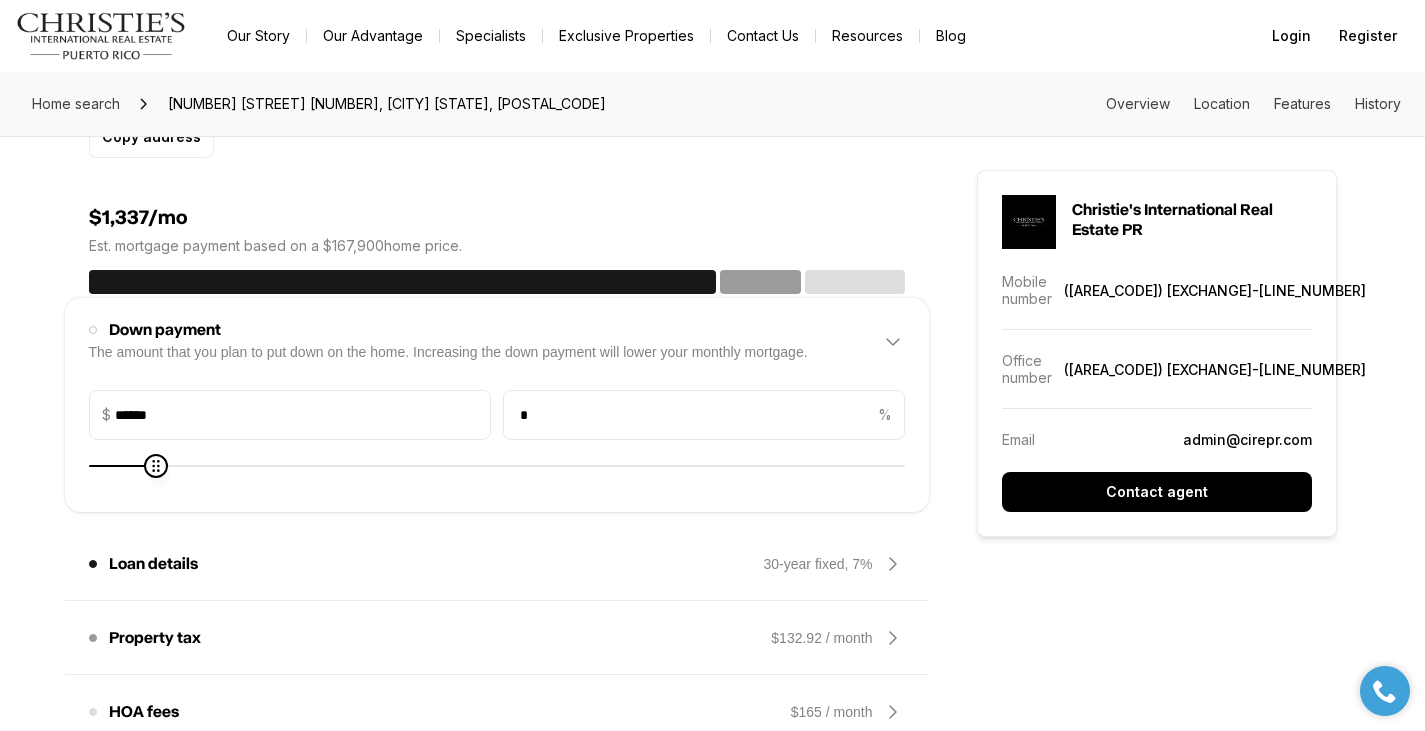 type on "******" 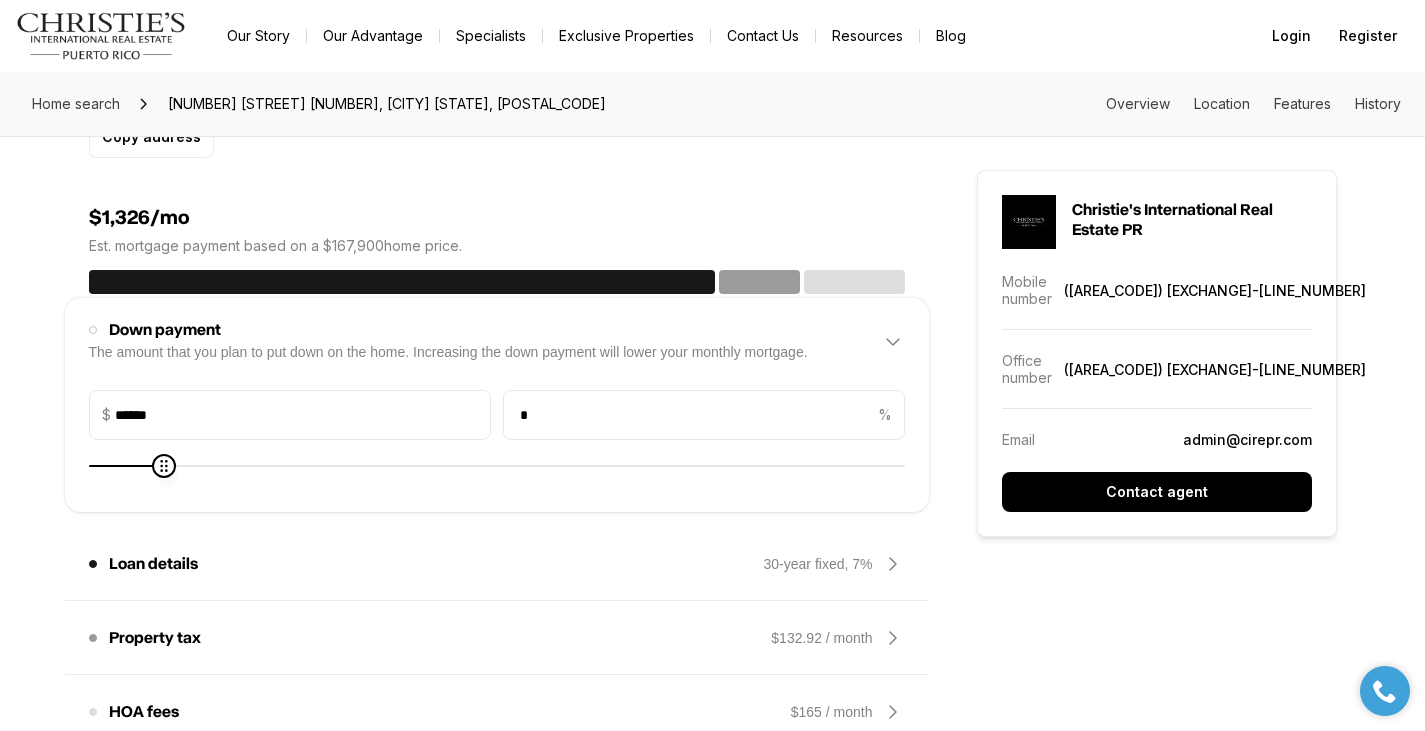 type on "******" 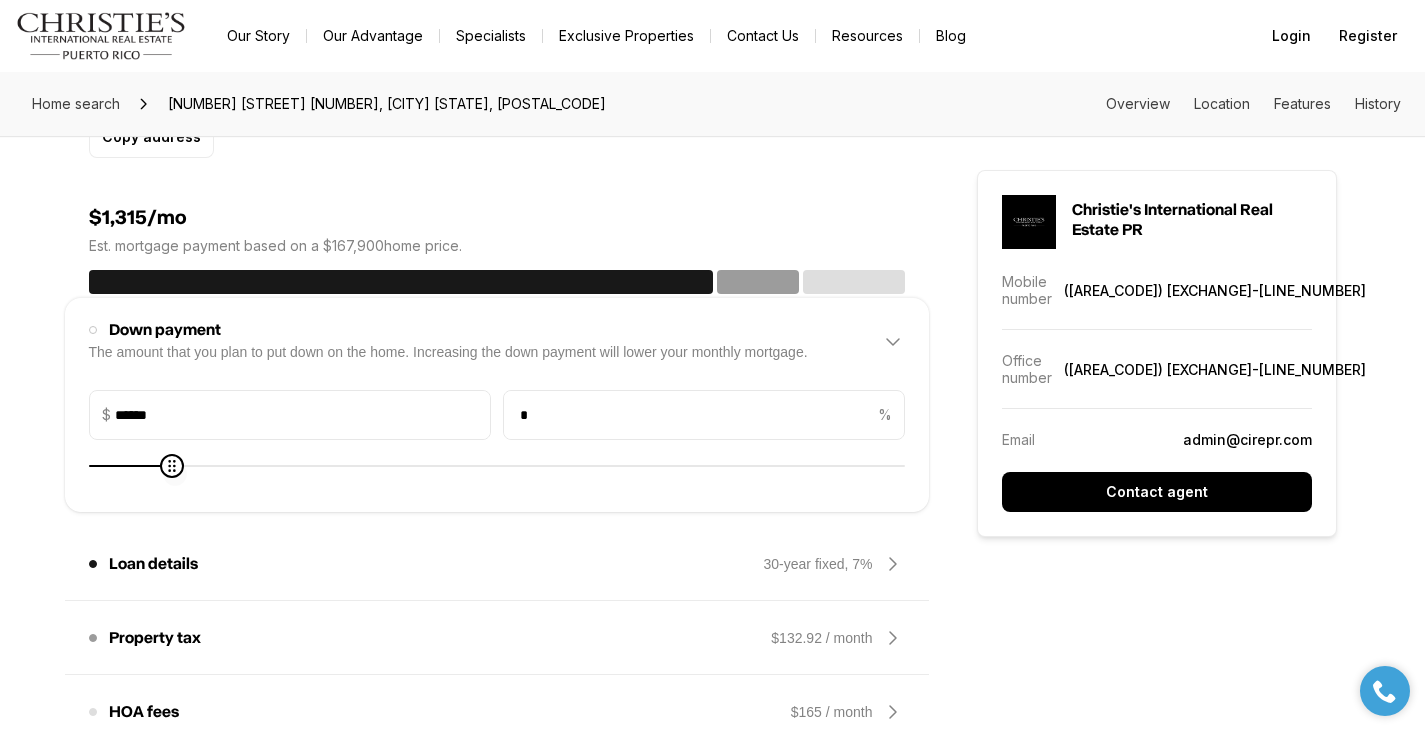 type on "******" 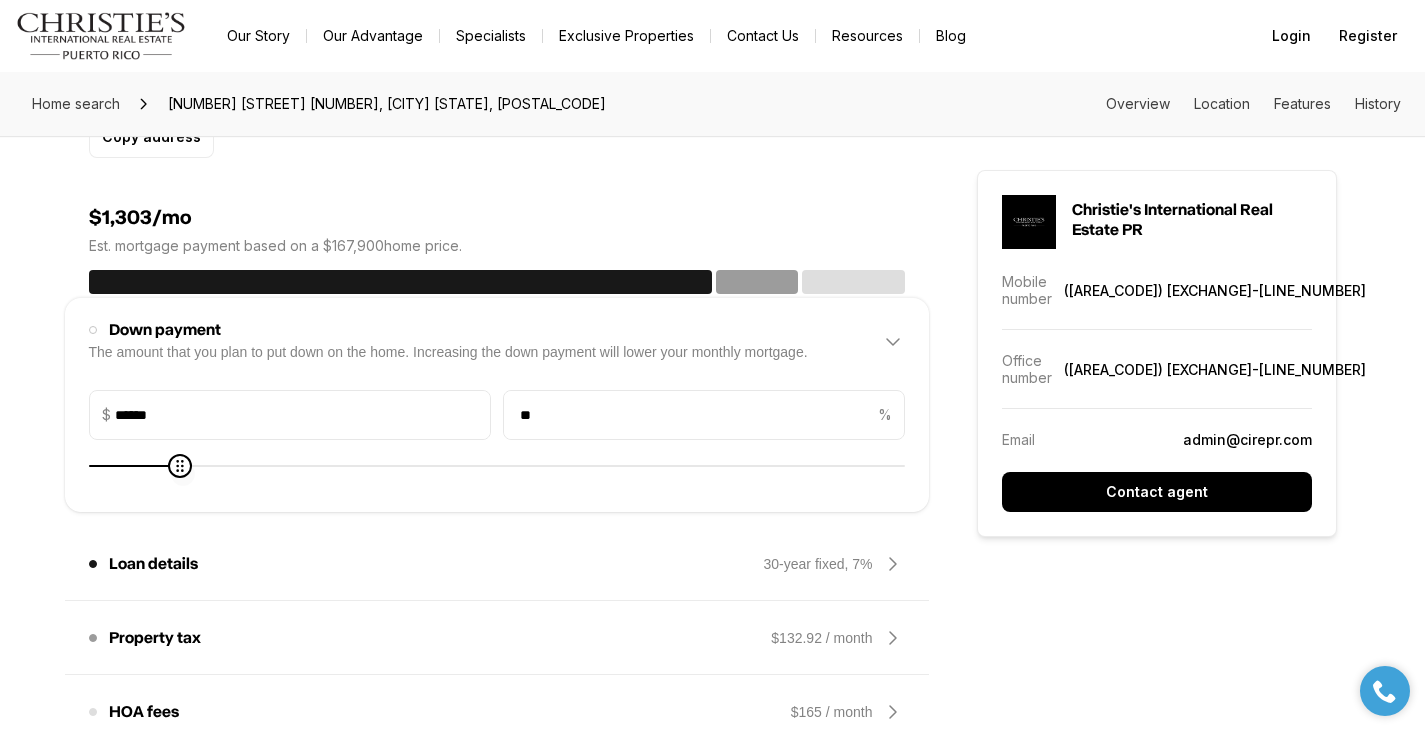 type on "******" 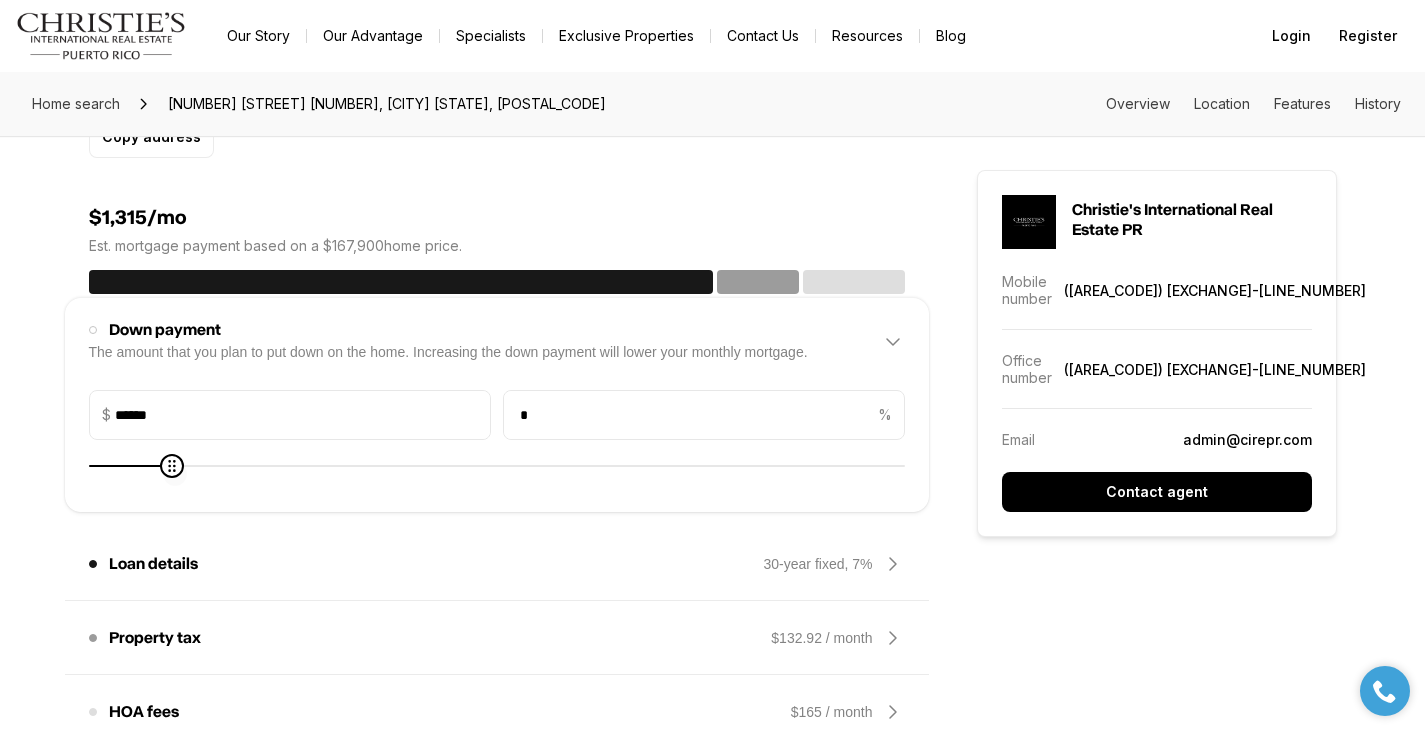 click at bounding box center (497, 466) 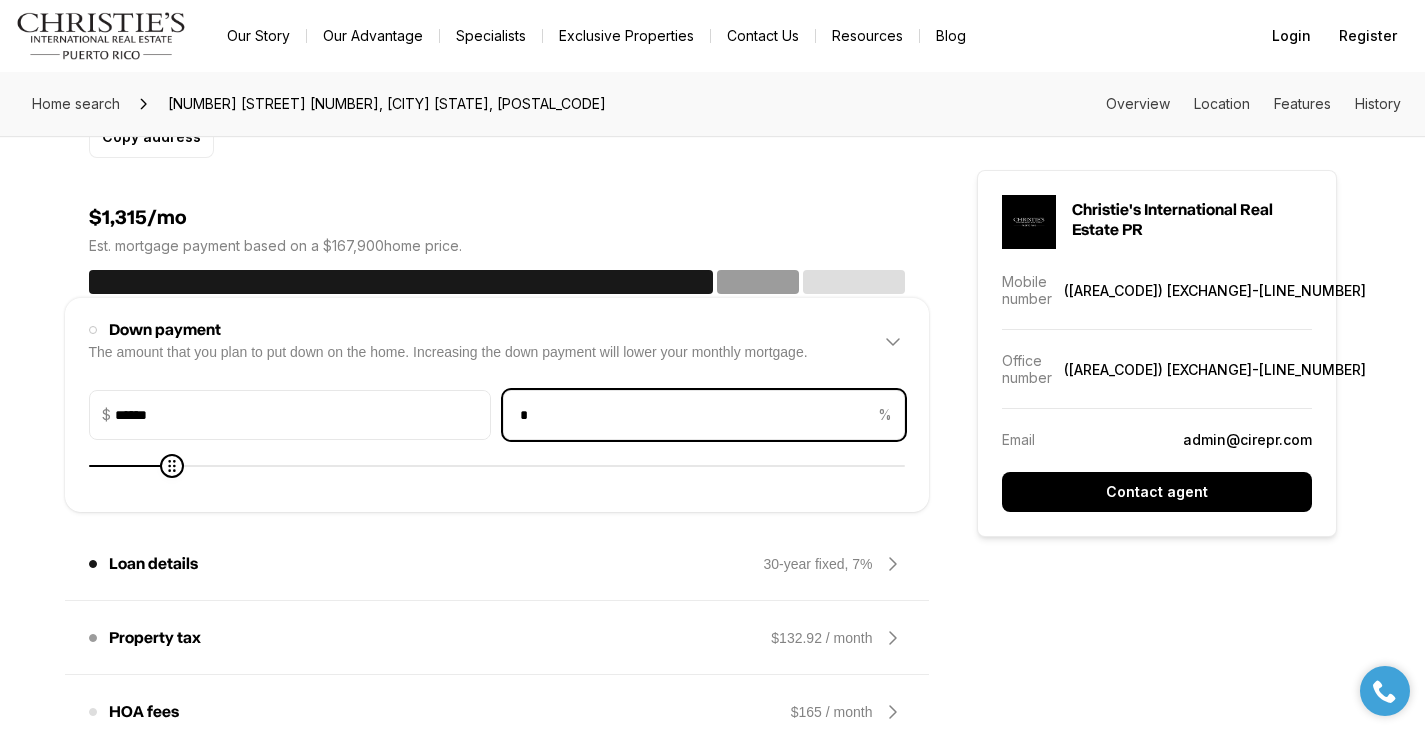 click on "*" at bounding box center [689, 415] 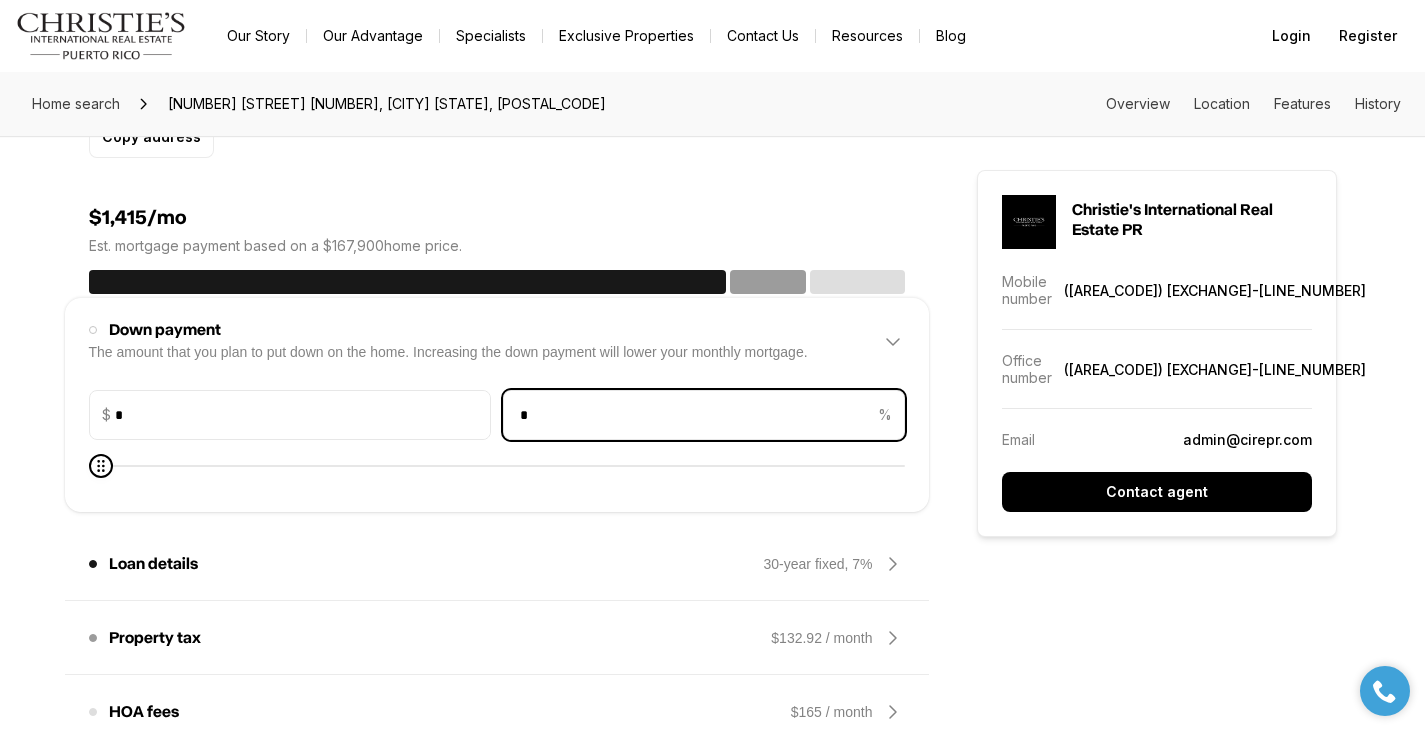 type on "******" 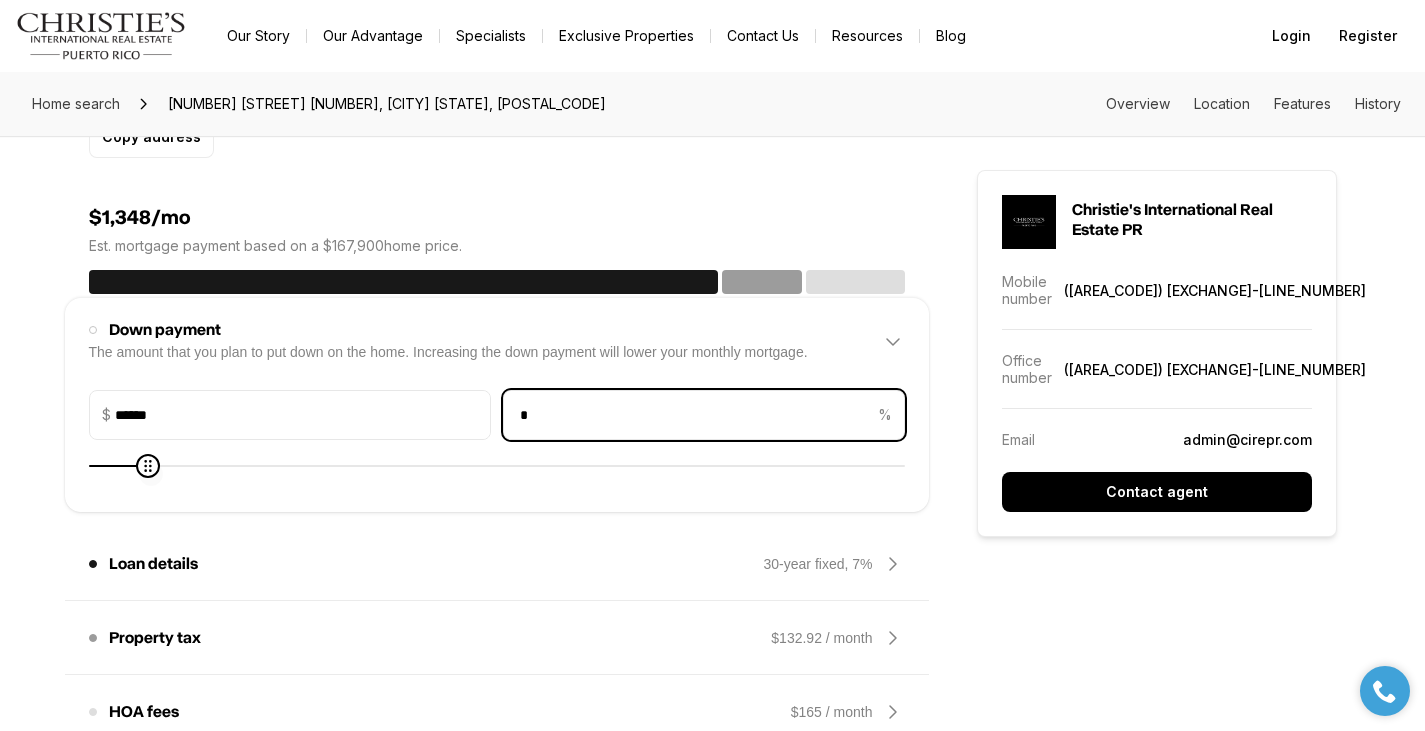 type 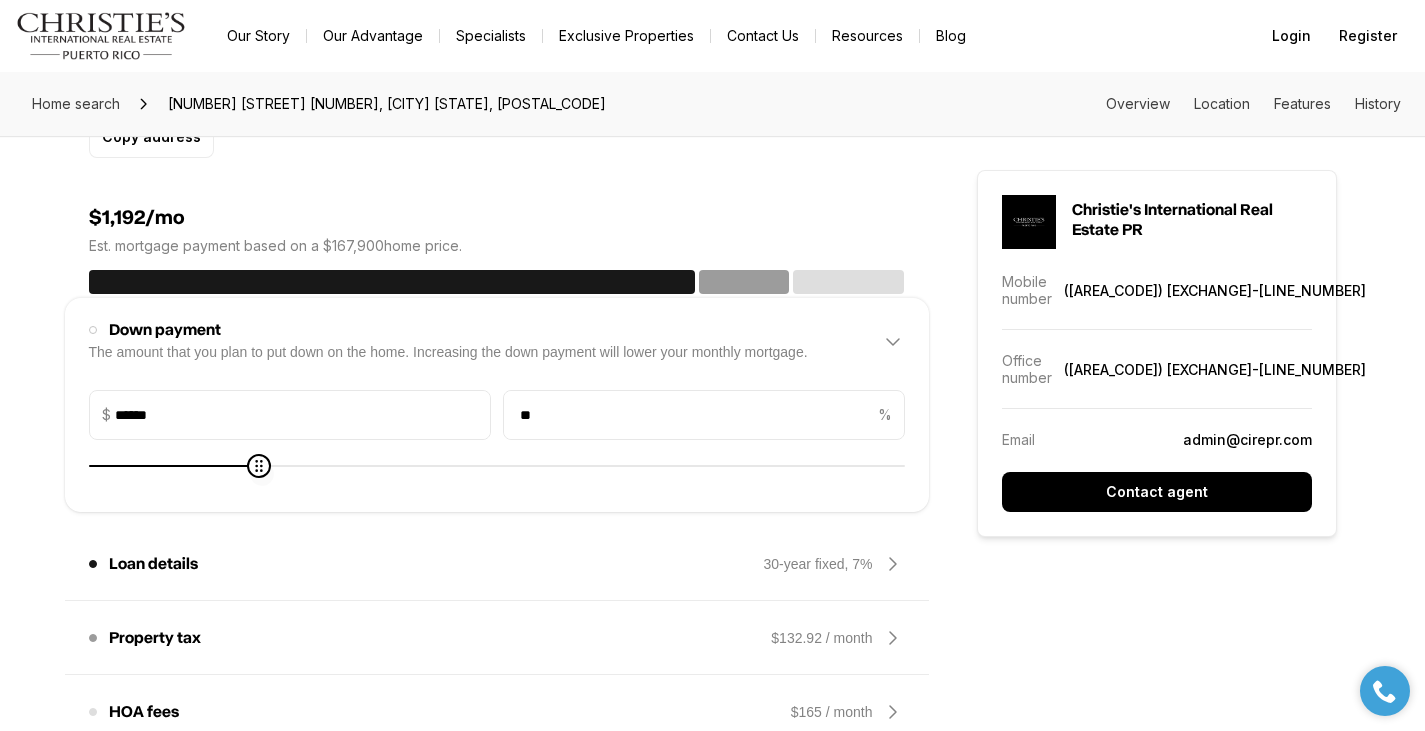 click 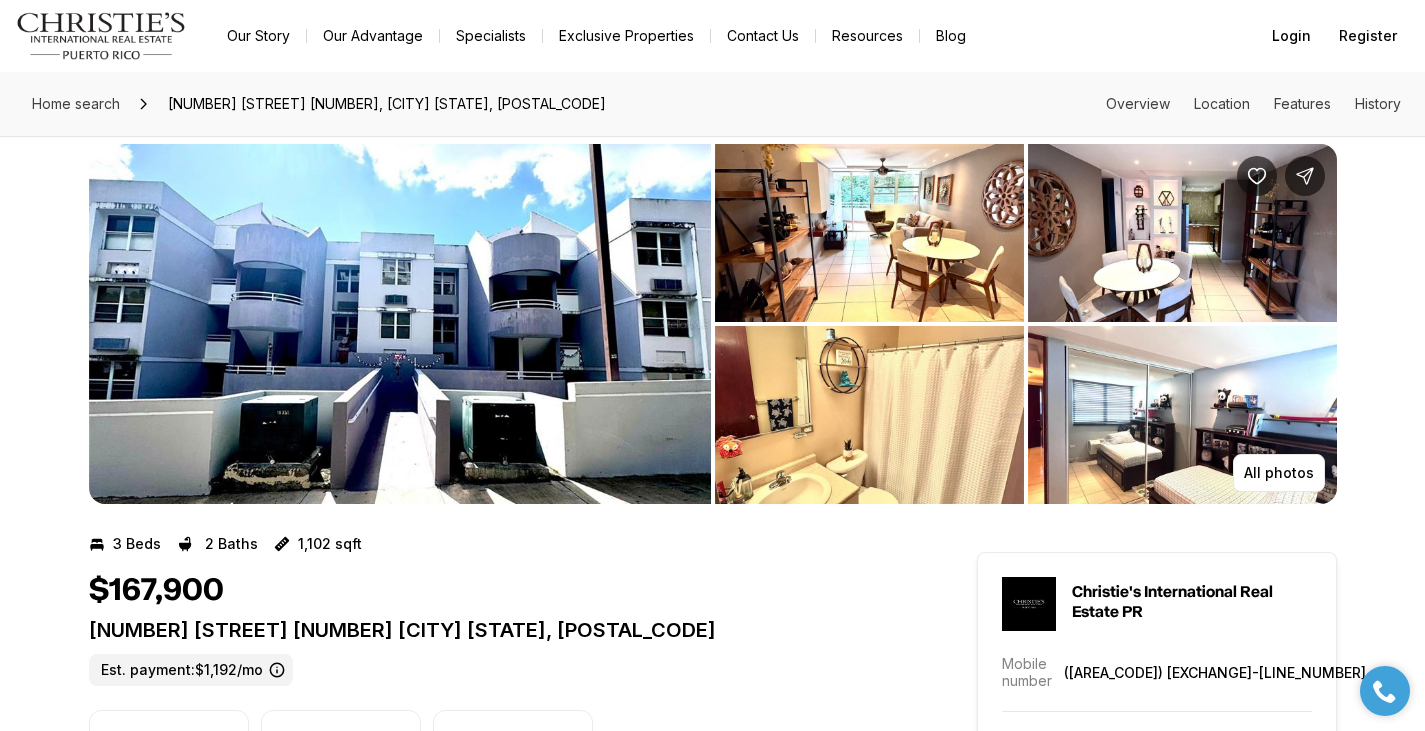 scroll, scrollTop: 0, scrollLeft: 0, axis: both 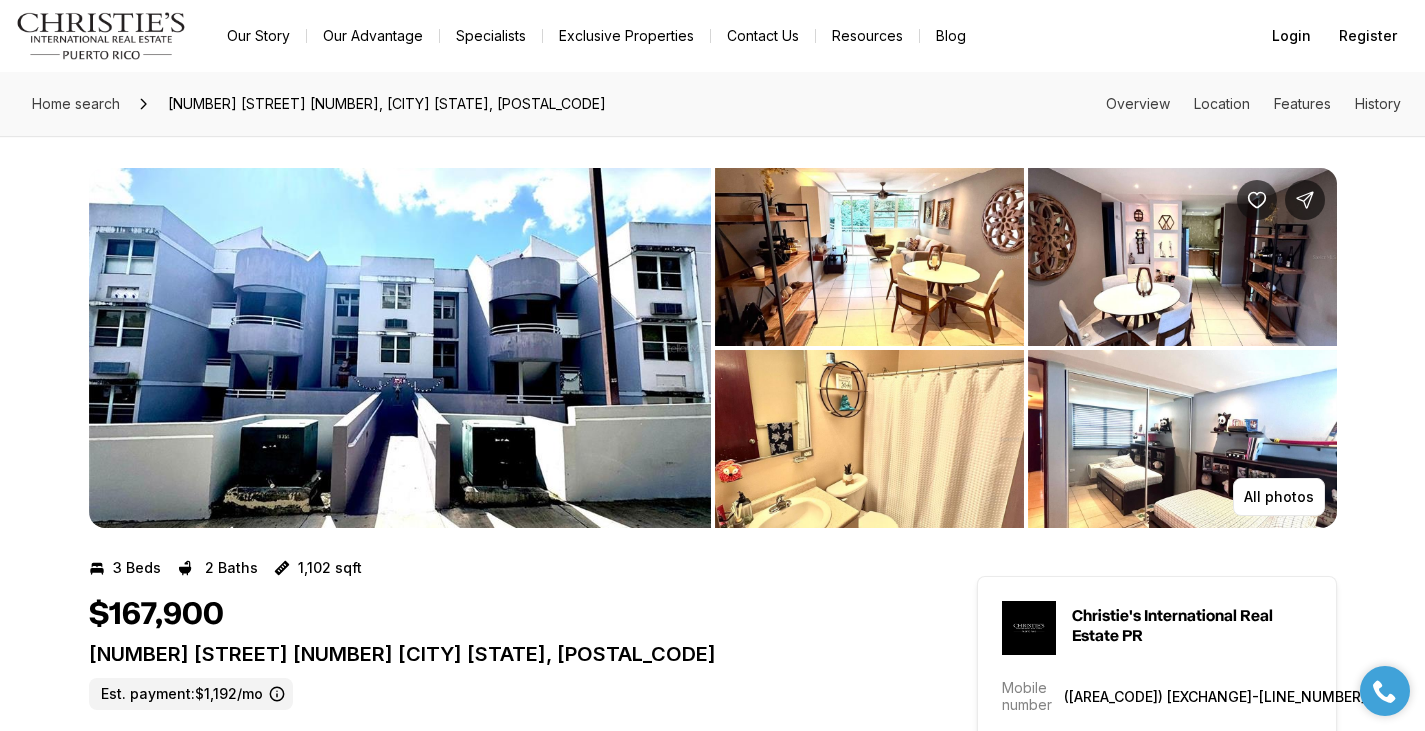 click at bounding box center (400, 348) 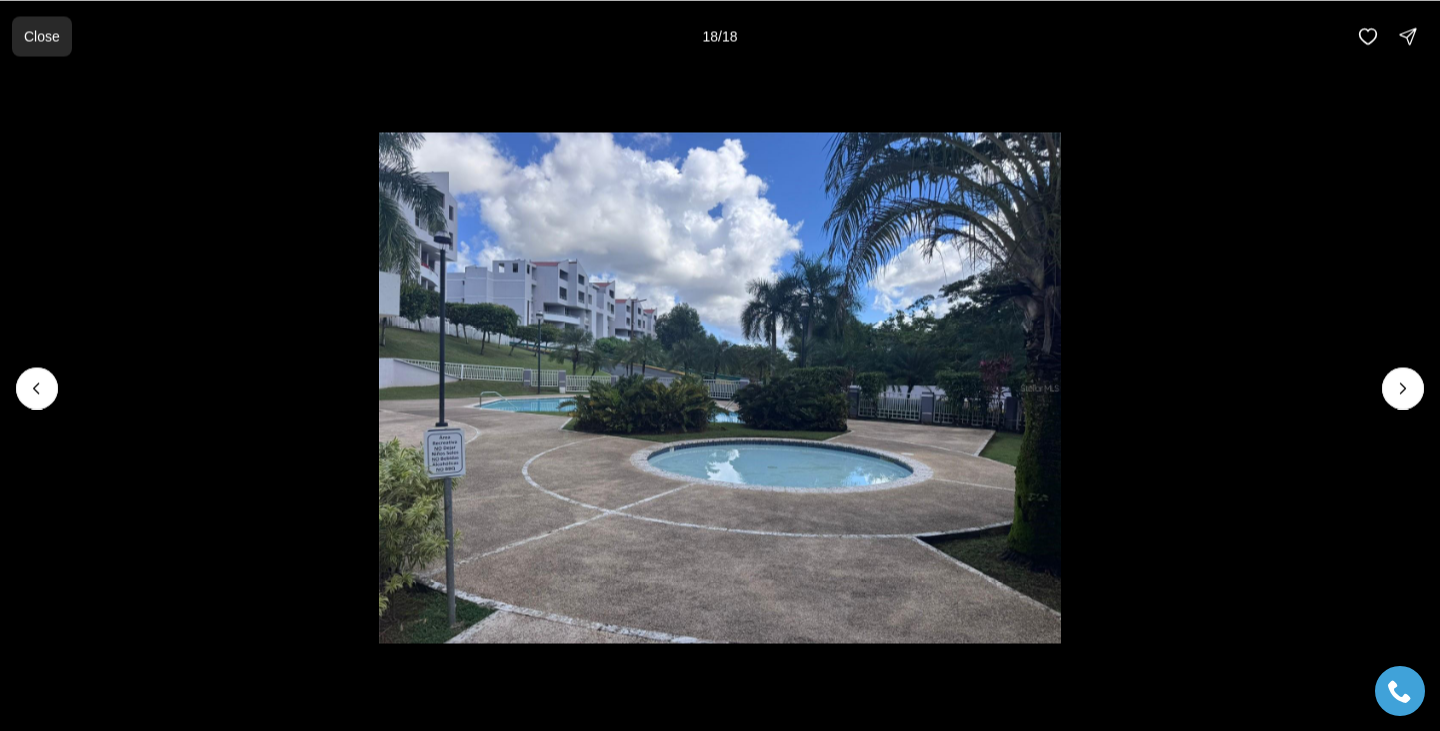 click on "Close" at bounding box center [42, 36] 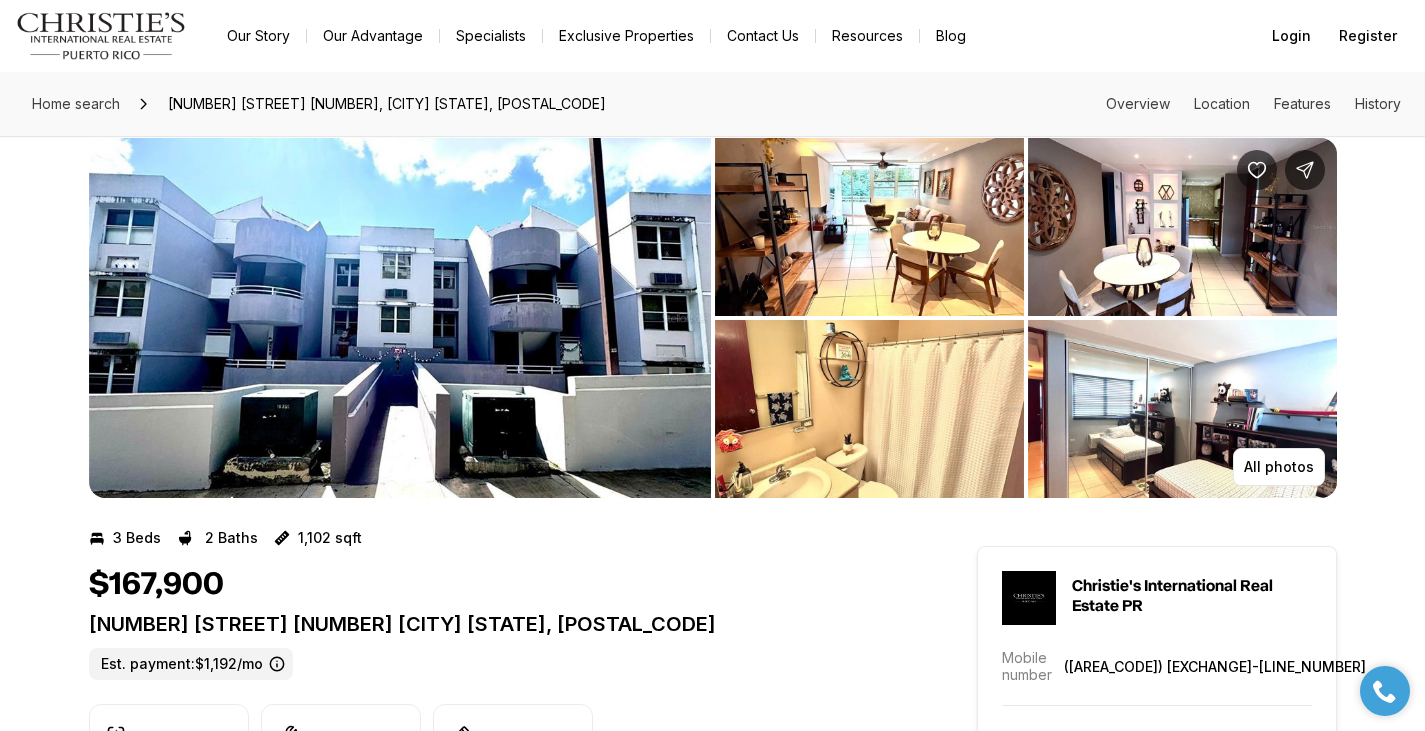 scroll, scrollTop: 0, scrollLeft: 0, axis: both 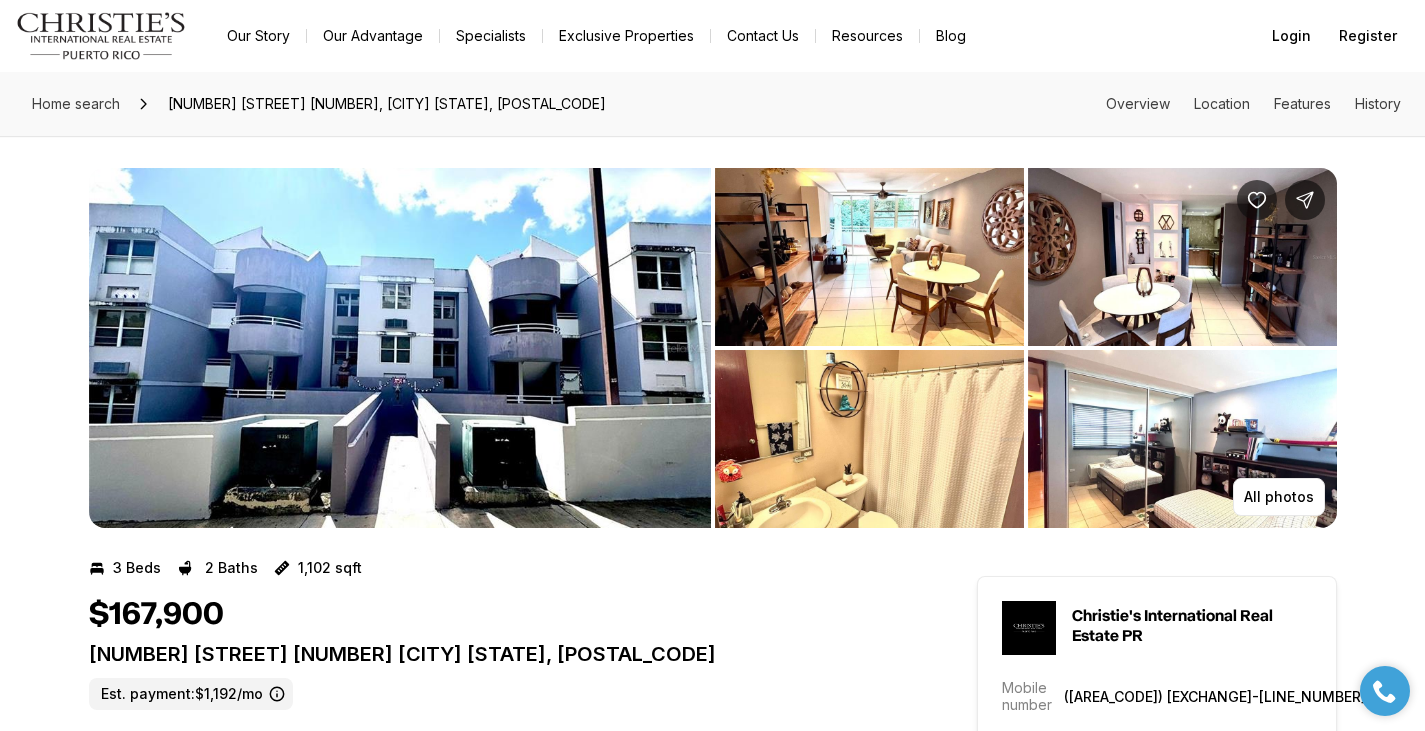 click on "All photos" at bounding box center (712, 332) 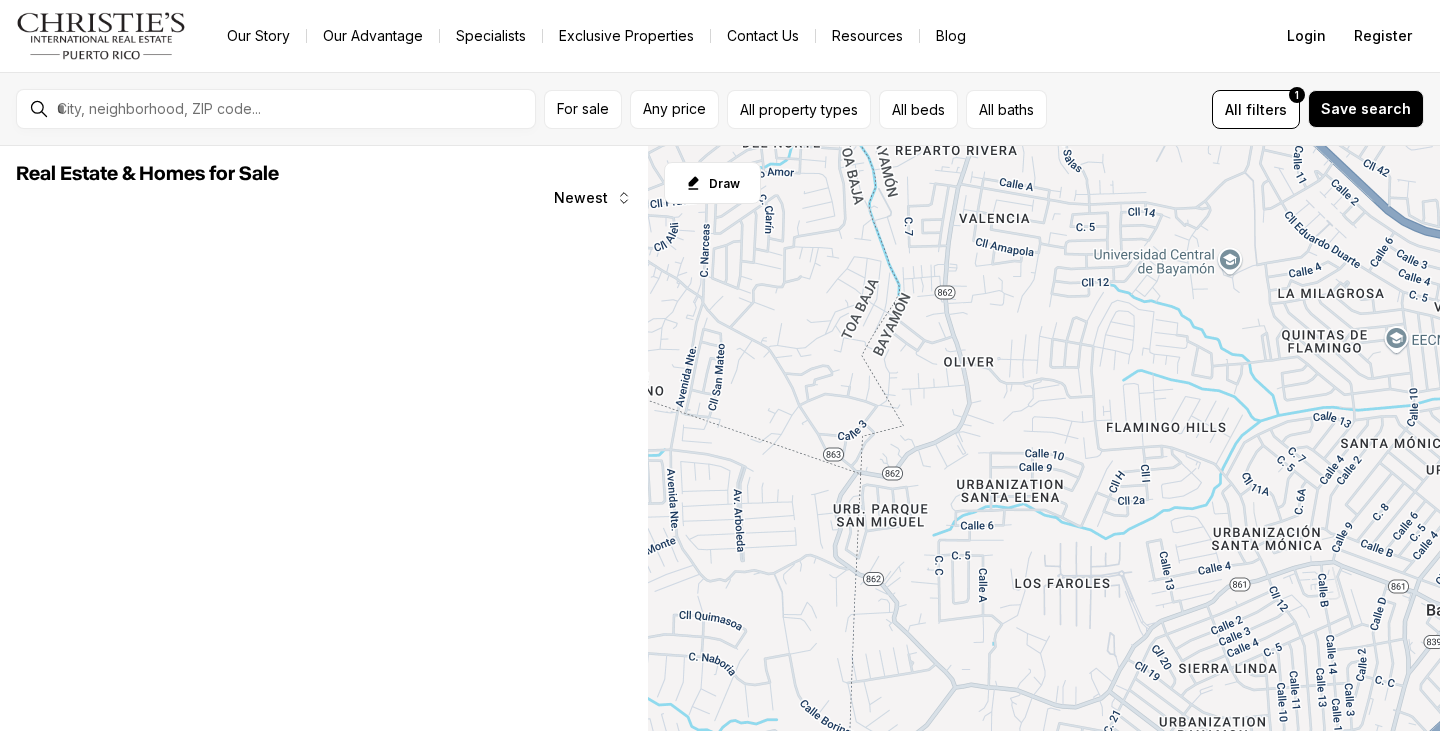 scroll, scrollTop: 0, scrollLeft: 0, axis: both 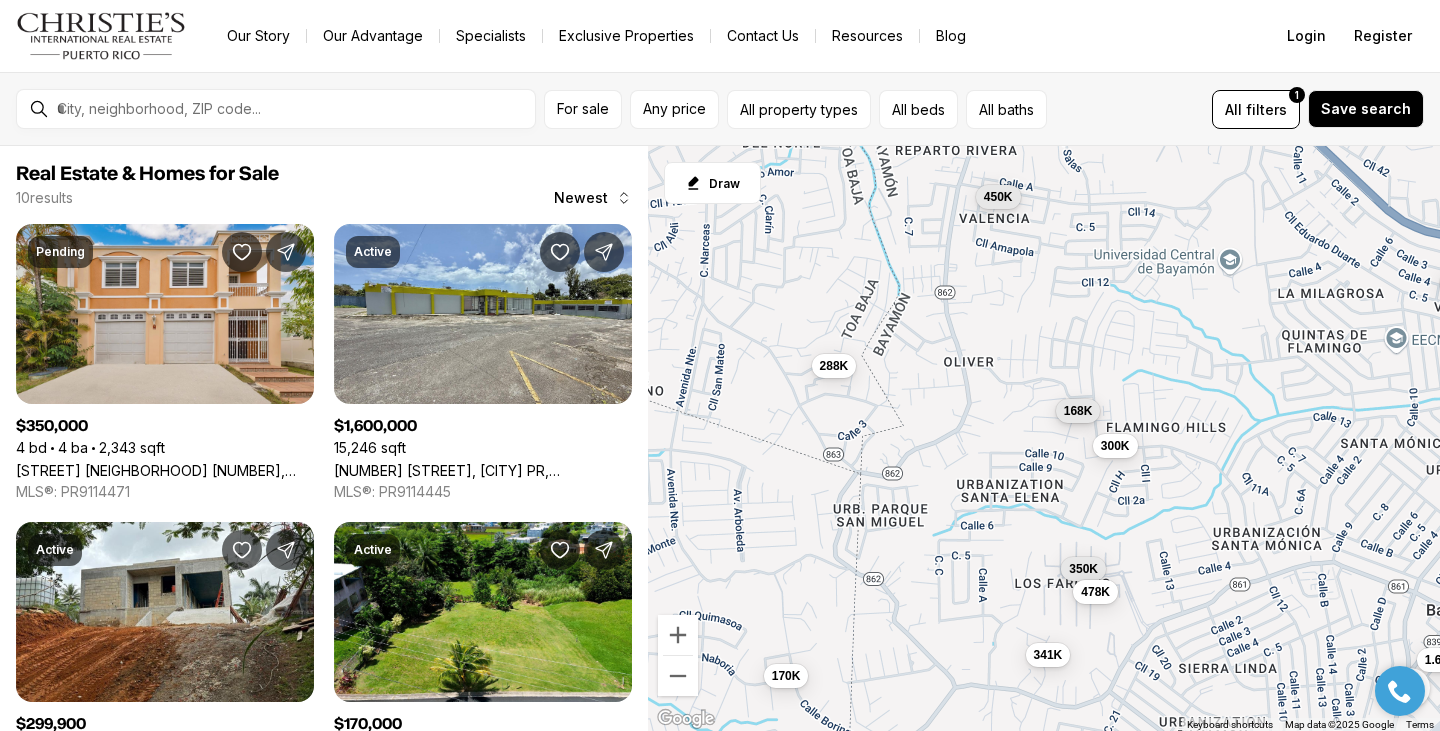 click on "168K" at bounding box center (1078, 411) 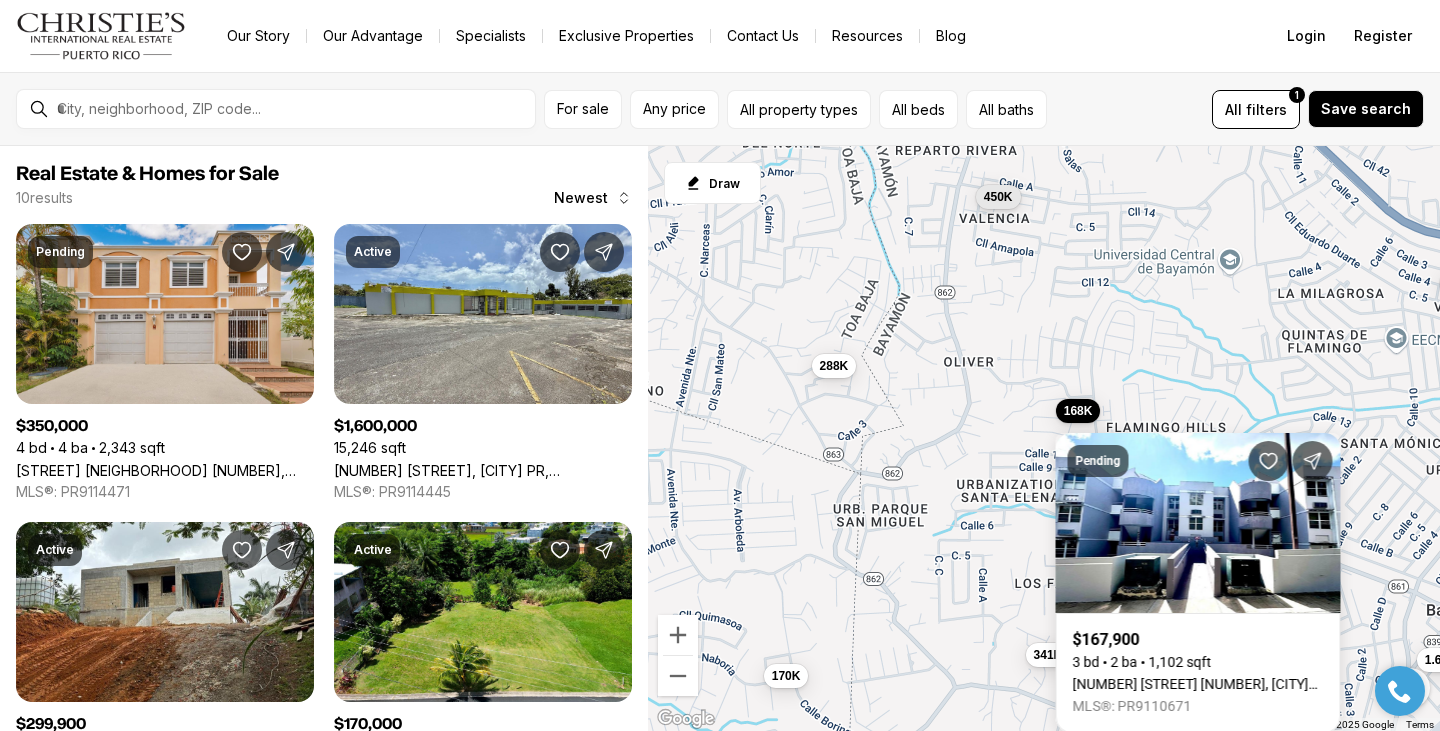 click on "350K 1.6M 300K 170K 288K 341K 168K 170K 478K 450K" at bounding box center (1044, 439) 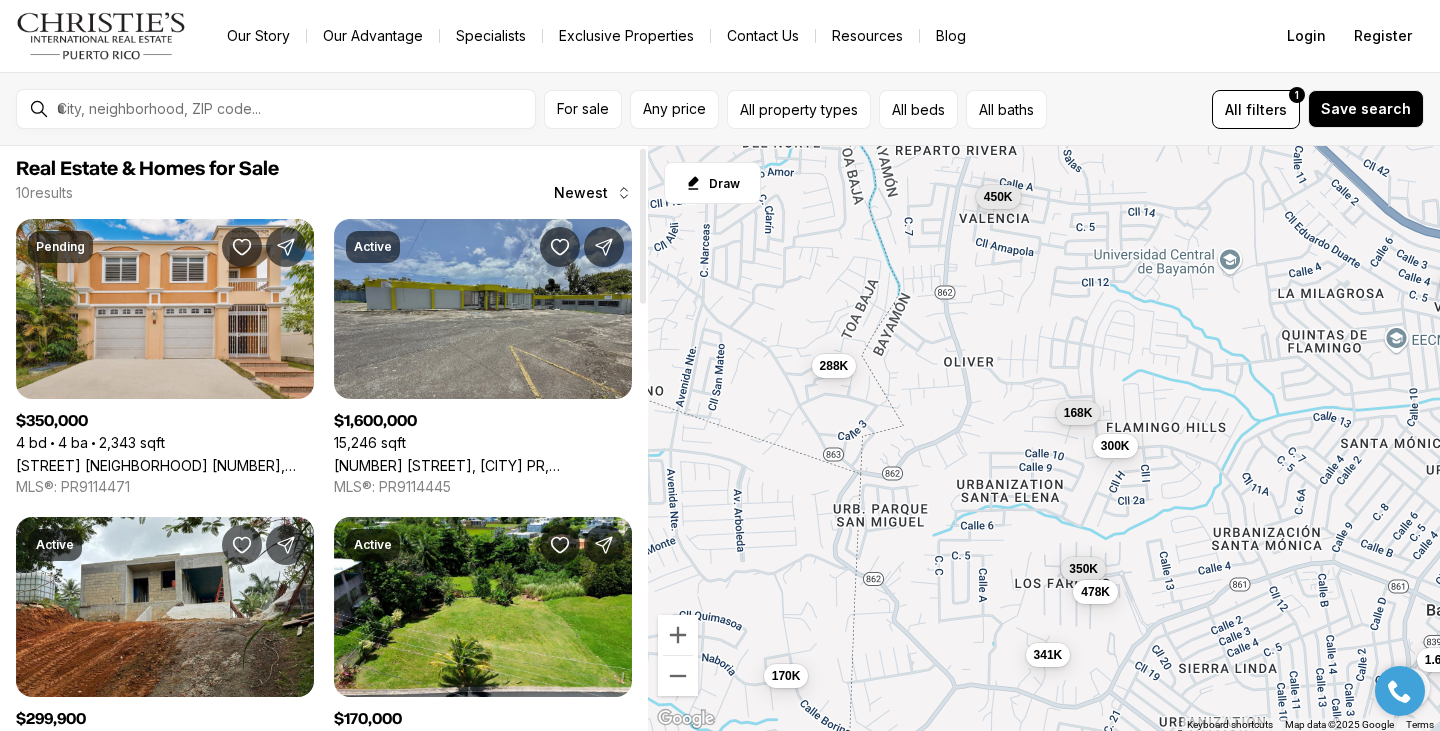 scroll, scrollTop: 0, scrollLeft: 0, axis: both 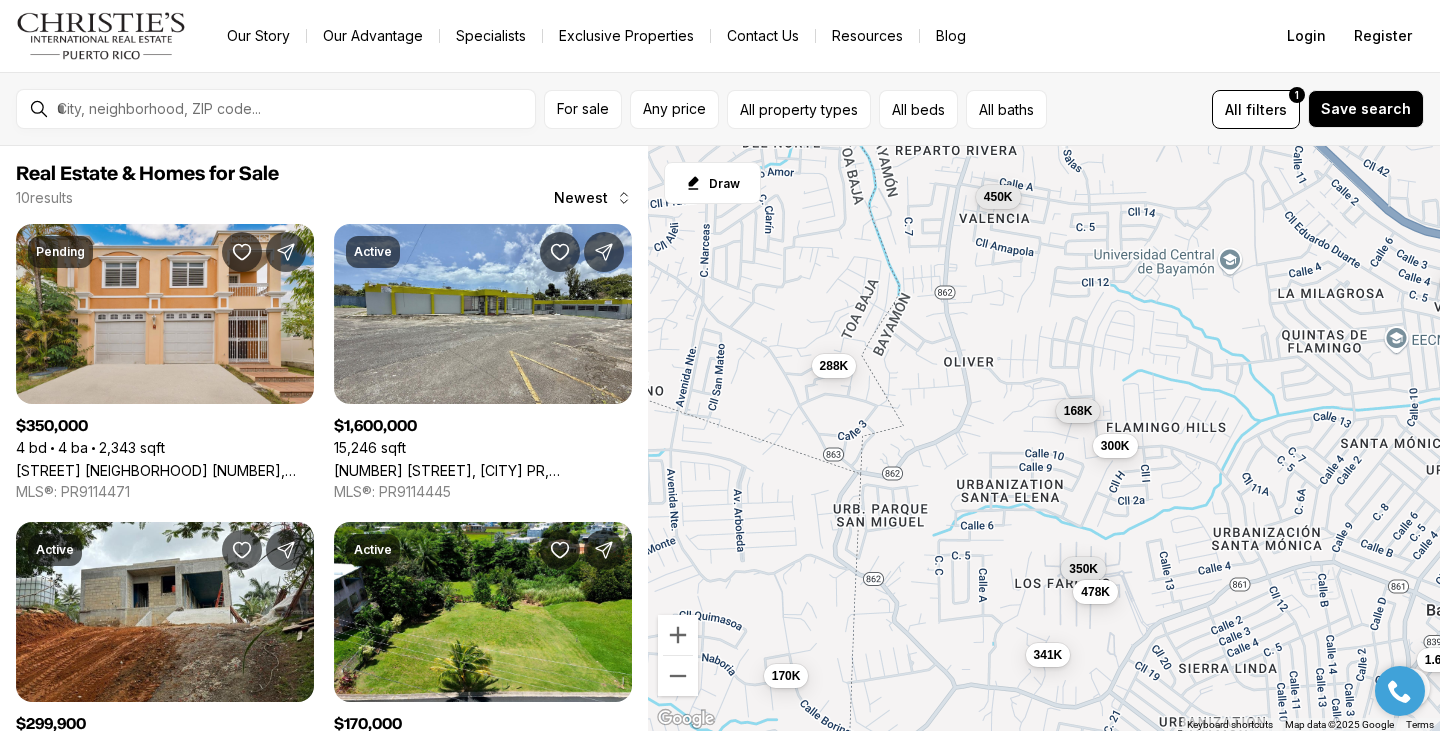 click on "168K" at bounding box center [1078, 411] 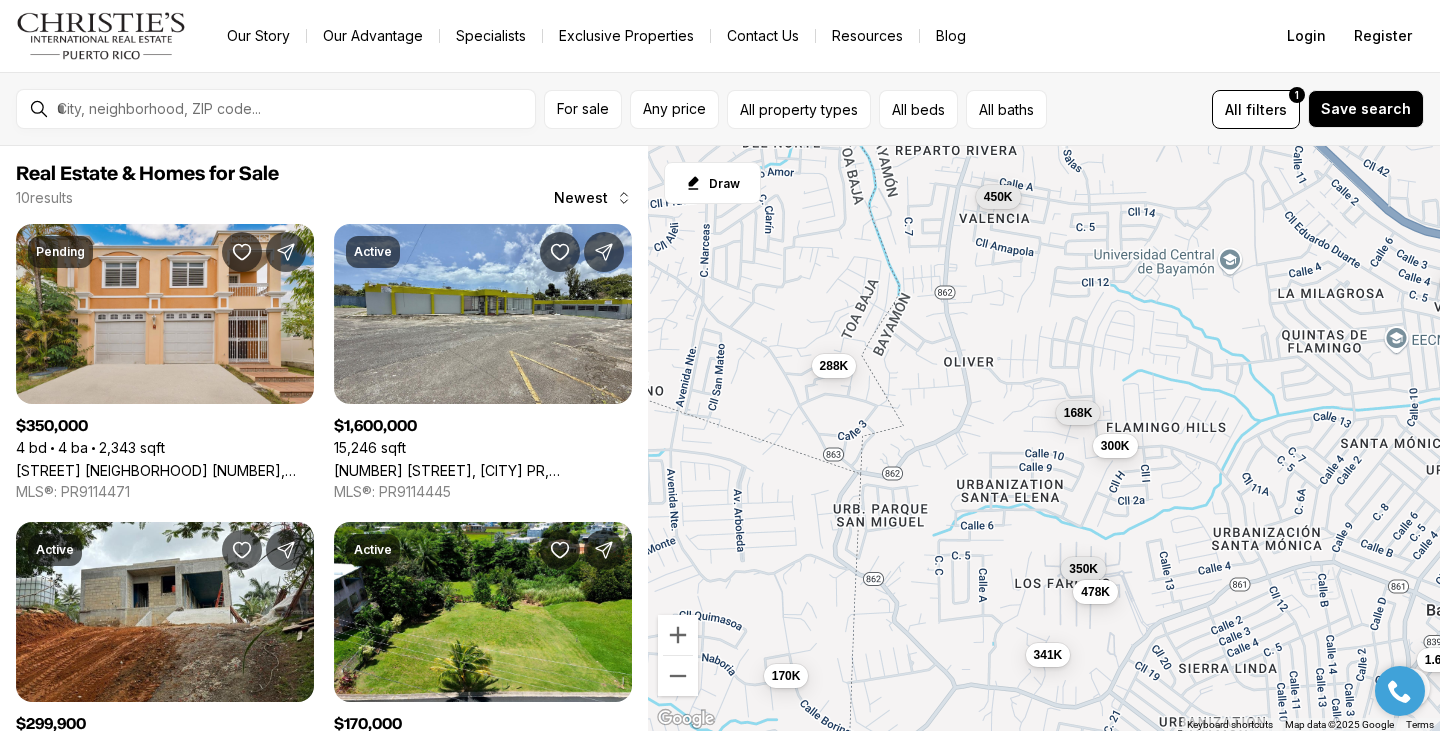 click on "350K 1.6M 300K 170K 288K 341K 168K 170K 478K 450K" at bounding box center [1044, 439] 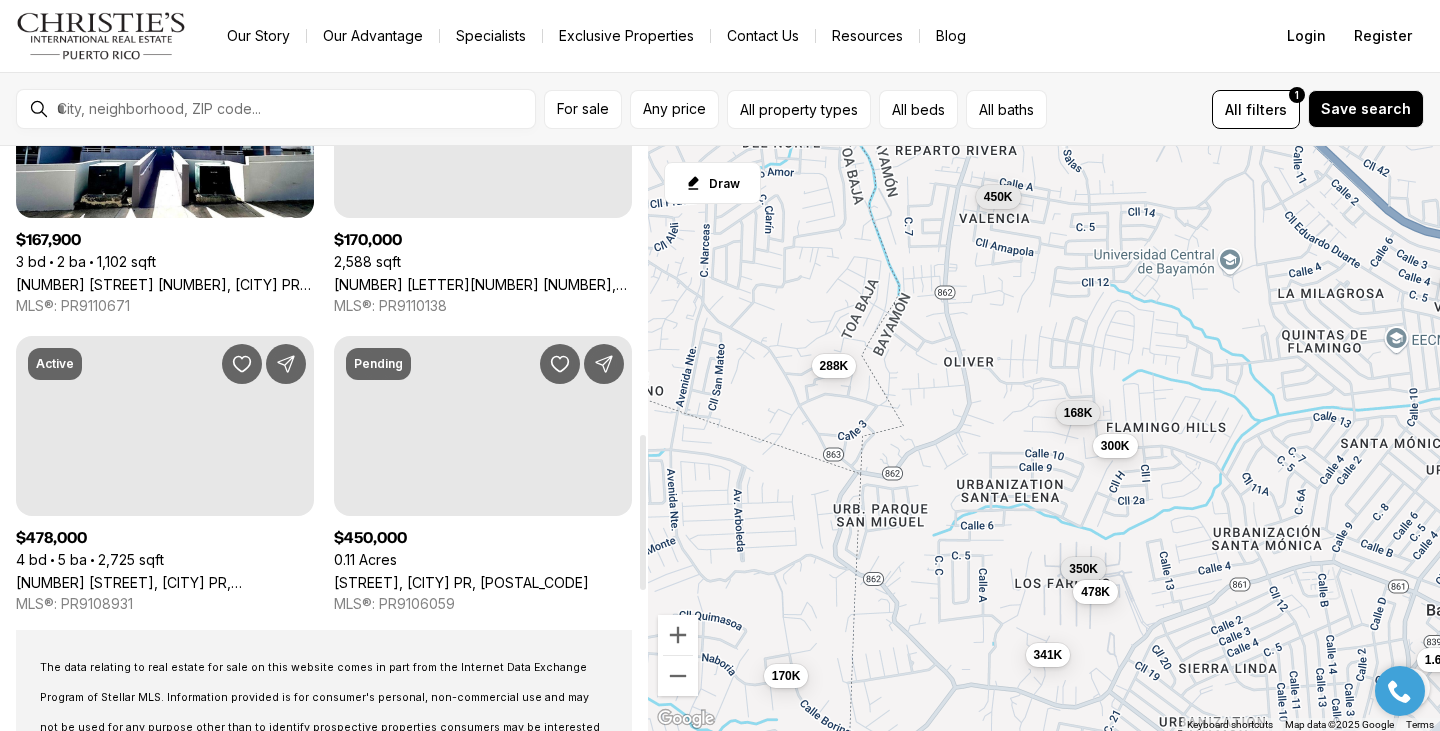 scroll, scrollTop: 1081, scrollLeft: 0, axis: vertical 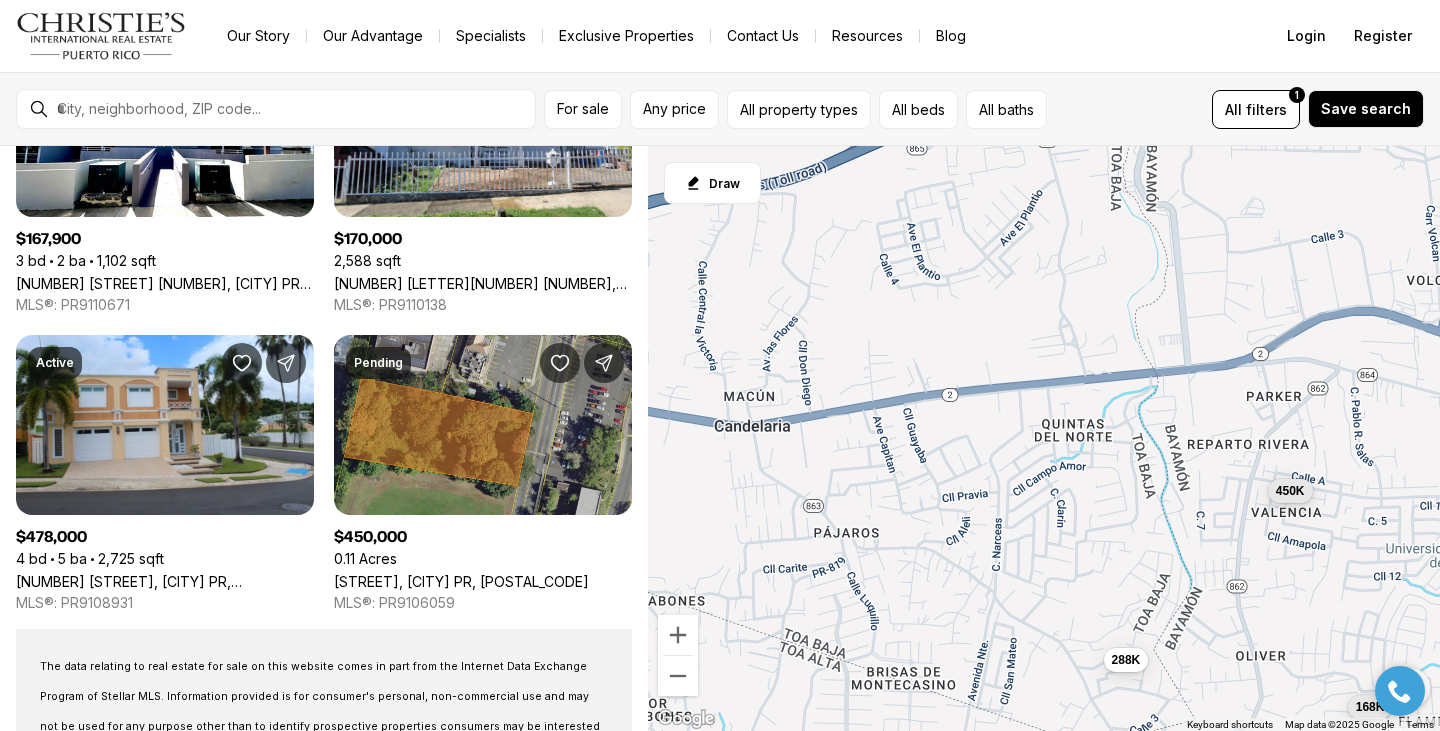 drag, startPoint x: 893, startPoint y: 348, endPoint x: 1194, endPoint y: 650, distance: 426.386 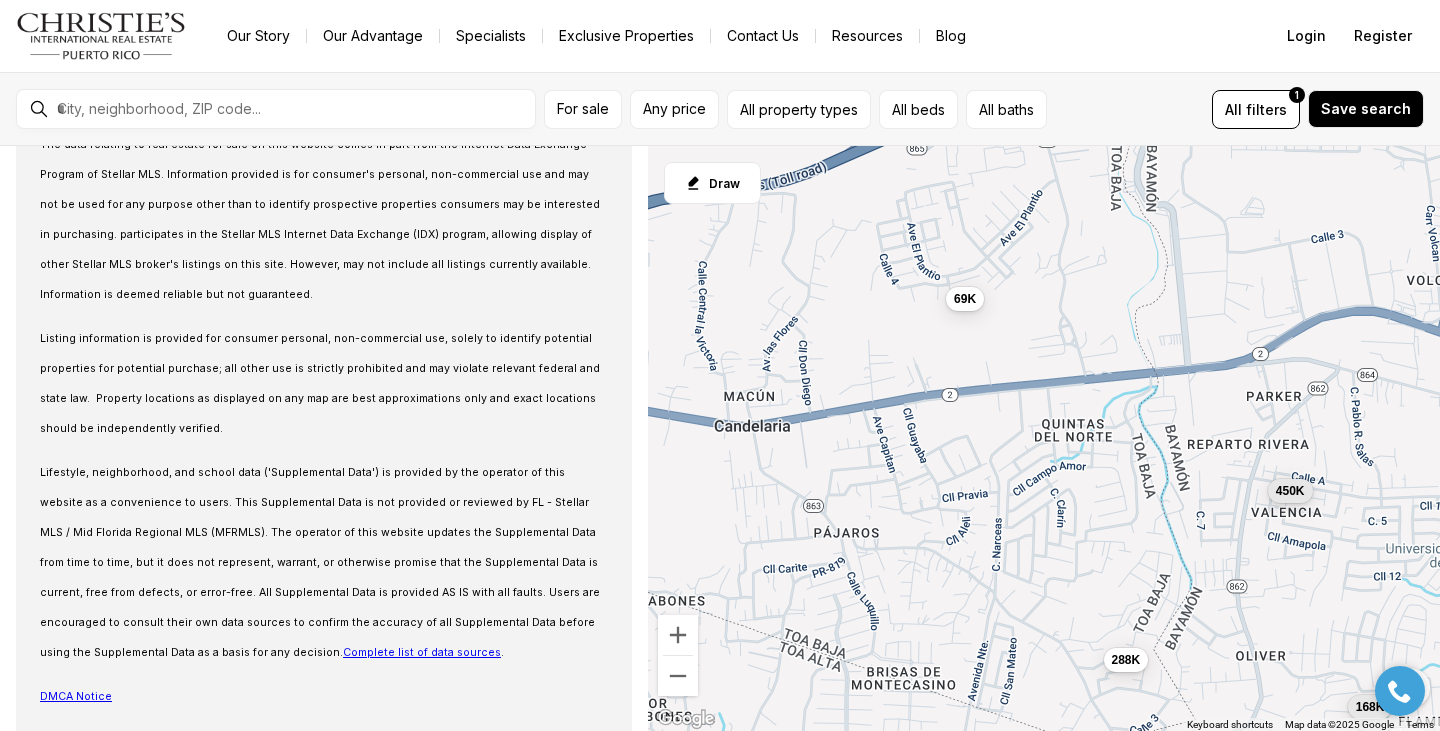 scroll, scrollTop: 0, scrollLeft: 0, axis: both 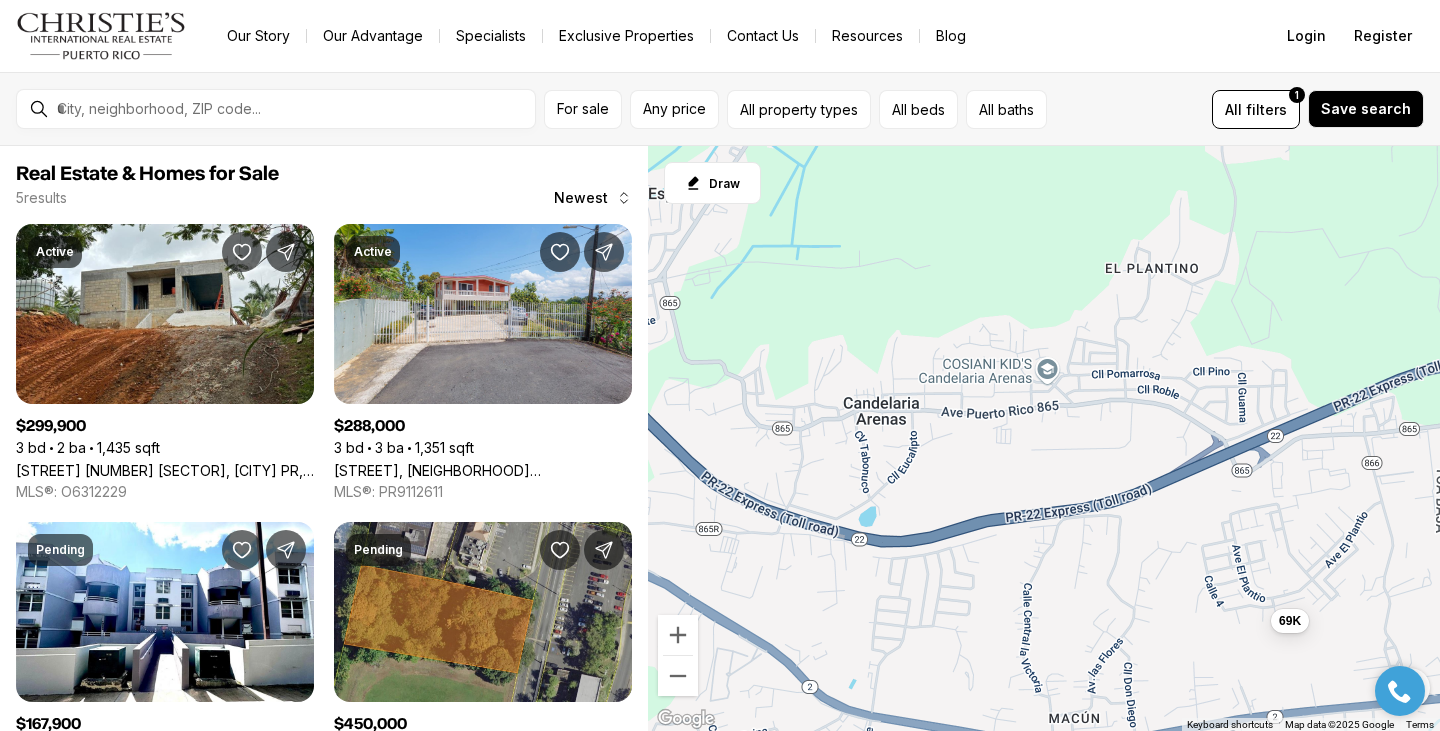 drag, startPoint x: 911, startPoint y: 447, endPoint x: 1246, endPoint y: 778, distance: 470.94162 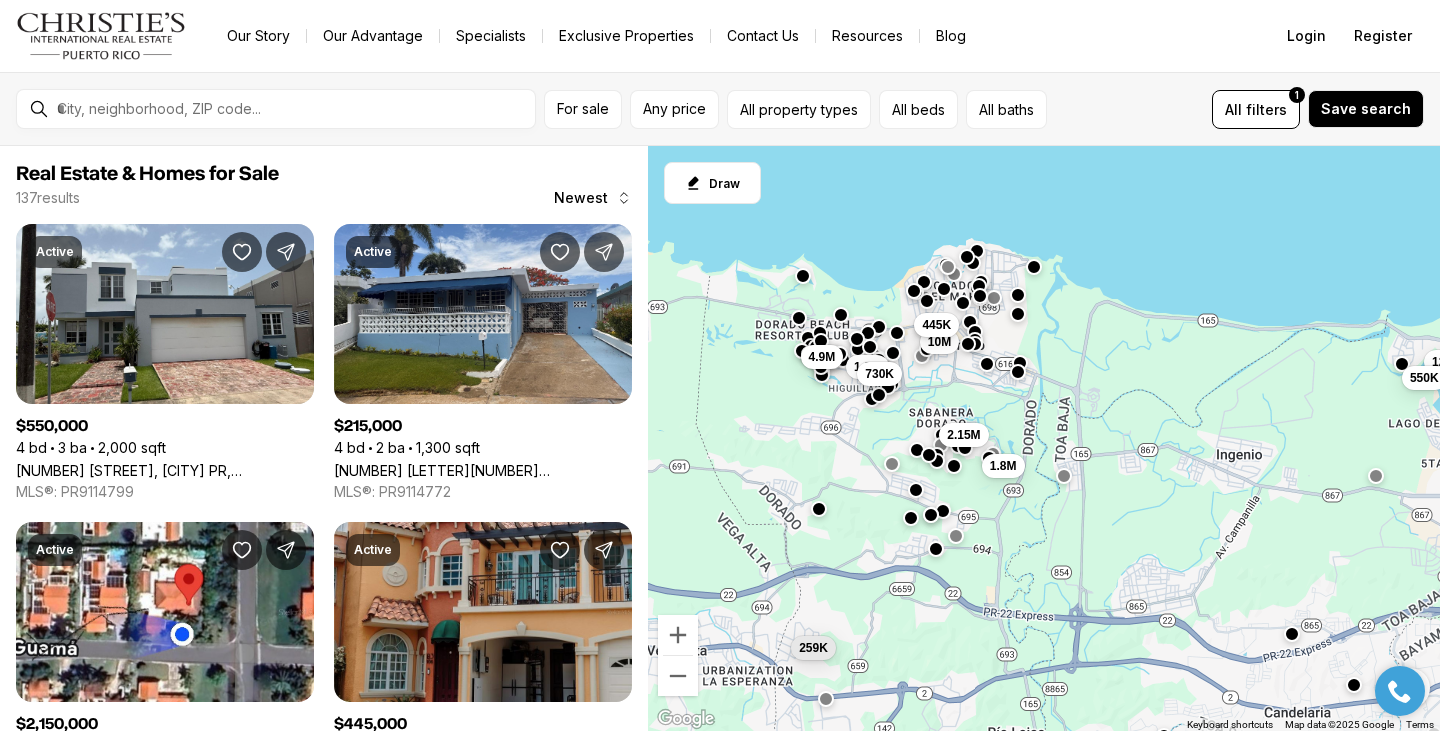 drag, startPoint x: 1113, startPoint y: 557, endPoint x: 1215, endPoint y: 588, distance: 106.60675 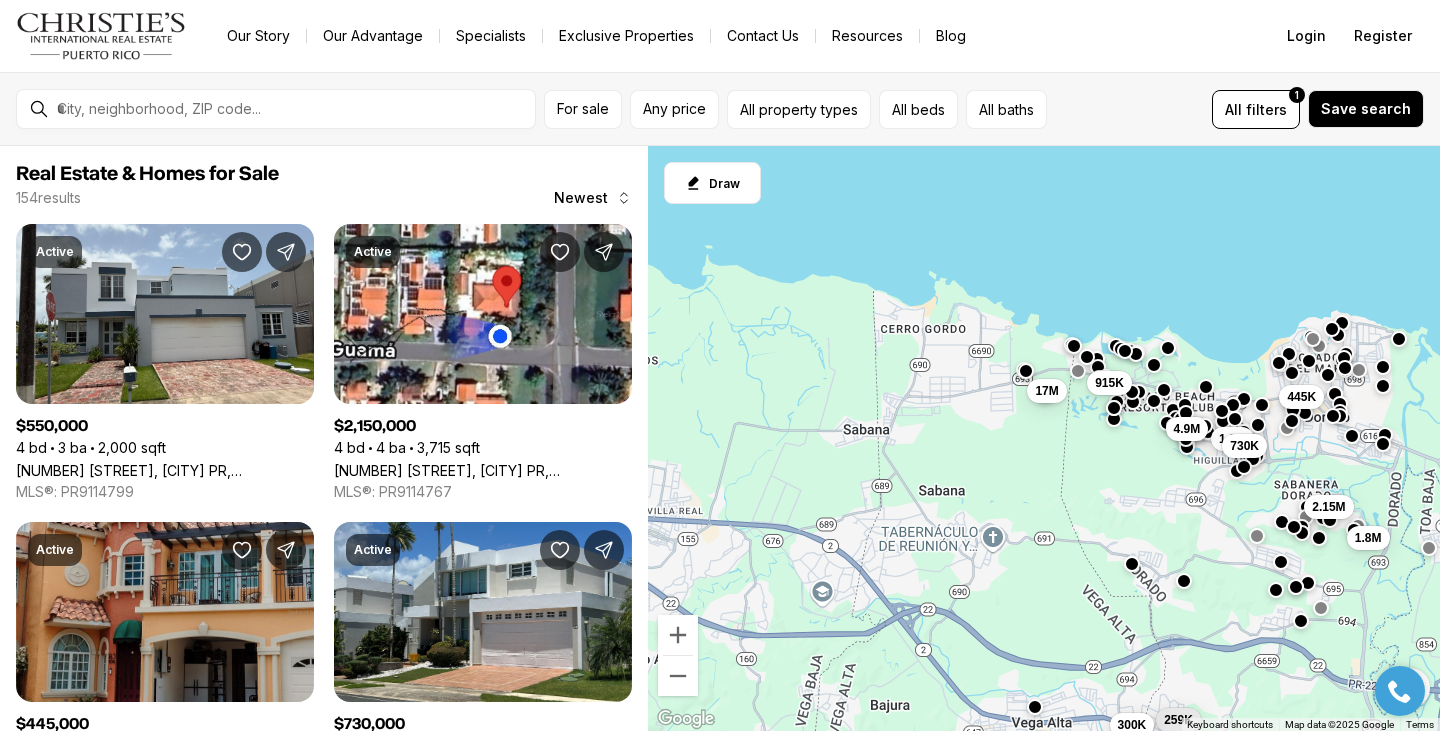 drag, startPoint x: 1020, startPoint y: 513, endPoint x: 1354, endPoint y: 517, distance: 334.02396 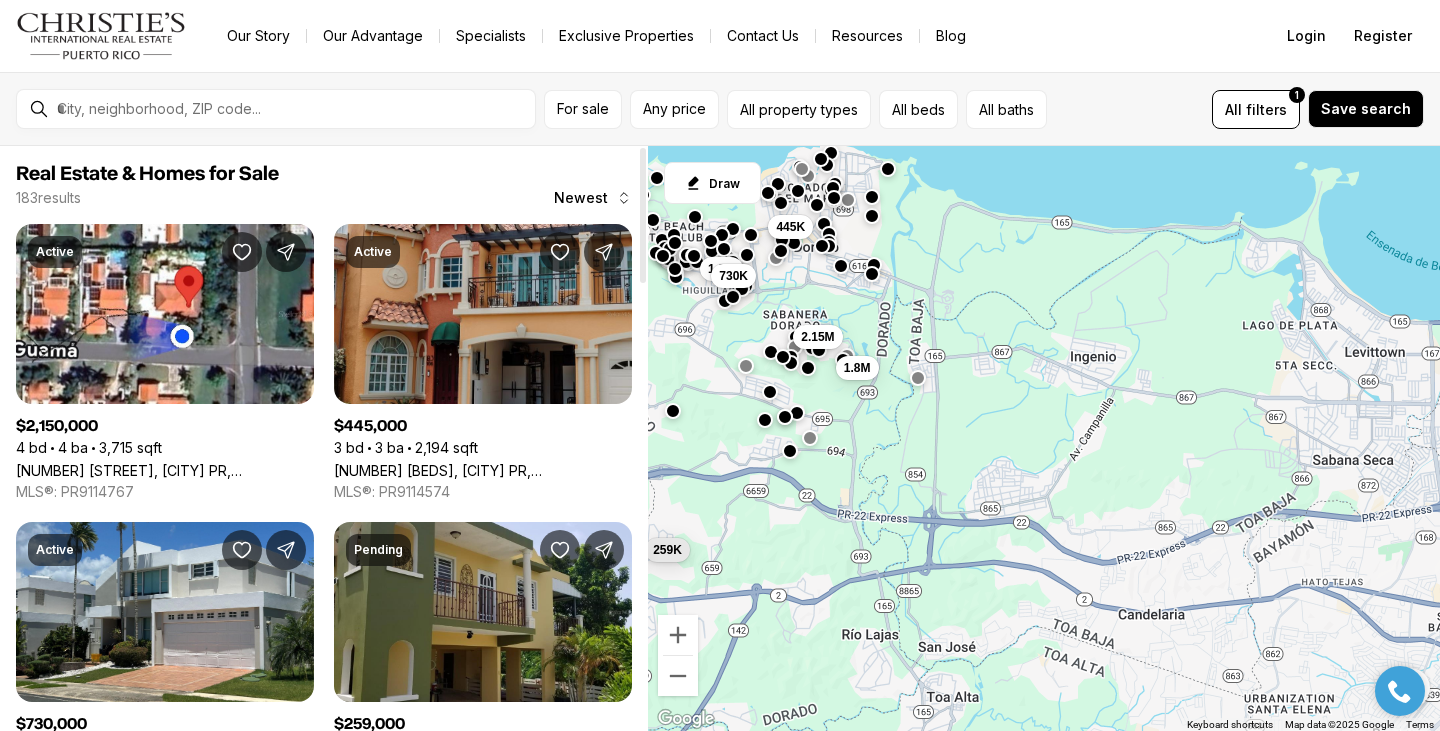 drag, startPoint x: 923, startPoint y: 406, endPoint x: 391, endPoint y: 223, distance: 562.5949 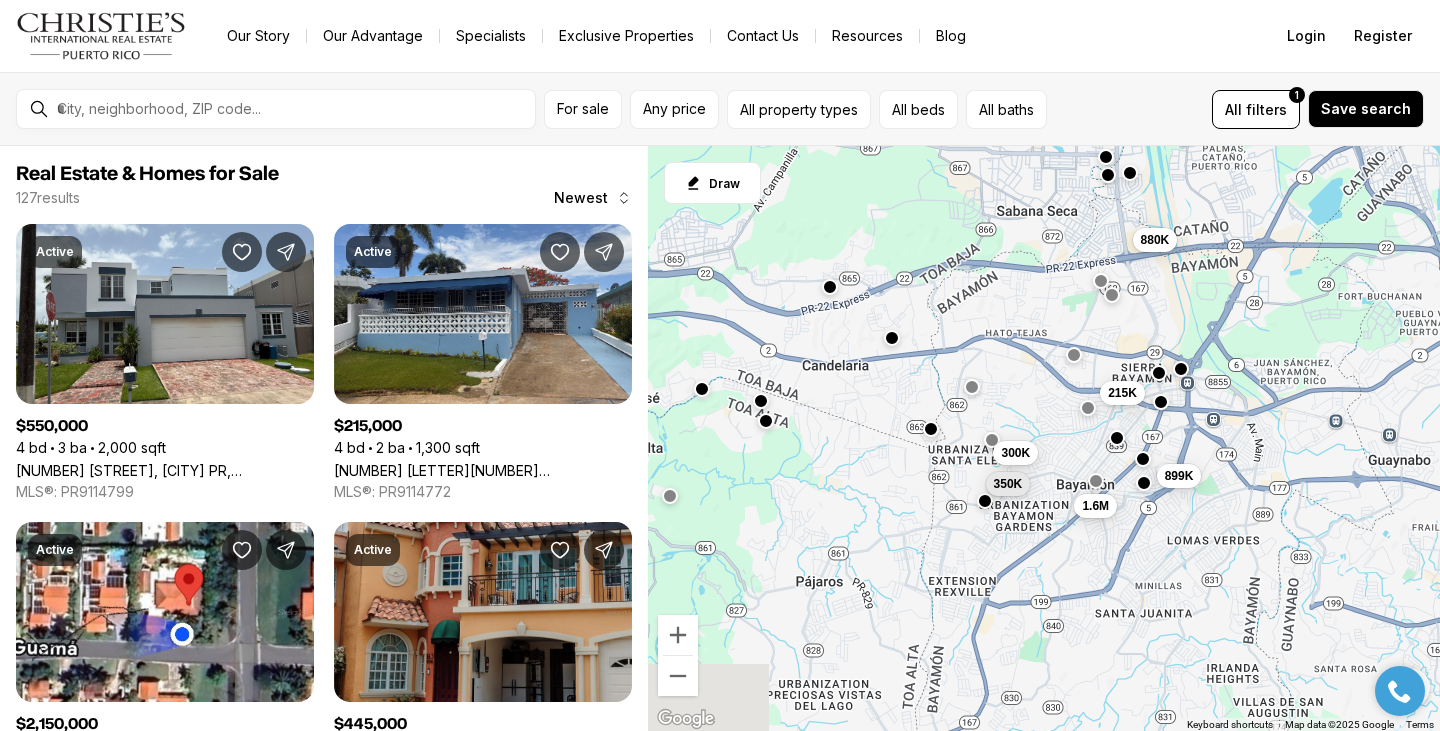 drag, startPoint x: 975, startPoint y: 419, endPoint x: 697, endPoint y: 156, distance: 382.69177 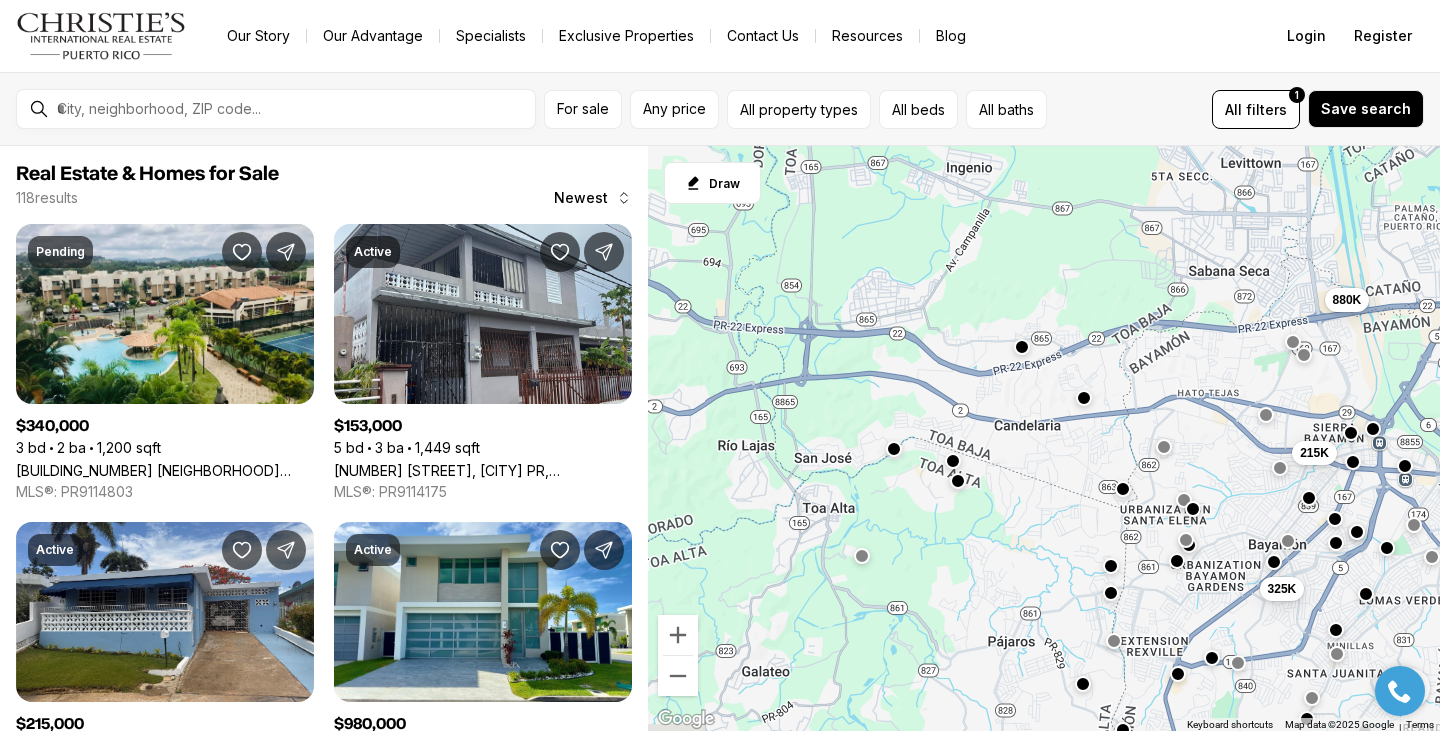 drag, startPoint x: 740, startPoint y: 435, endPoint x: 954, endPoint y: 526, distance: 232.54462 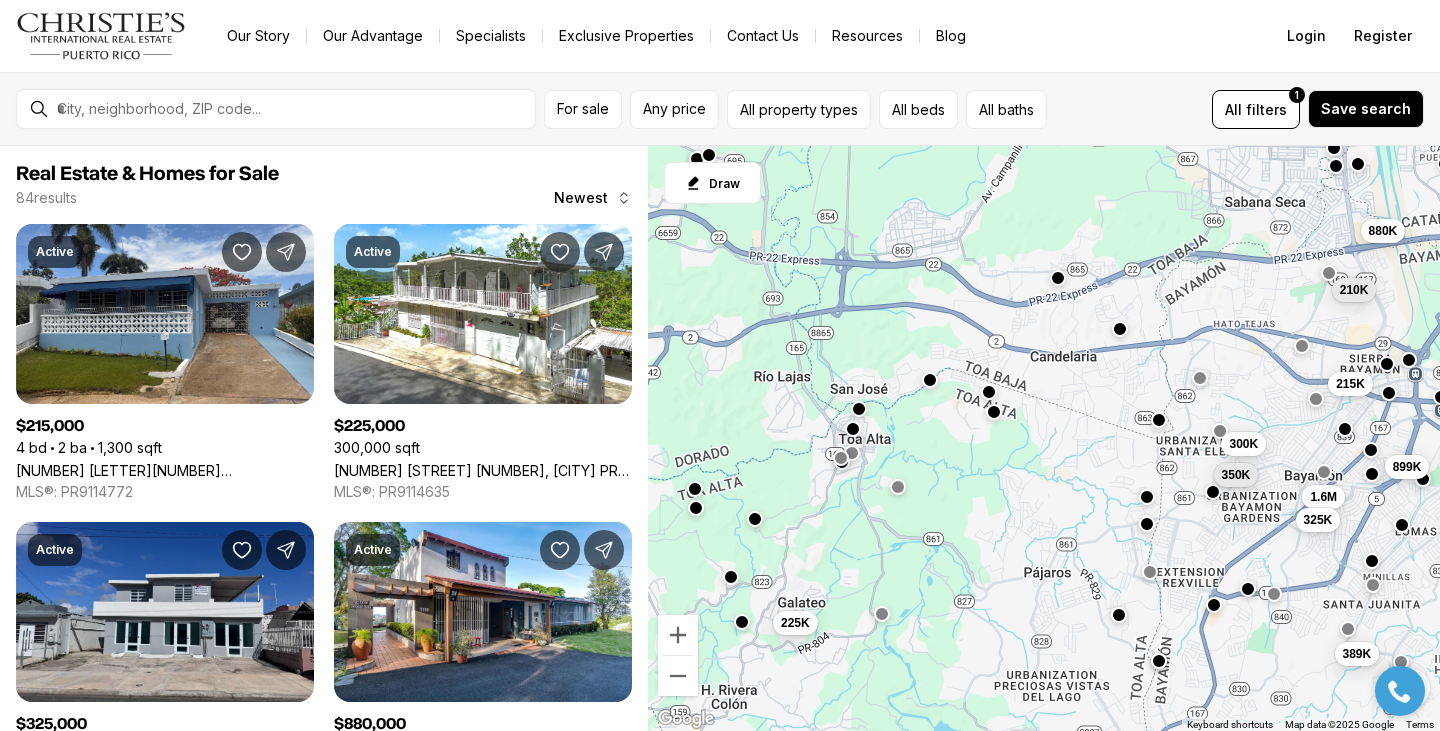 drag, startPoint x: 963, startPoint y: 534, endPoint x: 1062, endPoint y: 432, distance: 142.14429 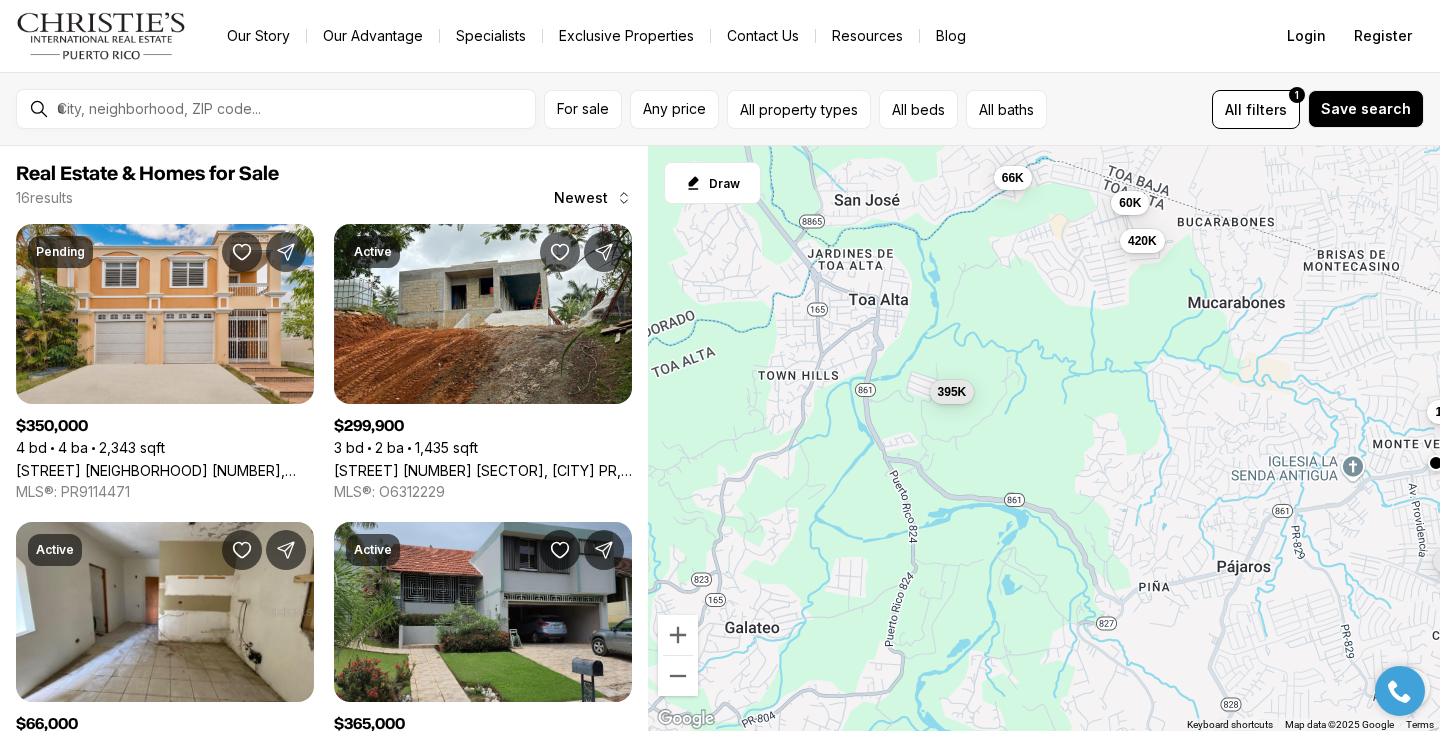 drag, startPoint x: 957, startPoint y: 540, endPoint x: 1420, endPoint y: 328, distance: 509.22784 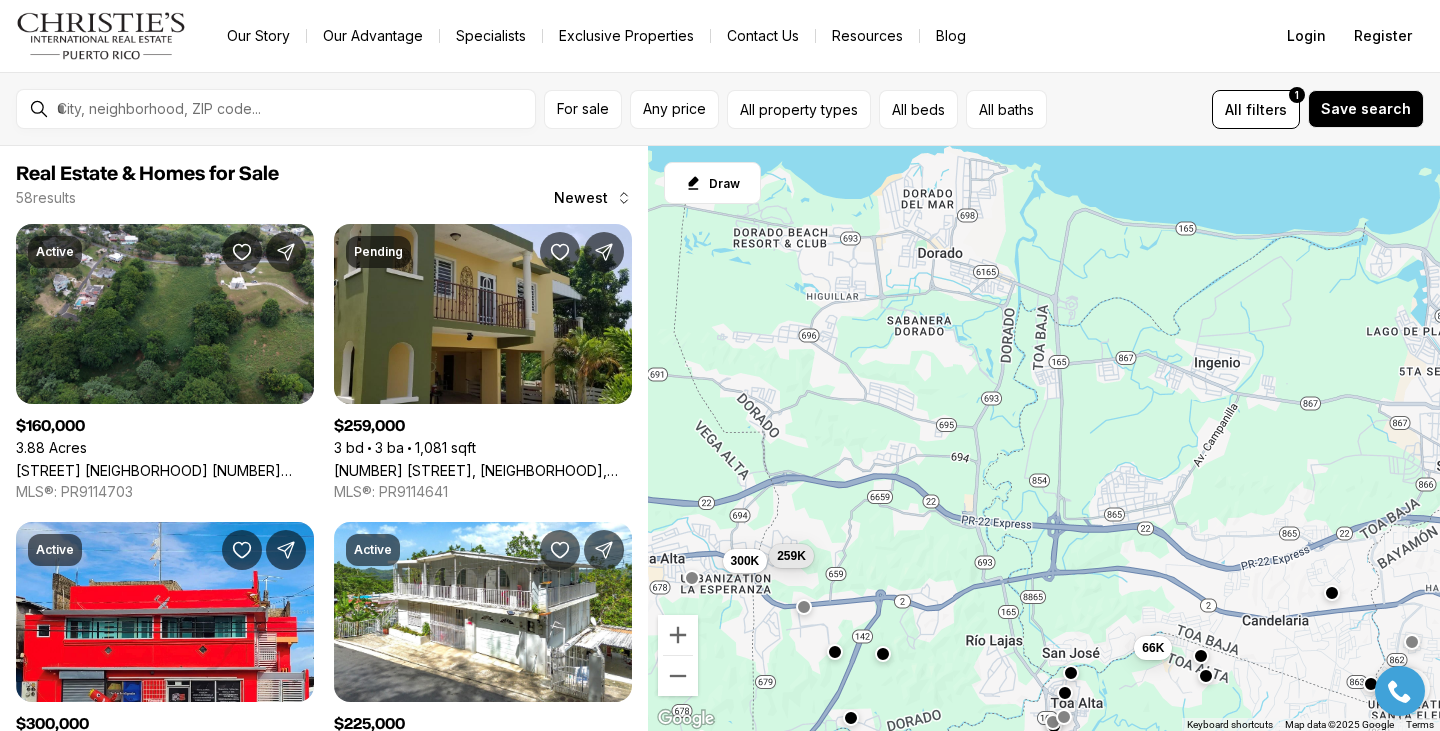 drag, startPoint x: 1208, startPoint y: 304, endPoint x: 1188, endPoint y: 696, distance: 392.5099 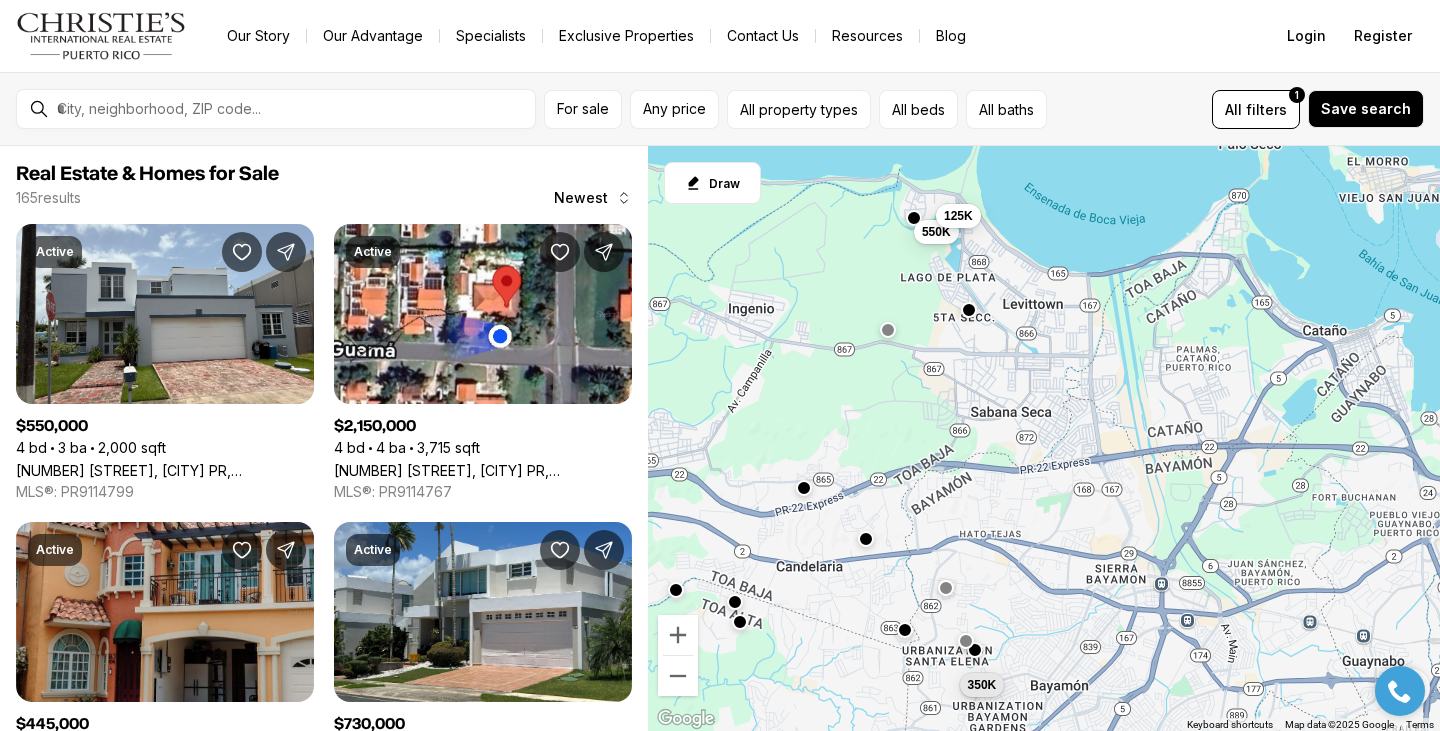 drag, startPoint x: 1290, startPoint y: 511, endPoint x: 689, endPoint y: 440, distance: 605.1793 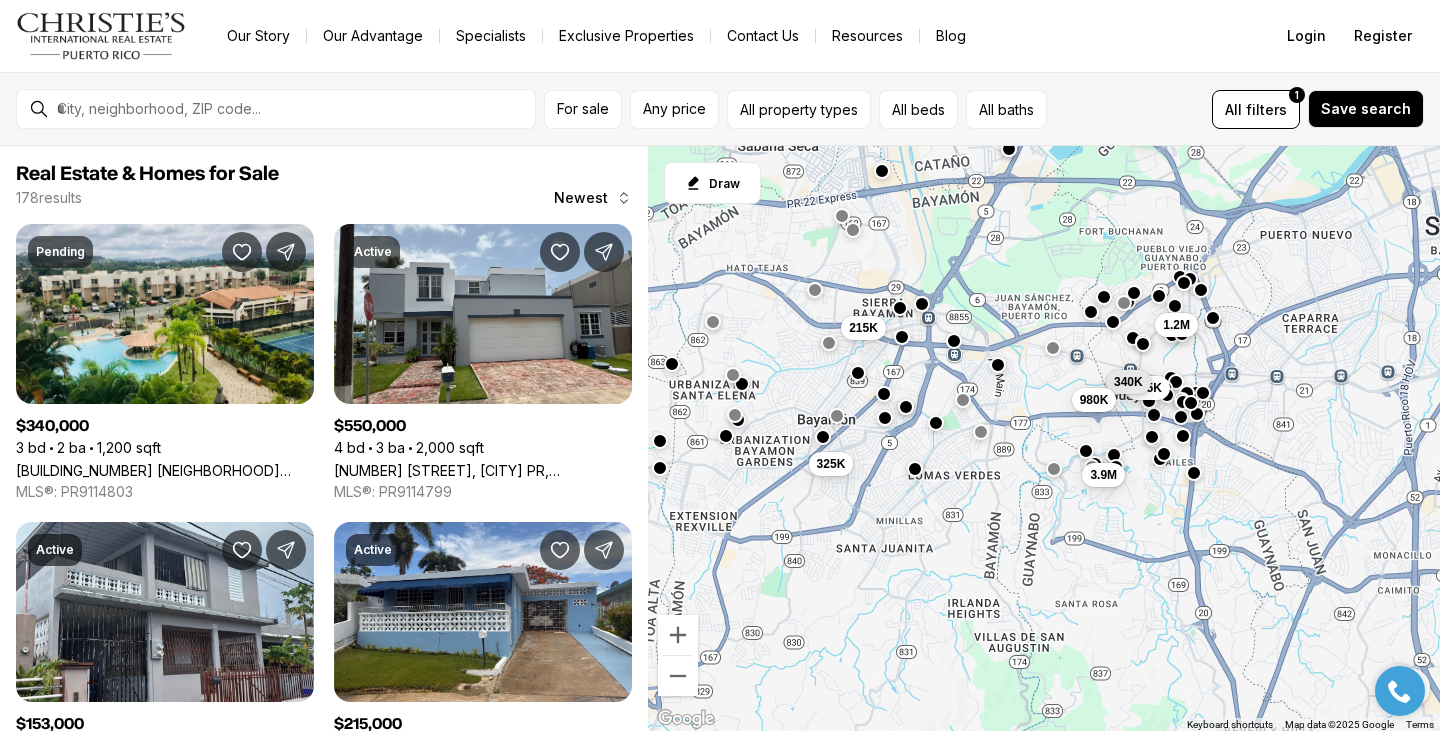 drag, startPoint x: 1142, startPoint y: 501, endPoint x: 870, endPoint y: 191, distance: 412.4124 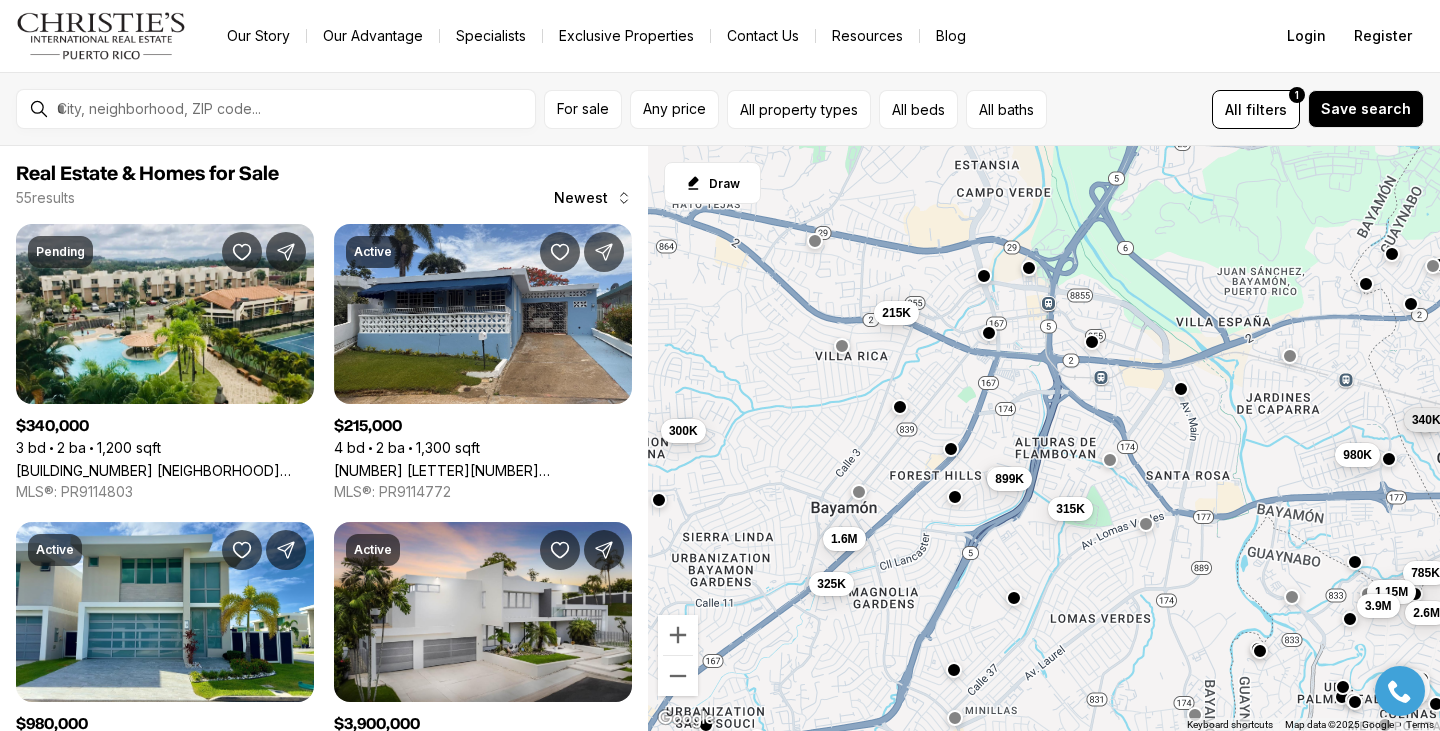 click at bounding box center (900, 407) 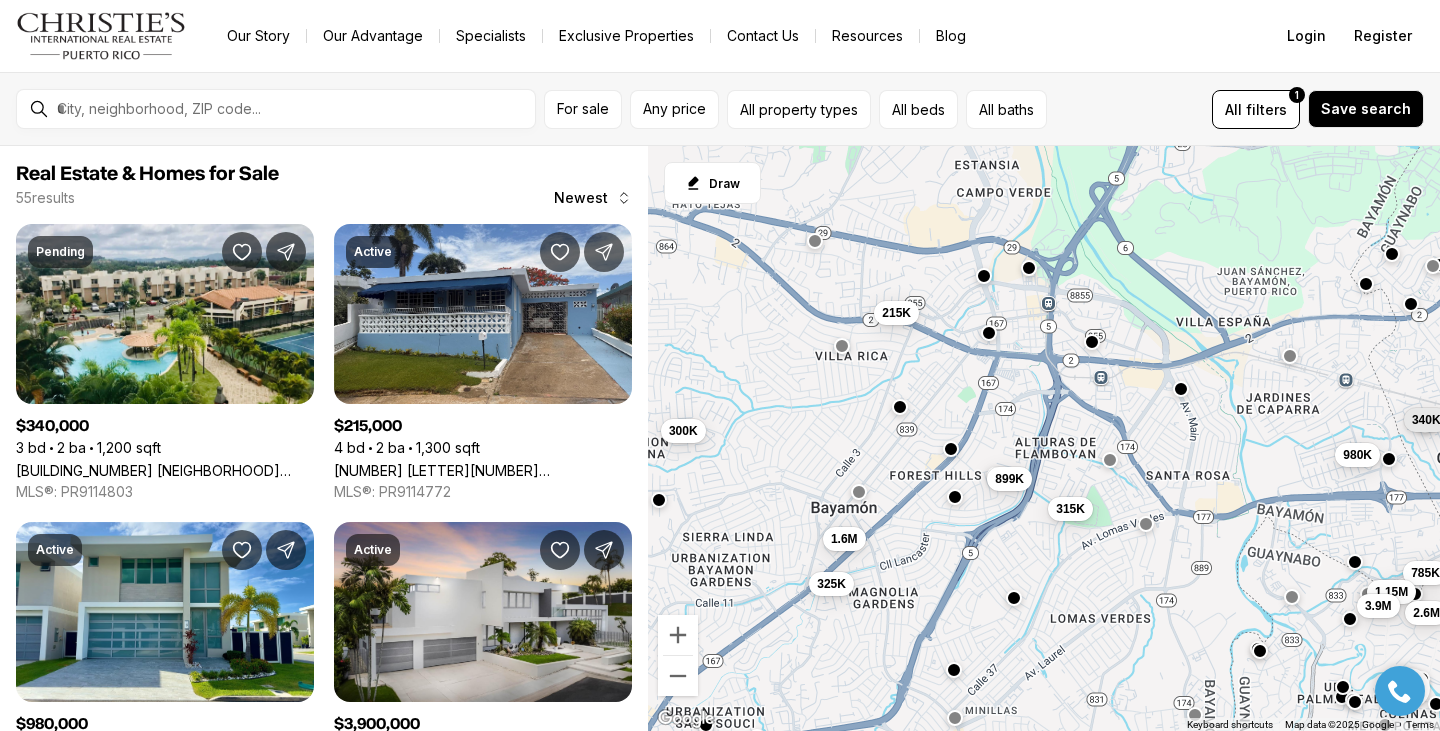 click on "300K 899K 1.6M 315K 340K 980K 785K 325K 1.15M 2.6M 3.9M 215K" at bounding box center (1044, 439) 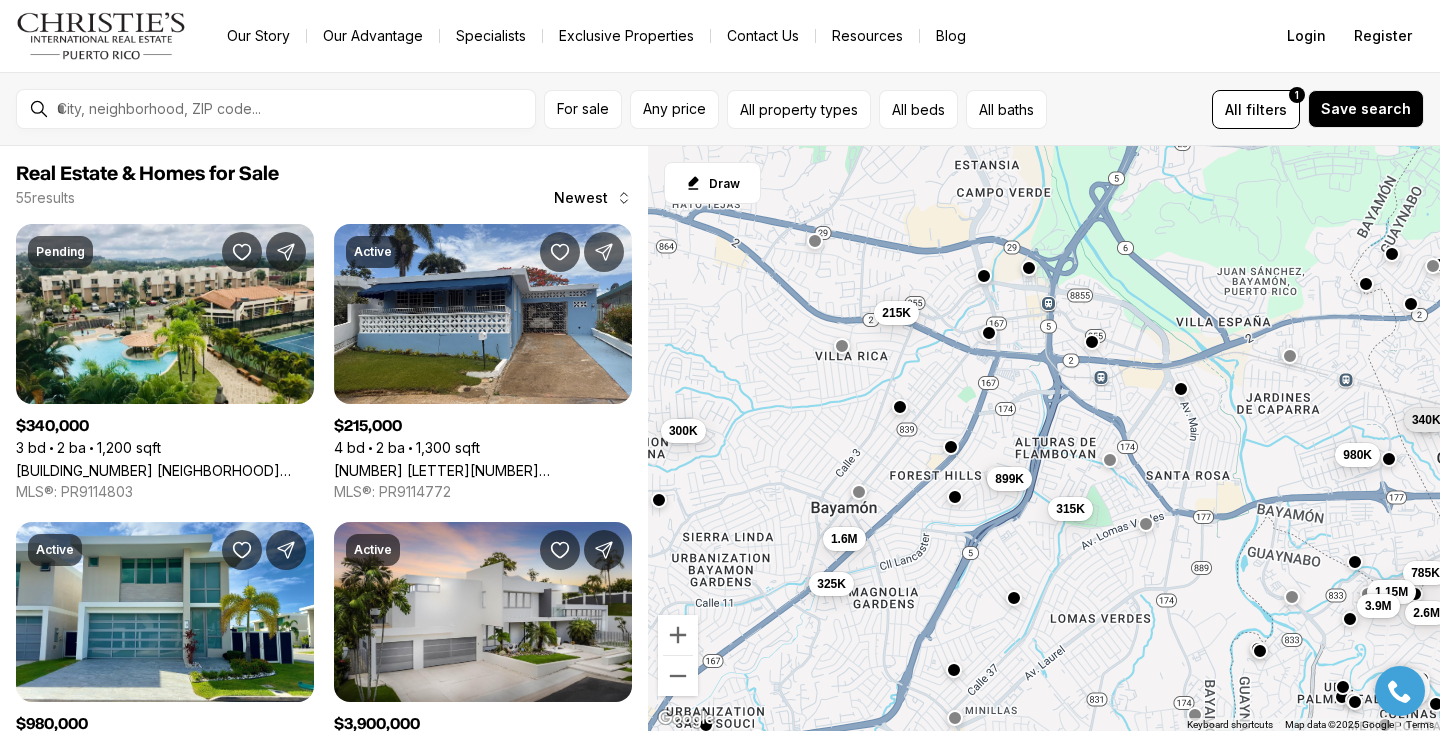 click at bounding box center (951, 447) 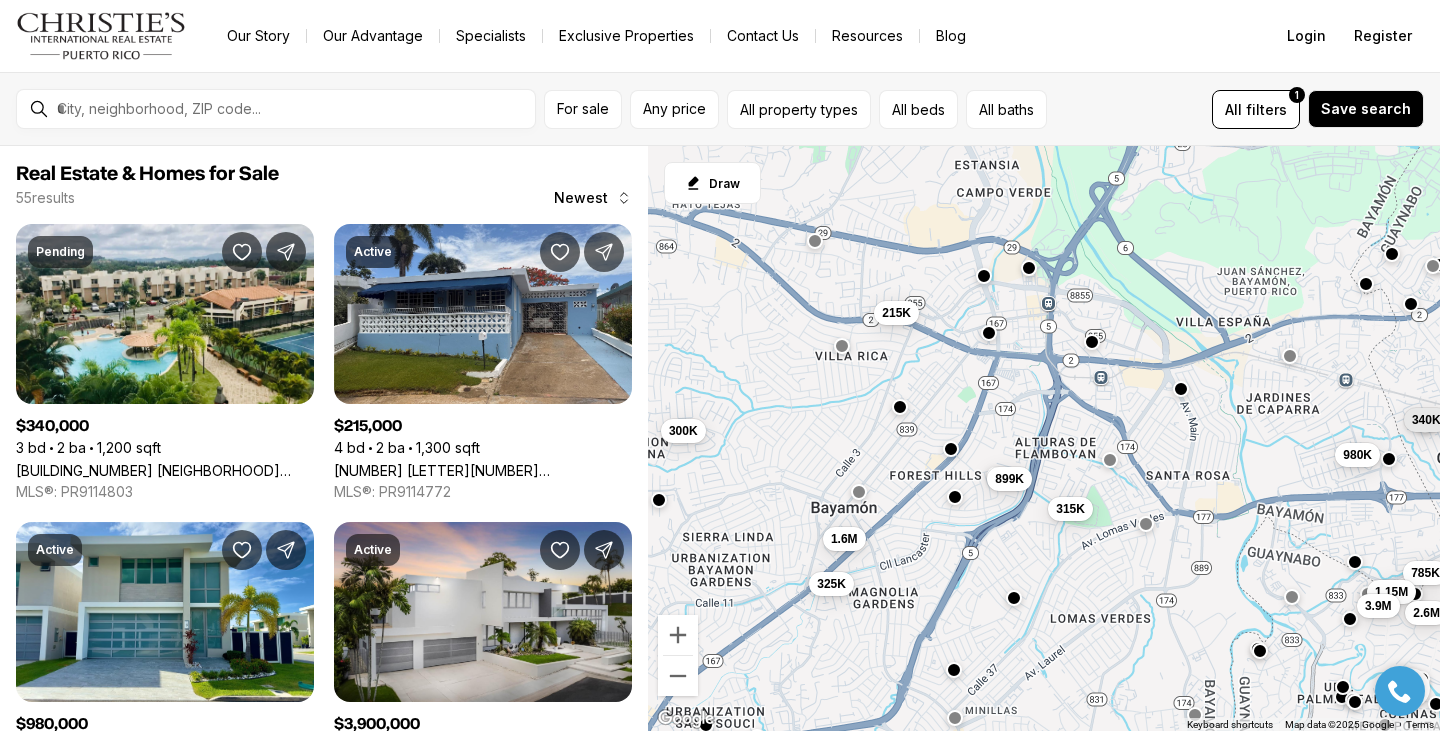 click at bounding box center [955, 497] 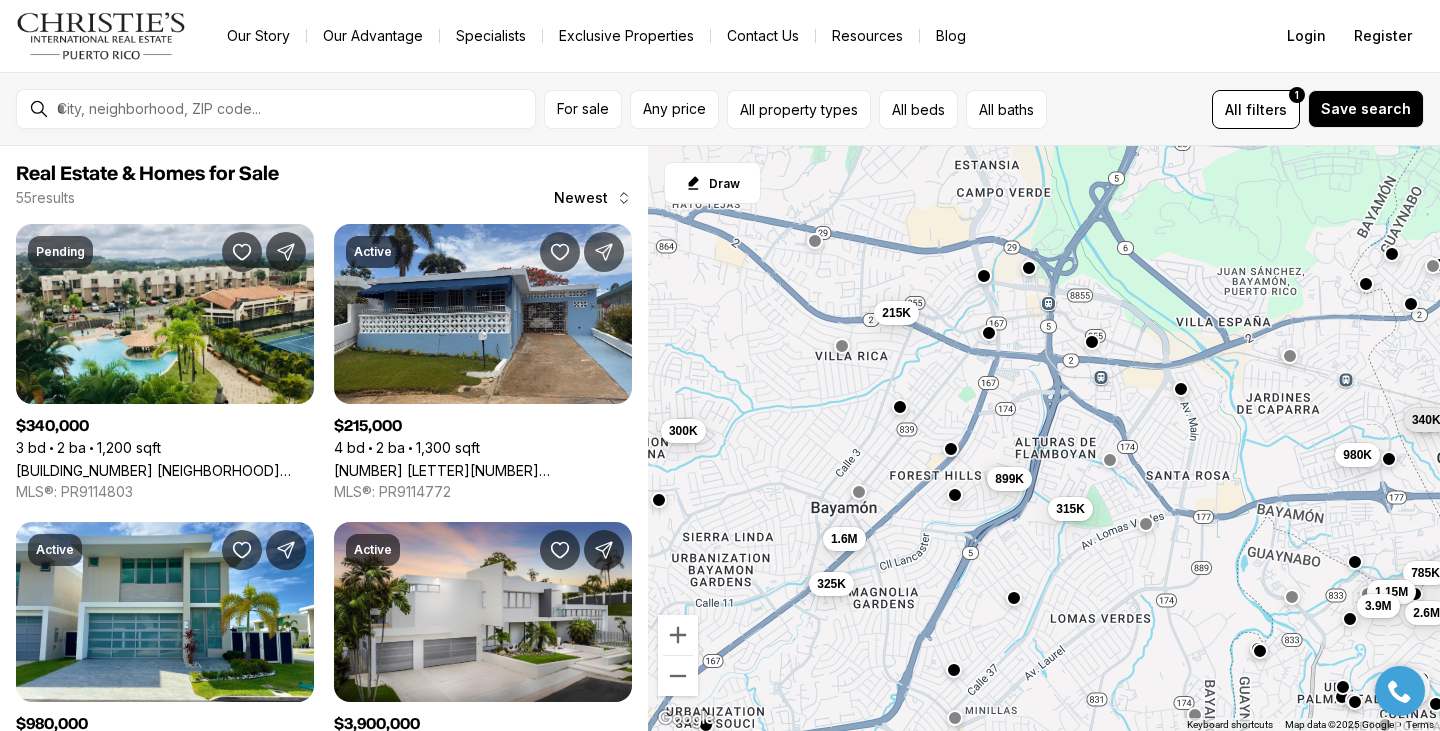 click at bounding box center (955, 495) 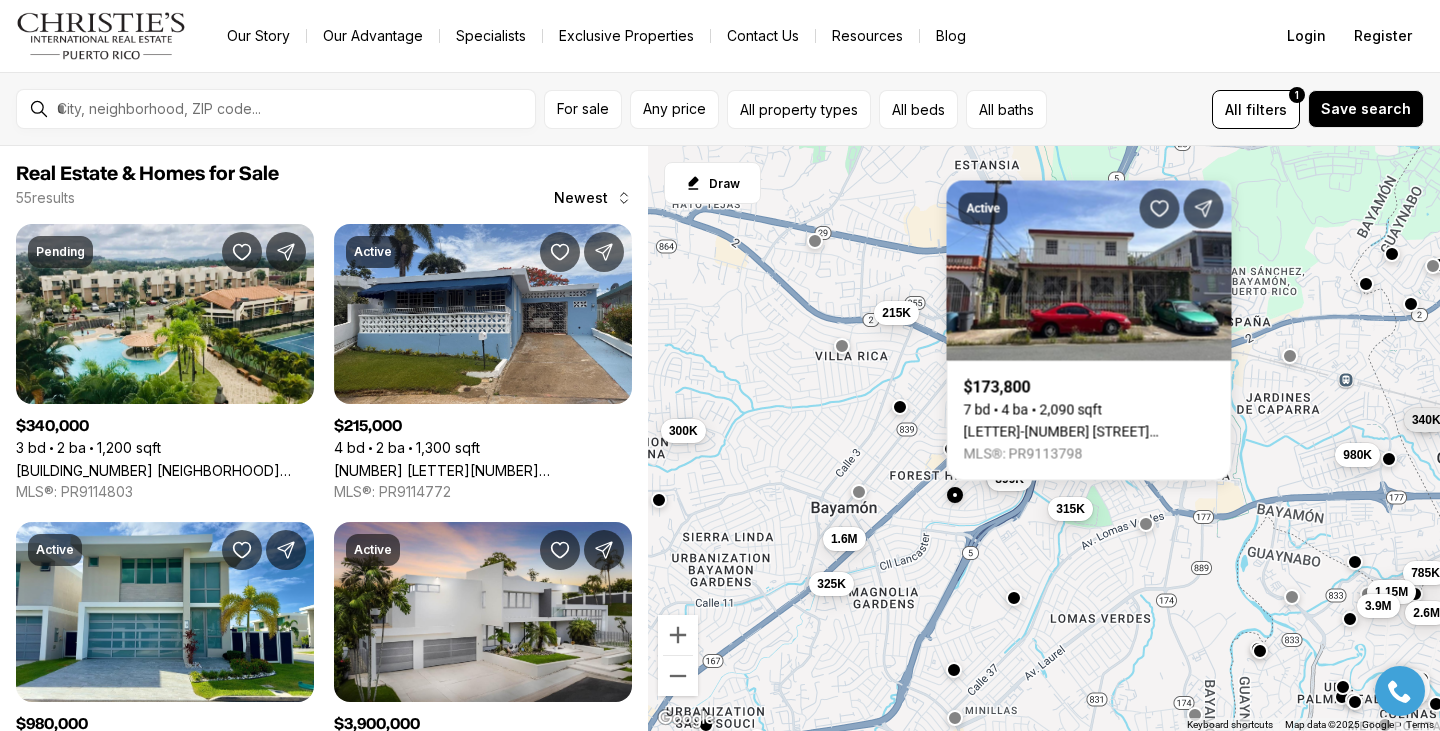 click at bounding box center [955, 495] 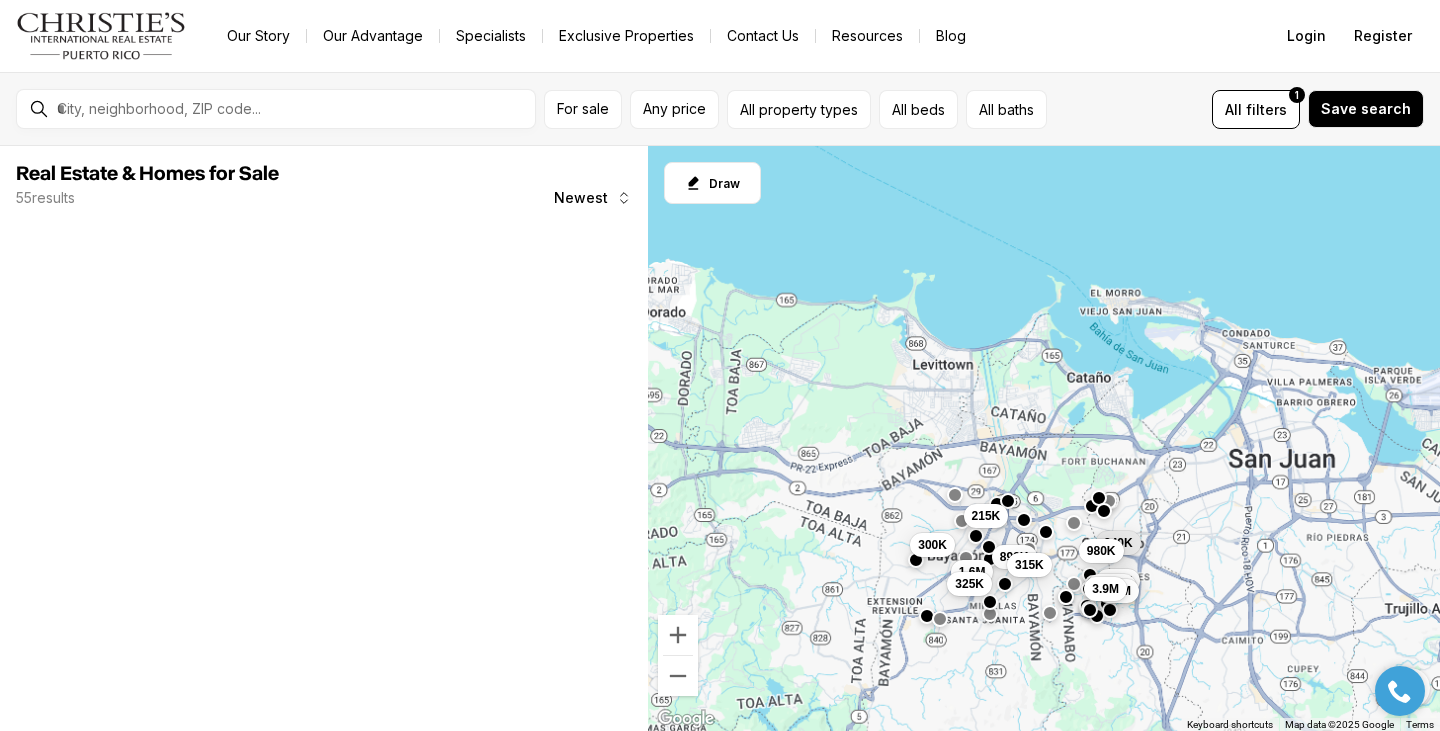click on "300K 899K 1.6M 315K 340K 980K 785K 325K 1.15M 2.6M 3.9M 215K" at bounding box center (1044, 439) 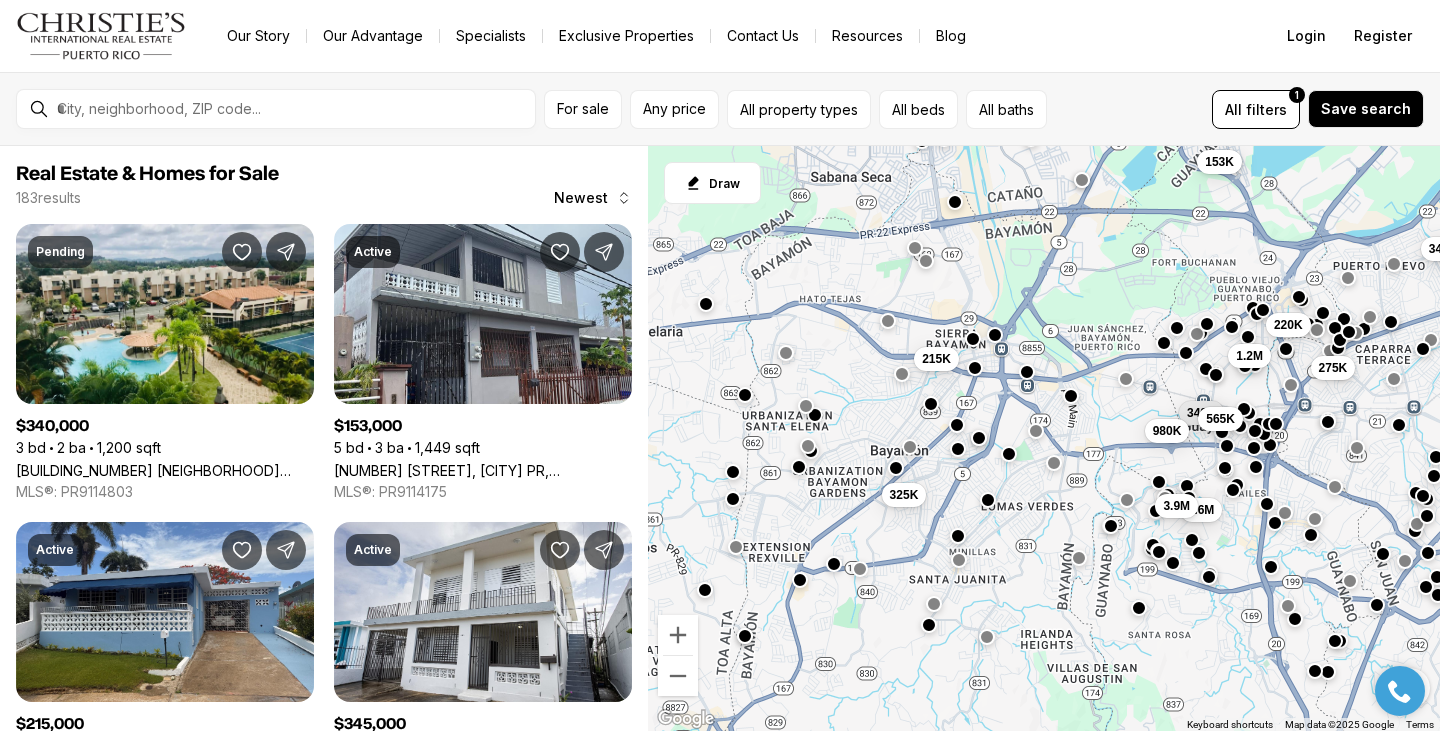 drag, startPoint x: 1049, startPoint y: 592, endPoint x: 1044, endPoint y: 503, distance: 89.140335 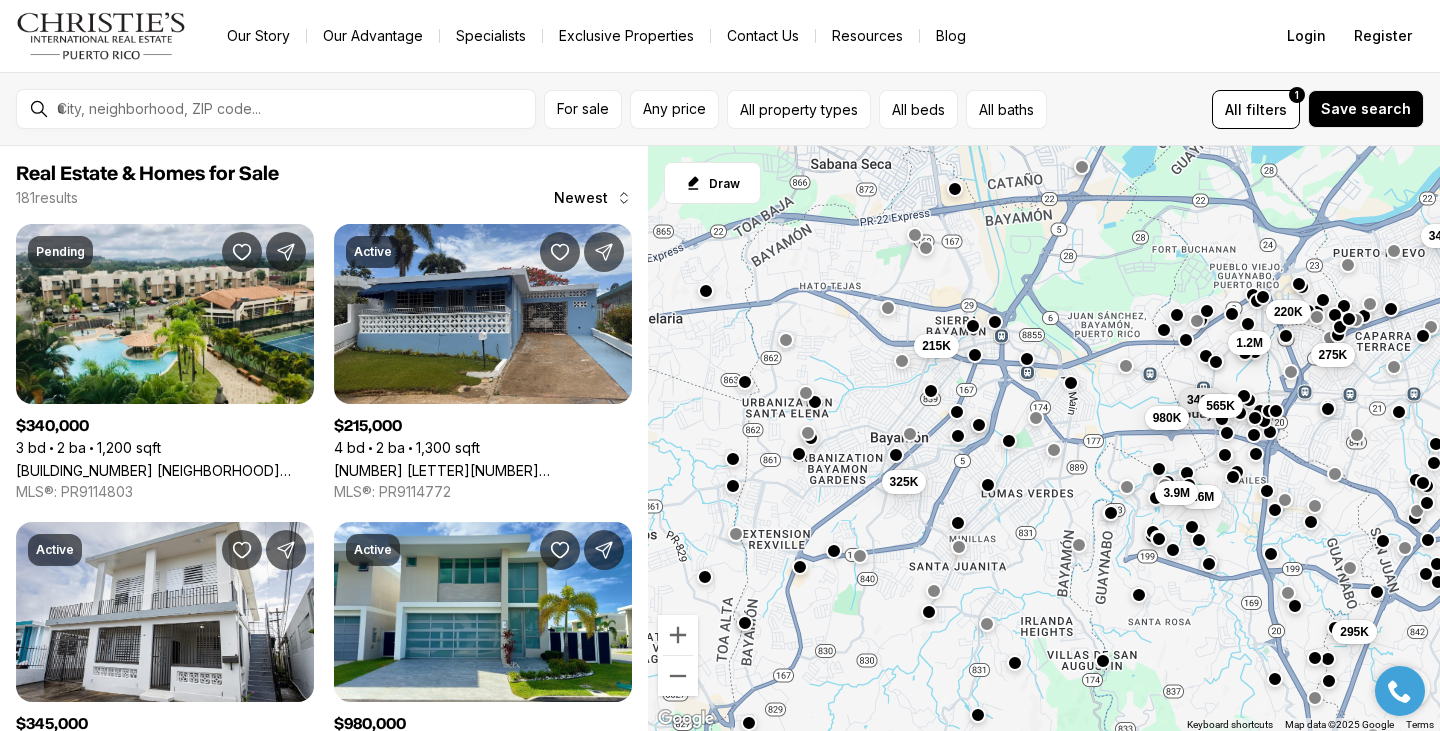 click at bounding box center (988, 485) 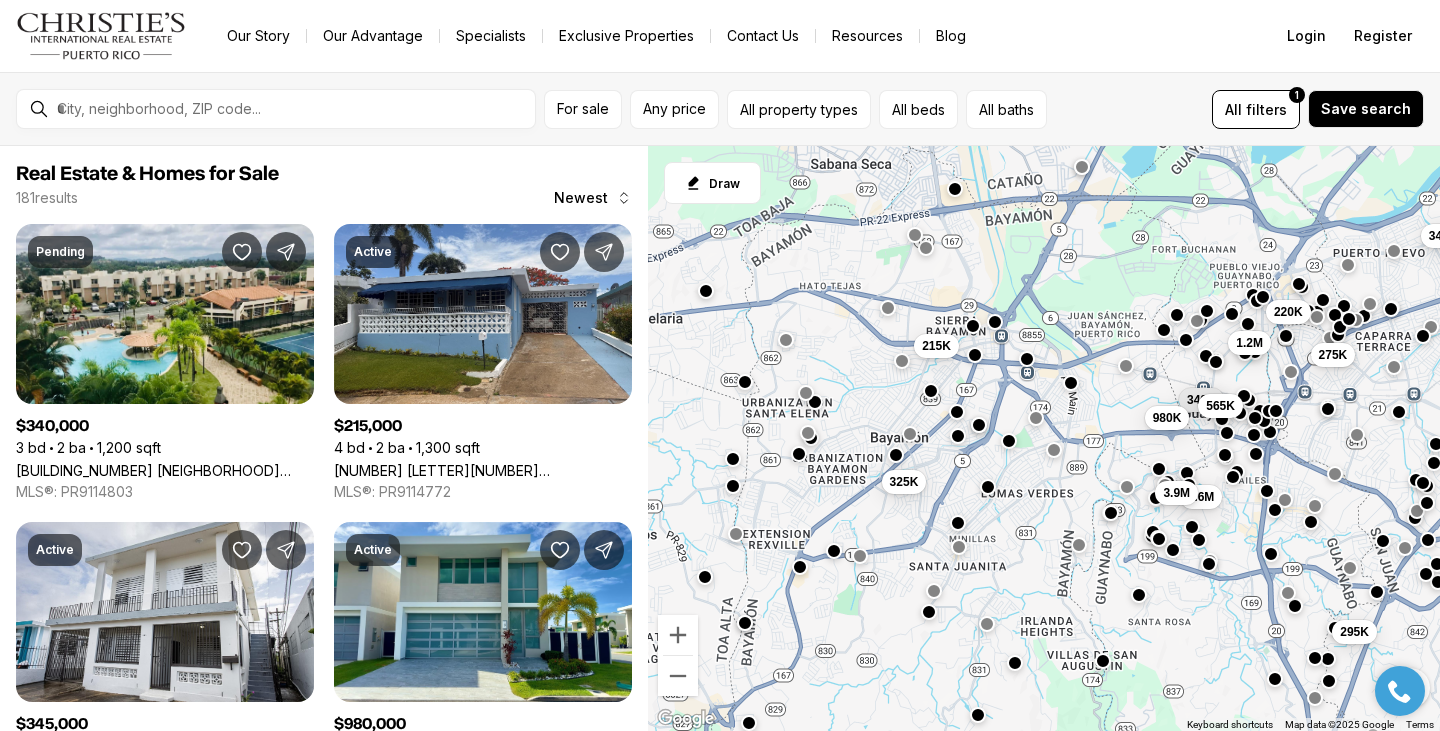 click on "340K 980K 325K 2.6M 3.9M 215K 275K 295K 345K 565K 220K 1.2M" at bounding box center [1044, 439] 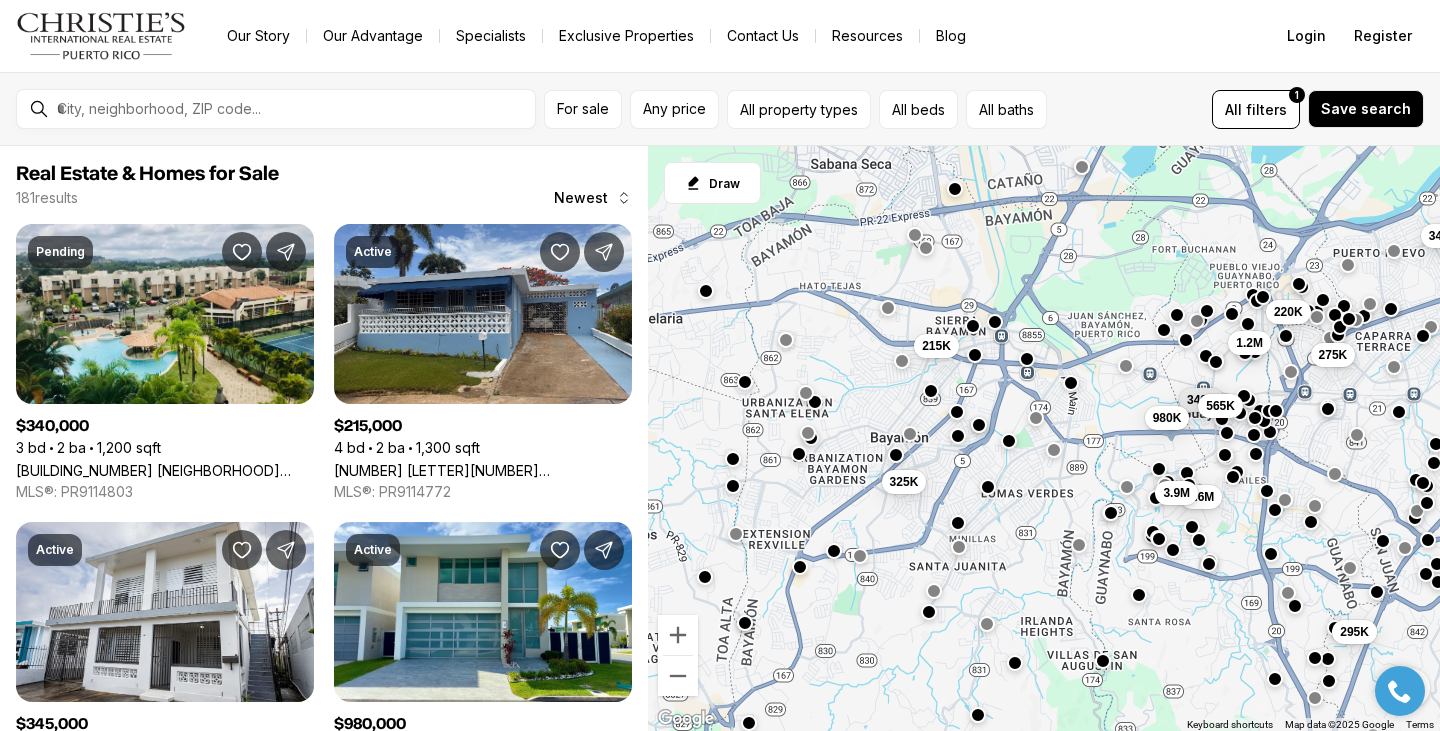 click at bounding box center (958, 523) 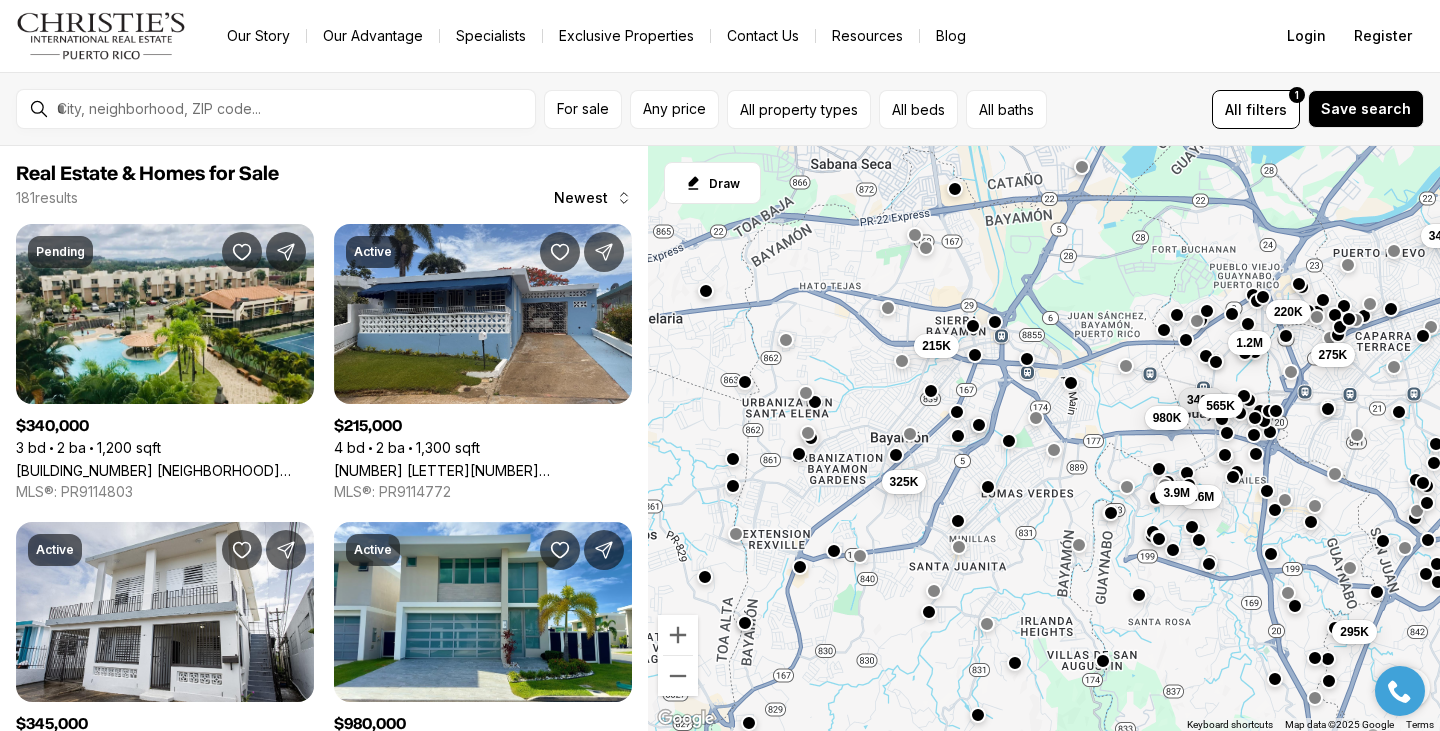click at bounding box center [958, 521] 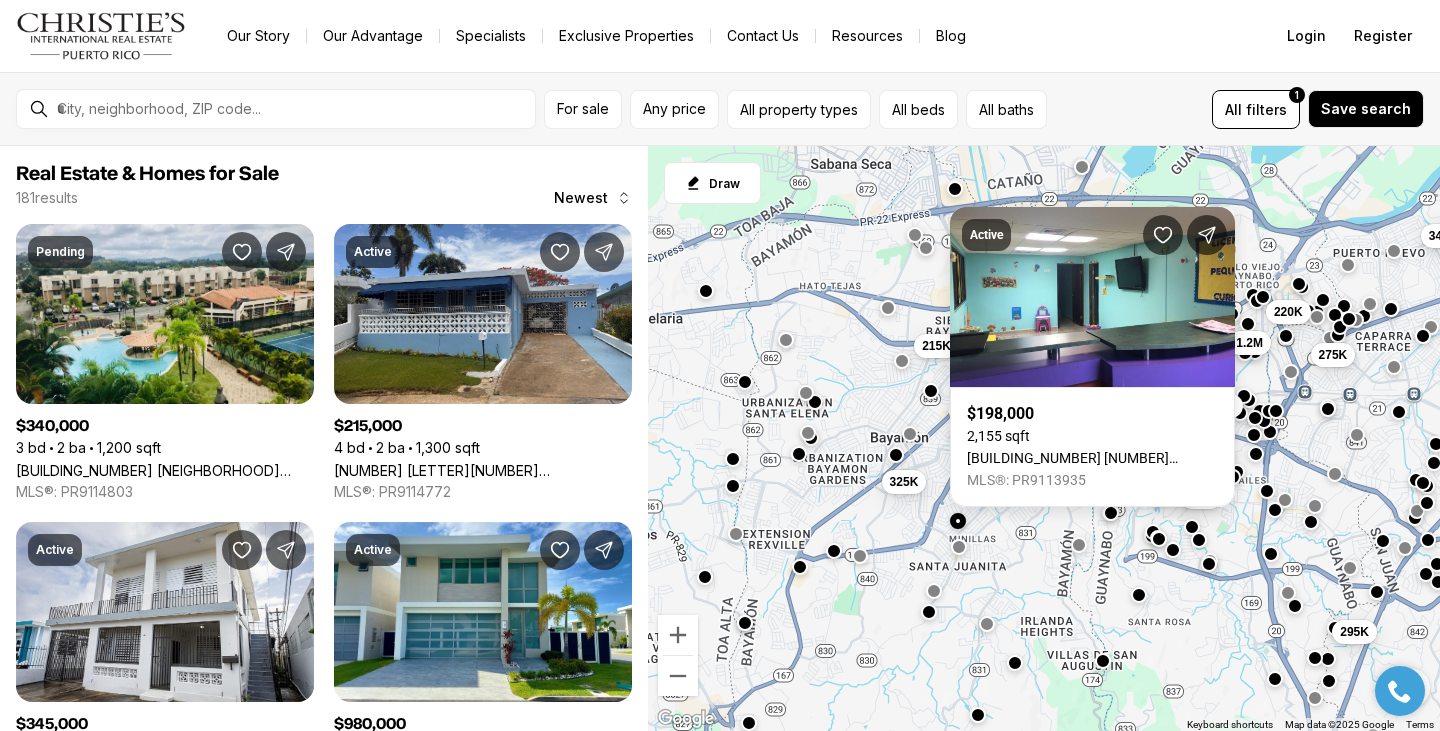 click on "340K 980K 325K 2.6M 3.9M 215K 275K 295K 345K 565K 220K 1.2M" at bounding box center [1044, 439] 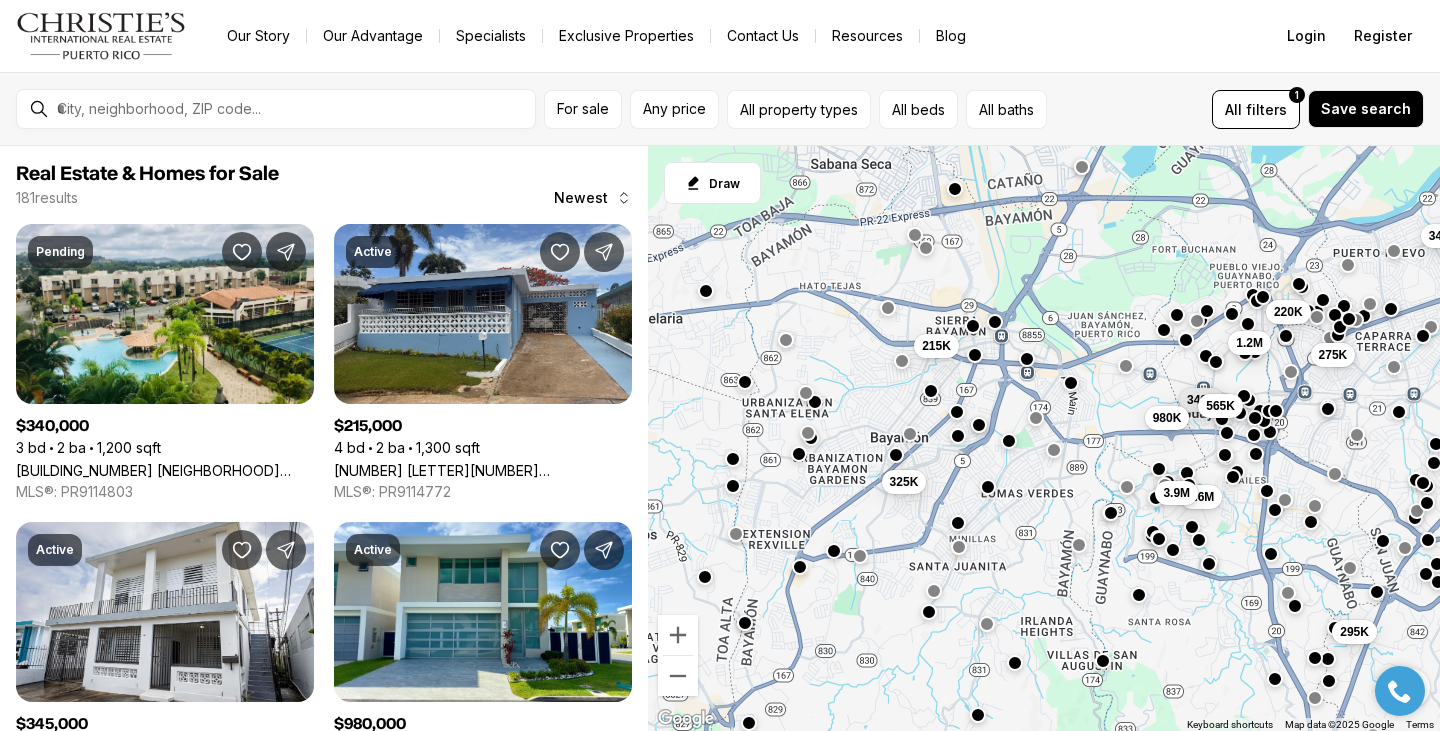 click on "340K 980K 325K 2.6M 3.9M 215K 275K 295K 345K 565K 220K 1.2M" at bounding box center (1044, 439) 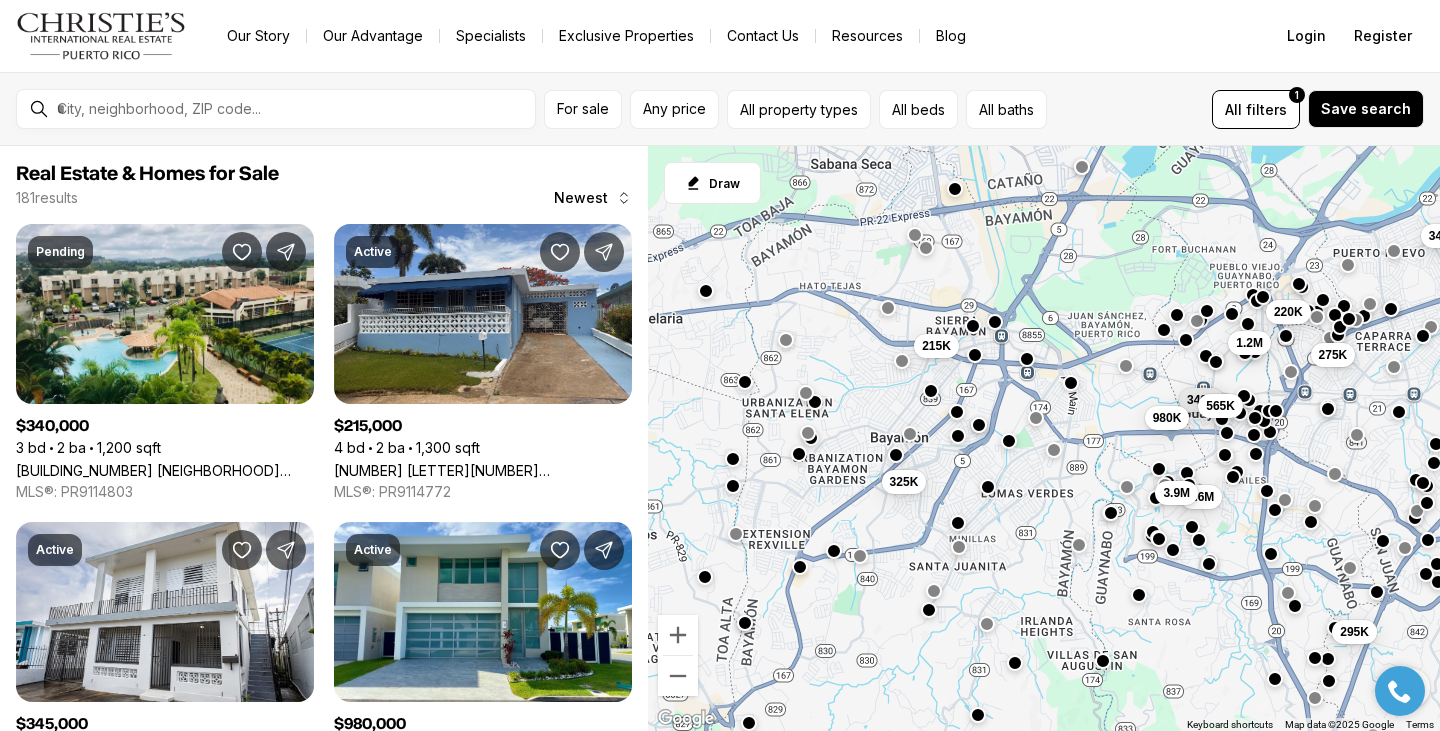 click at bounding box center [929, 612] 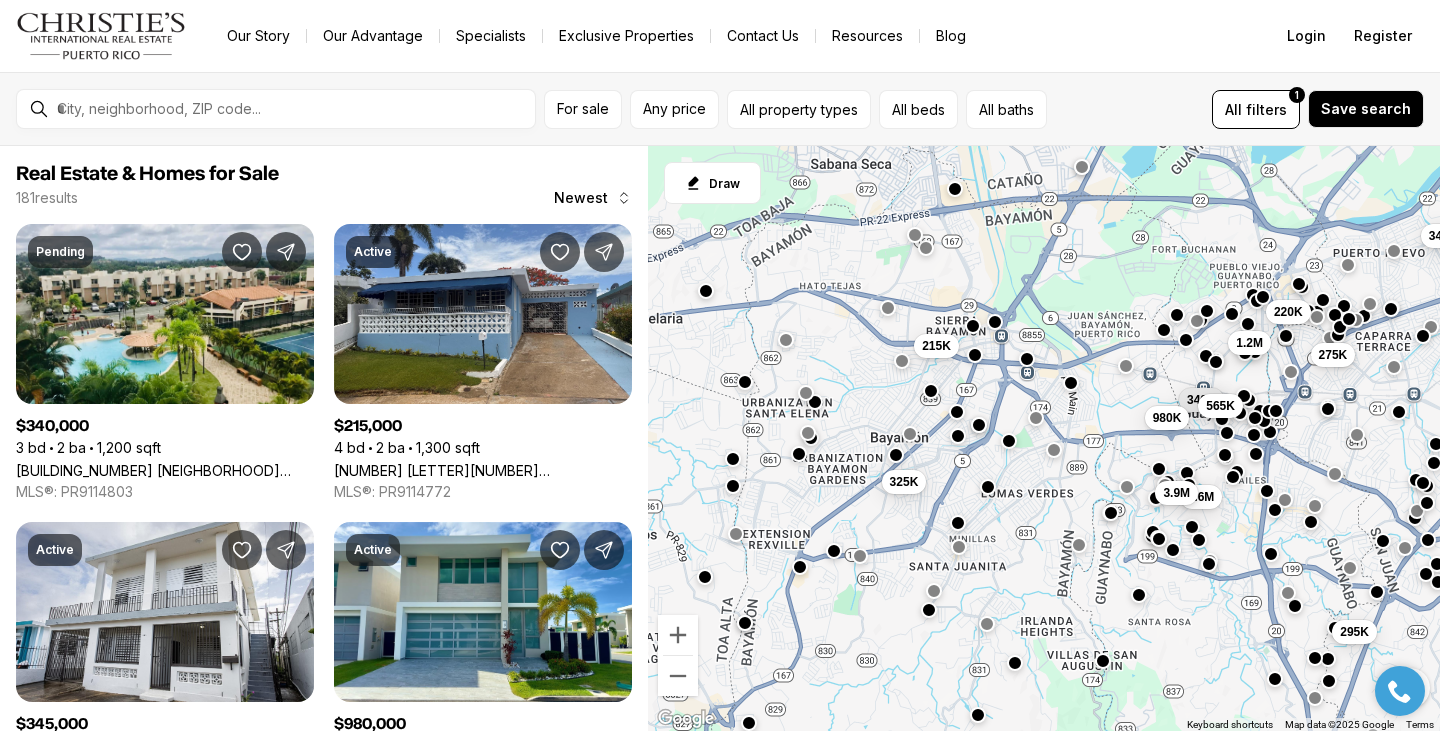 click at bounding box center (929, 610) 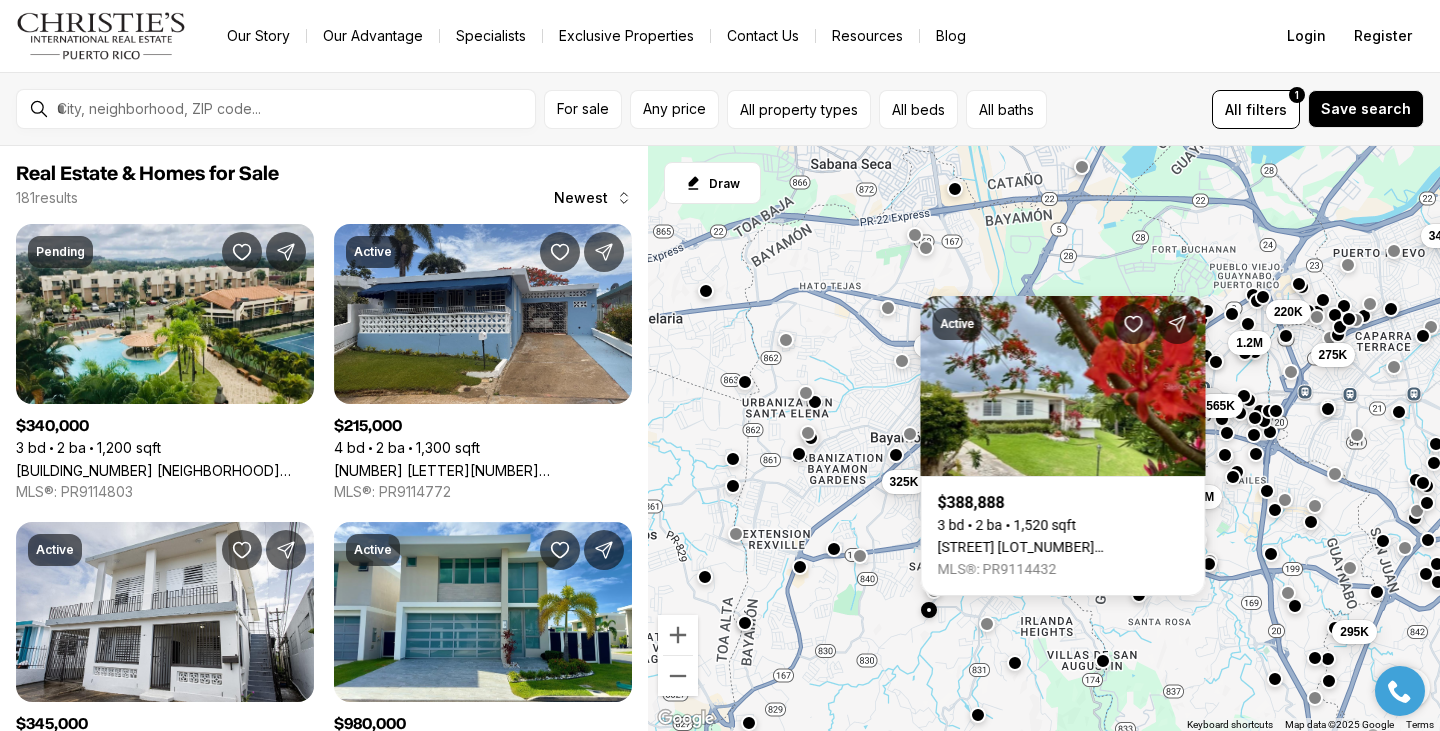 click at bounding box center (834, 549) 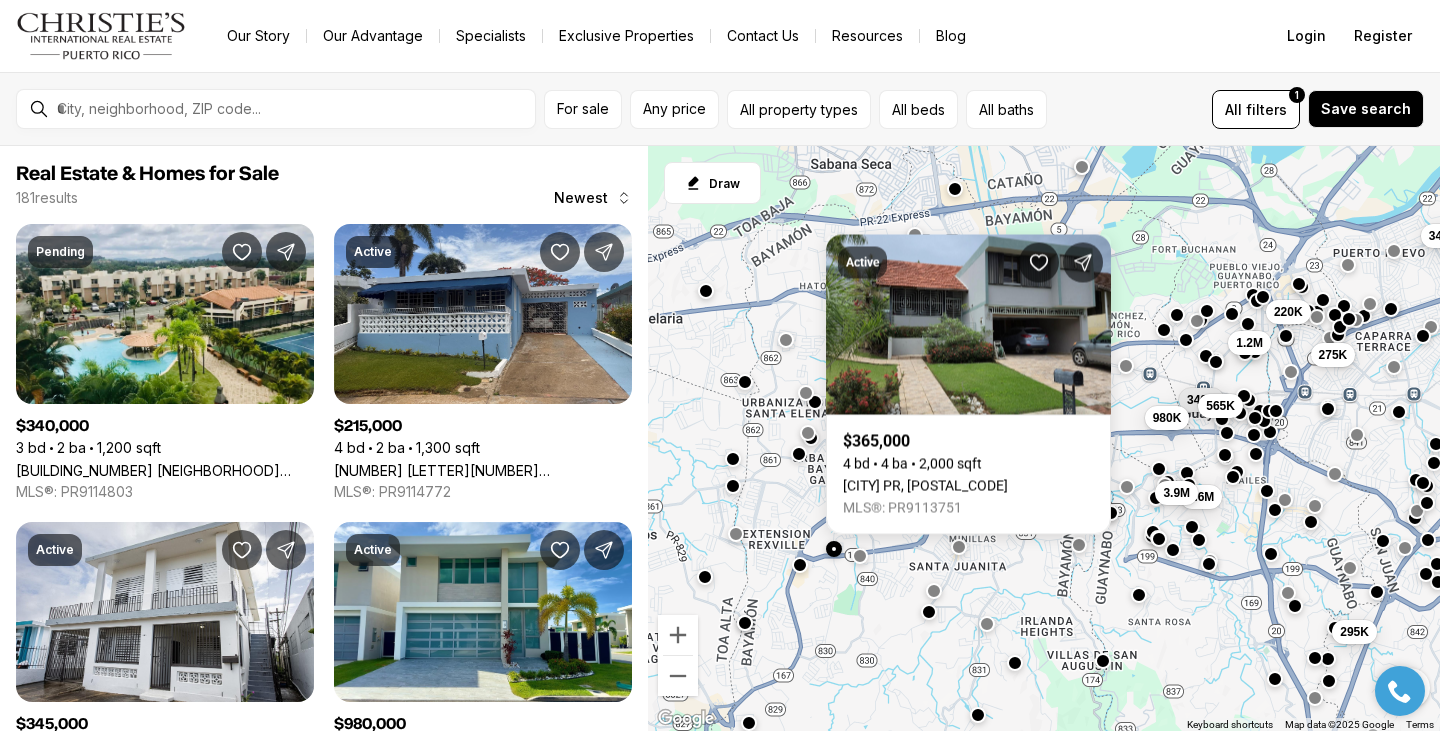 click at bounding box center (800, 567) 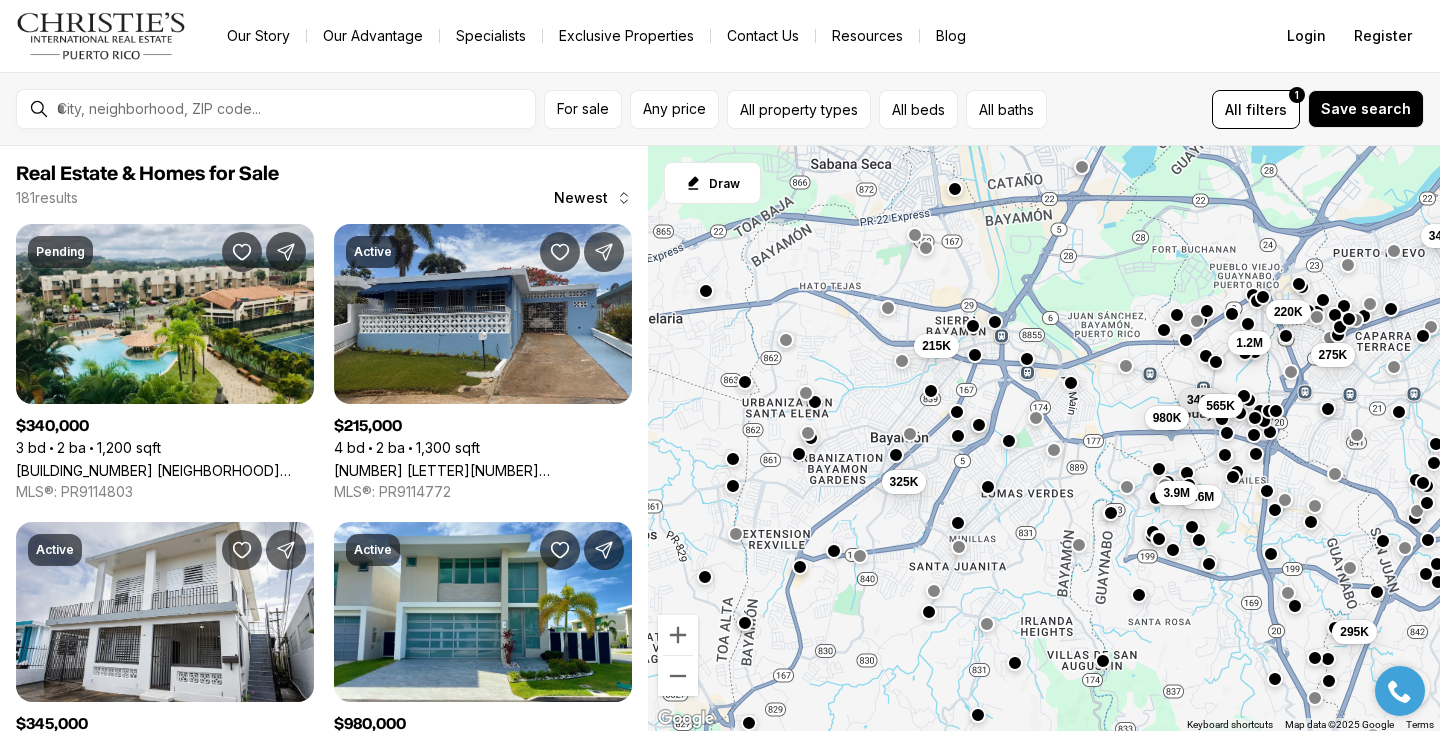 click at bounding box center (834, 551) 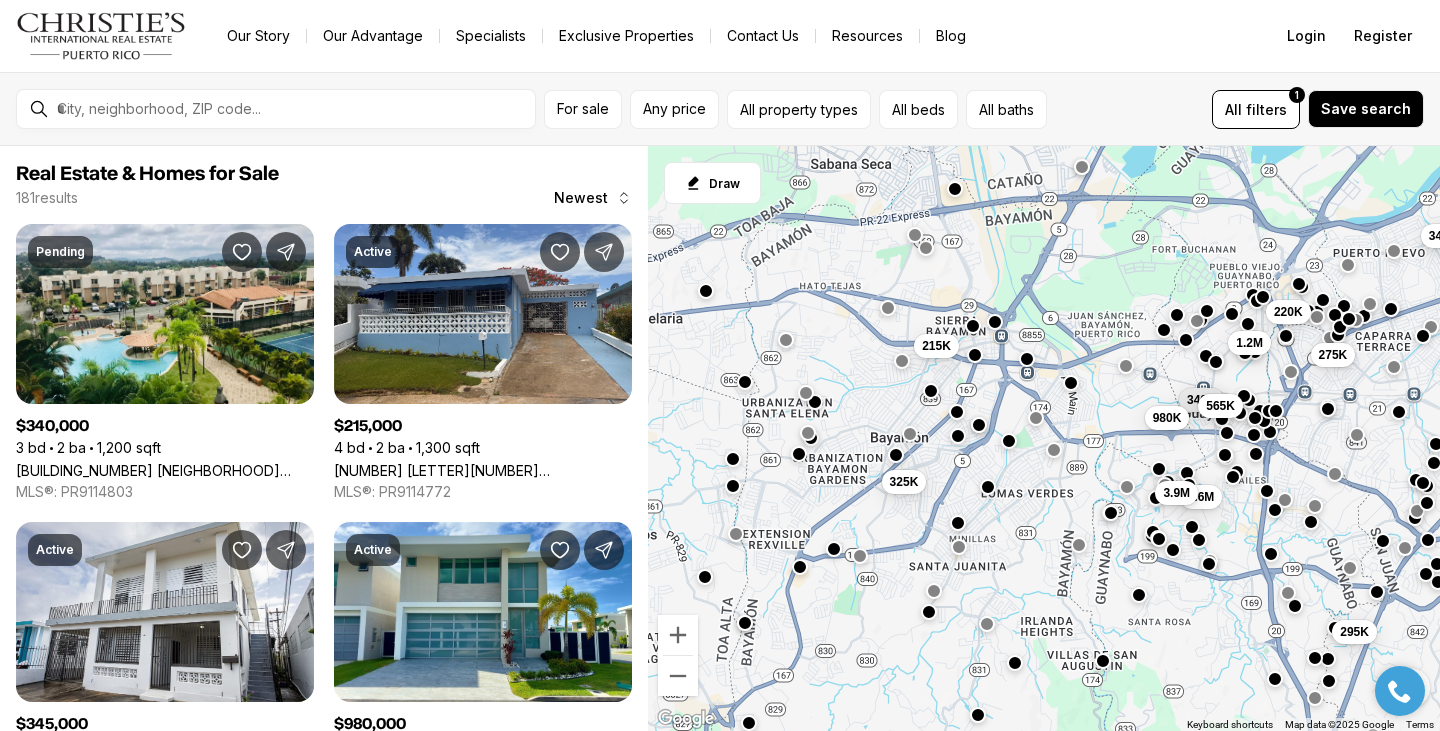 click at bounding box center [834, 549] 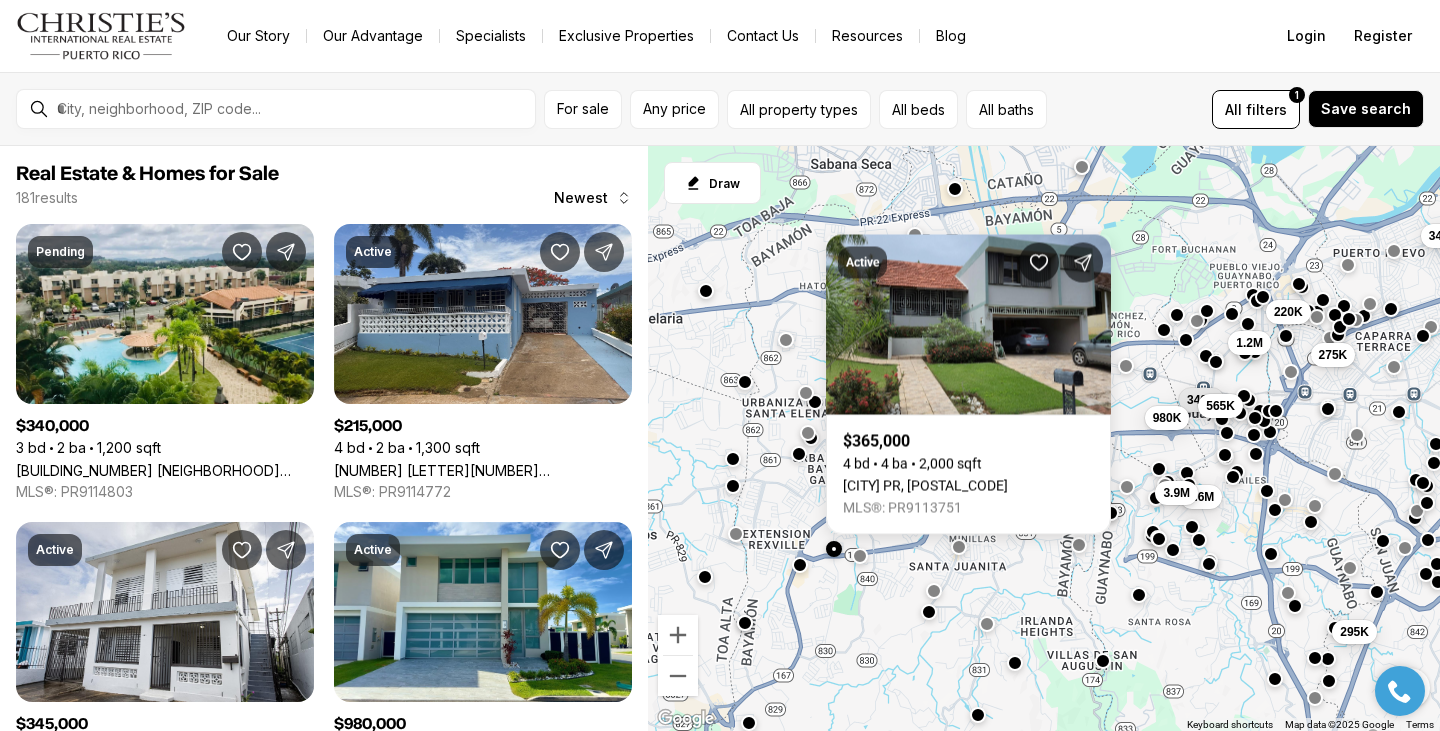 click at bounding box center [800, 565] 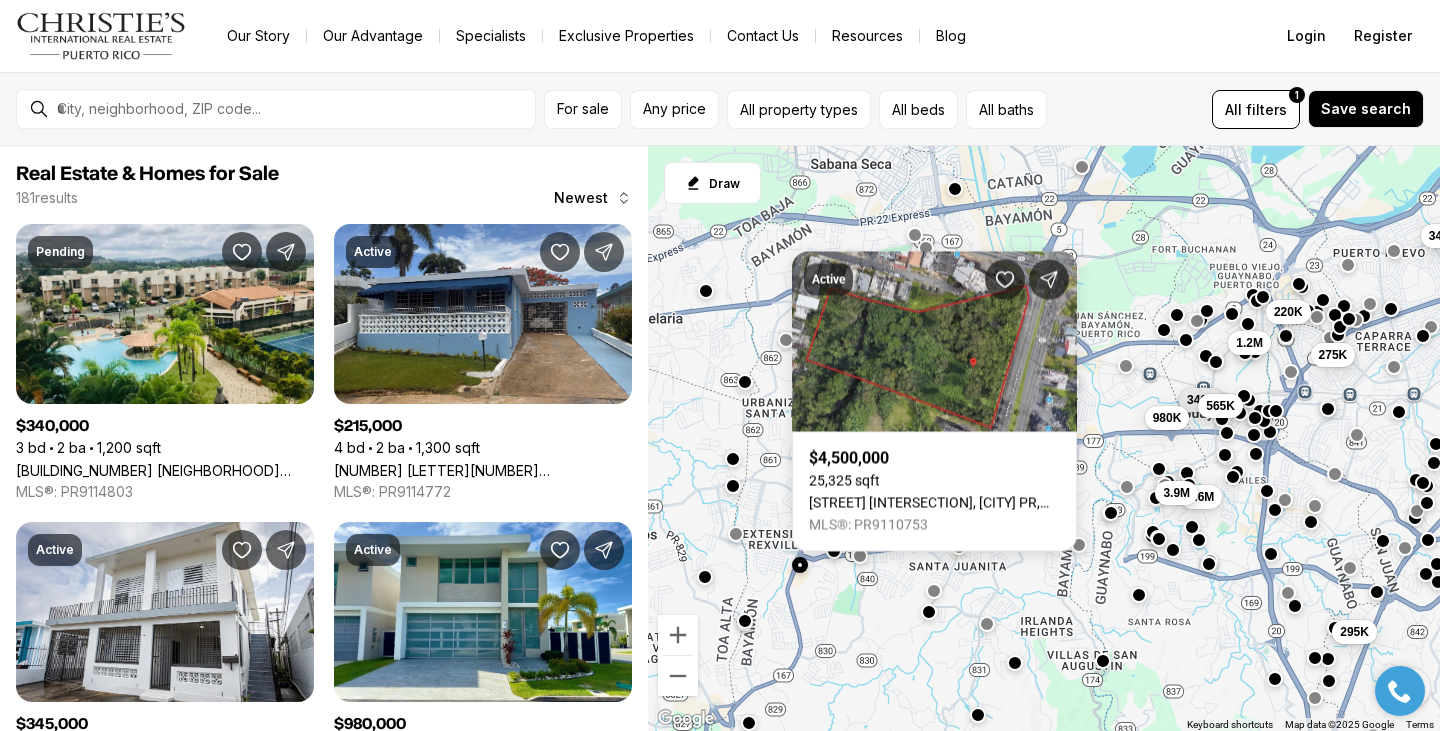 click at bounding box center (745, 623) 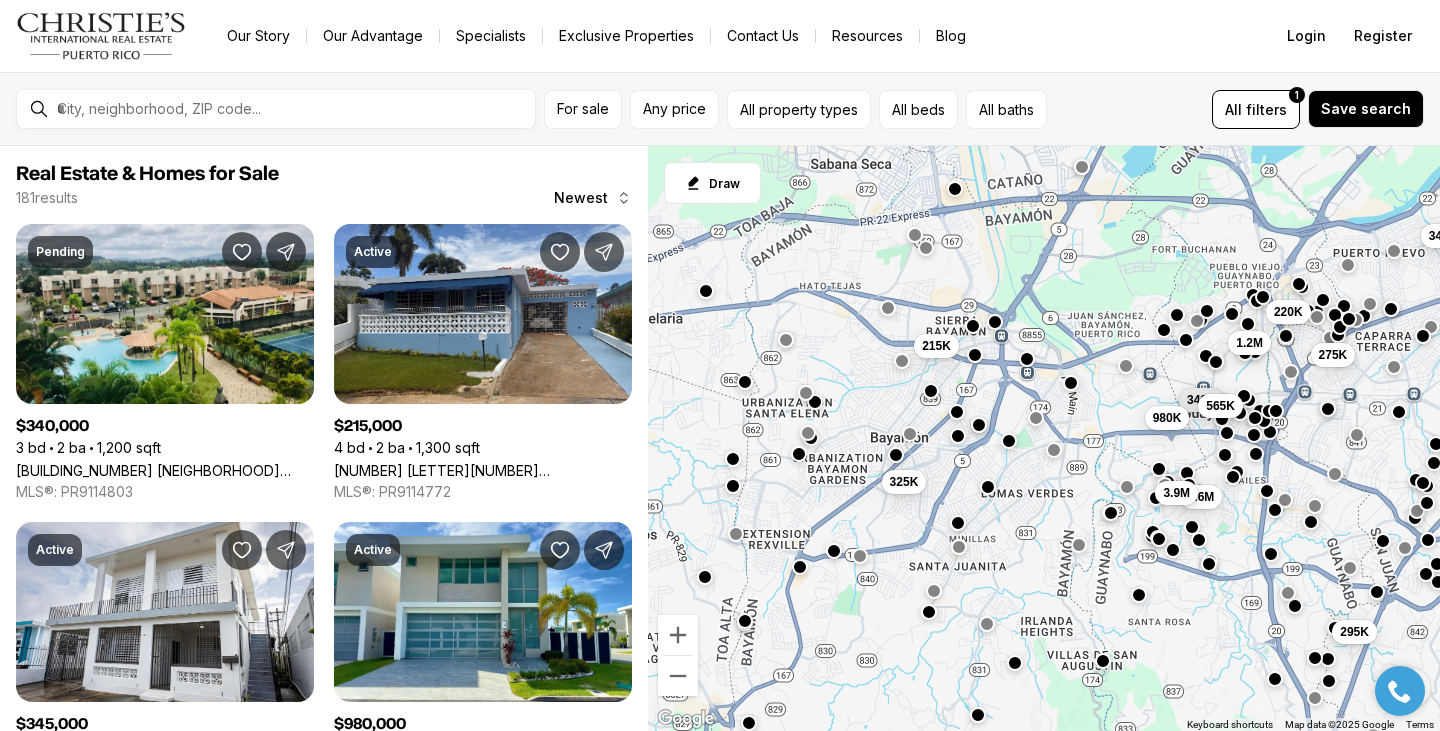 click at bounding box center [745, 623] 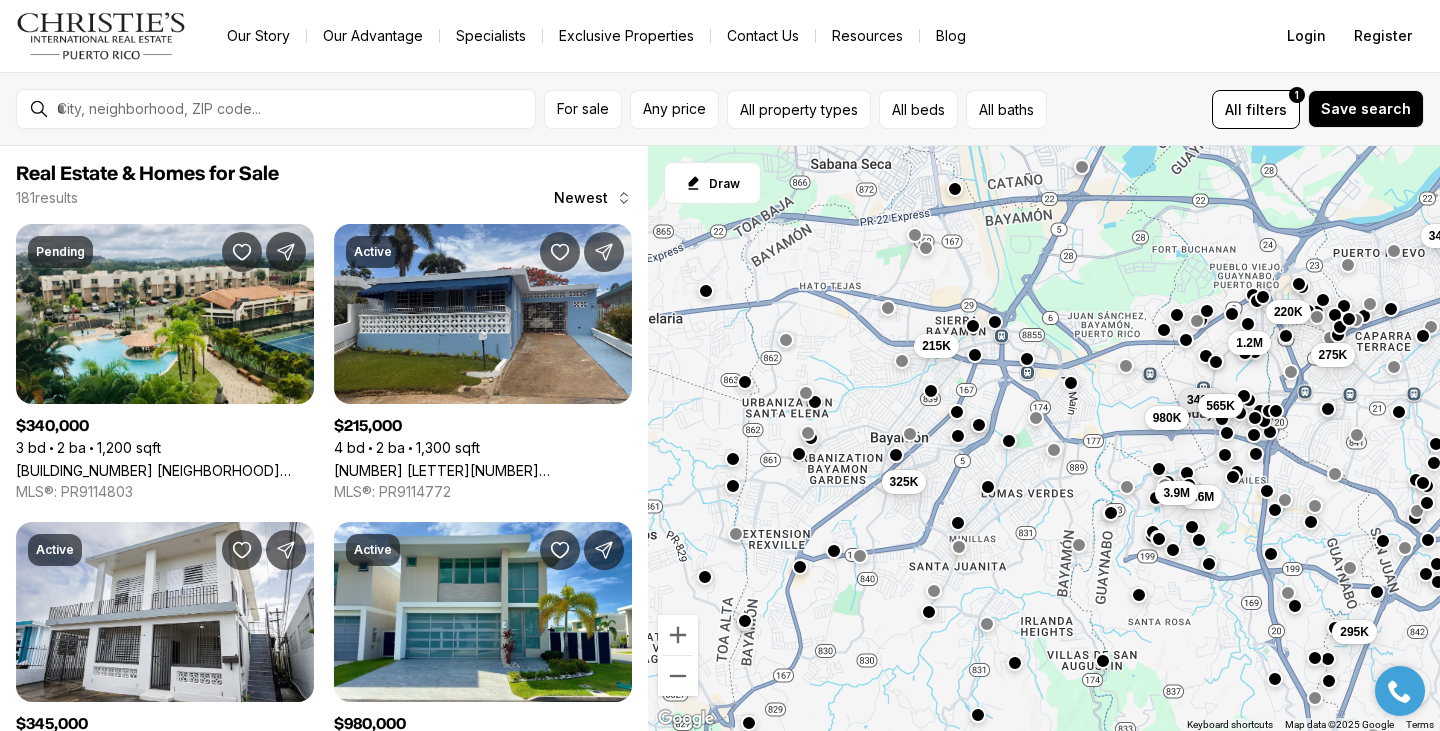 click at bounding box center (745, 621) 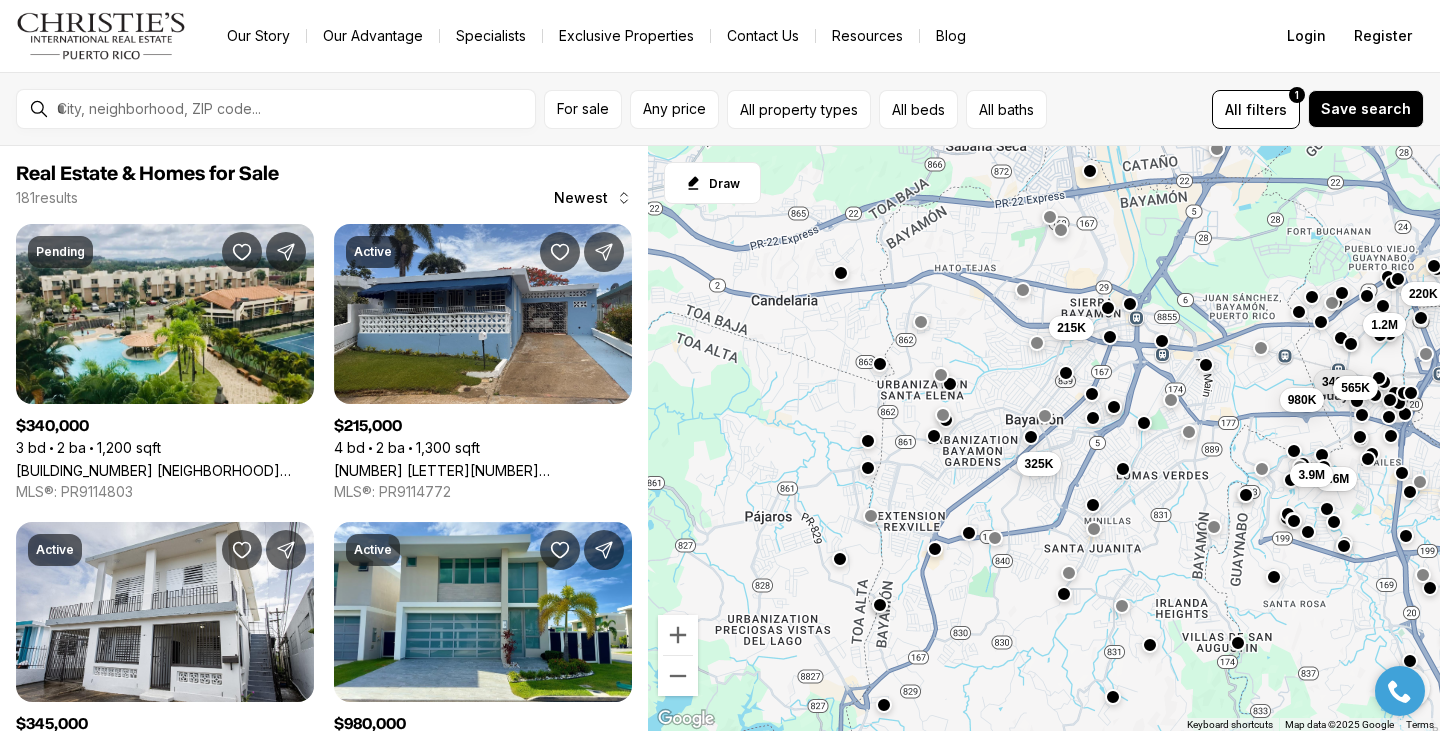 drag, startPoint x: 764, startPoint y: 642, endPoint x: 907, endPoint y: 624, distance: 144.12842 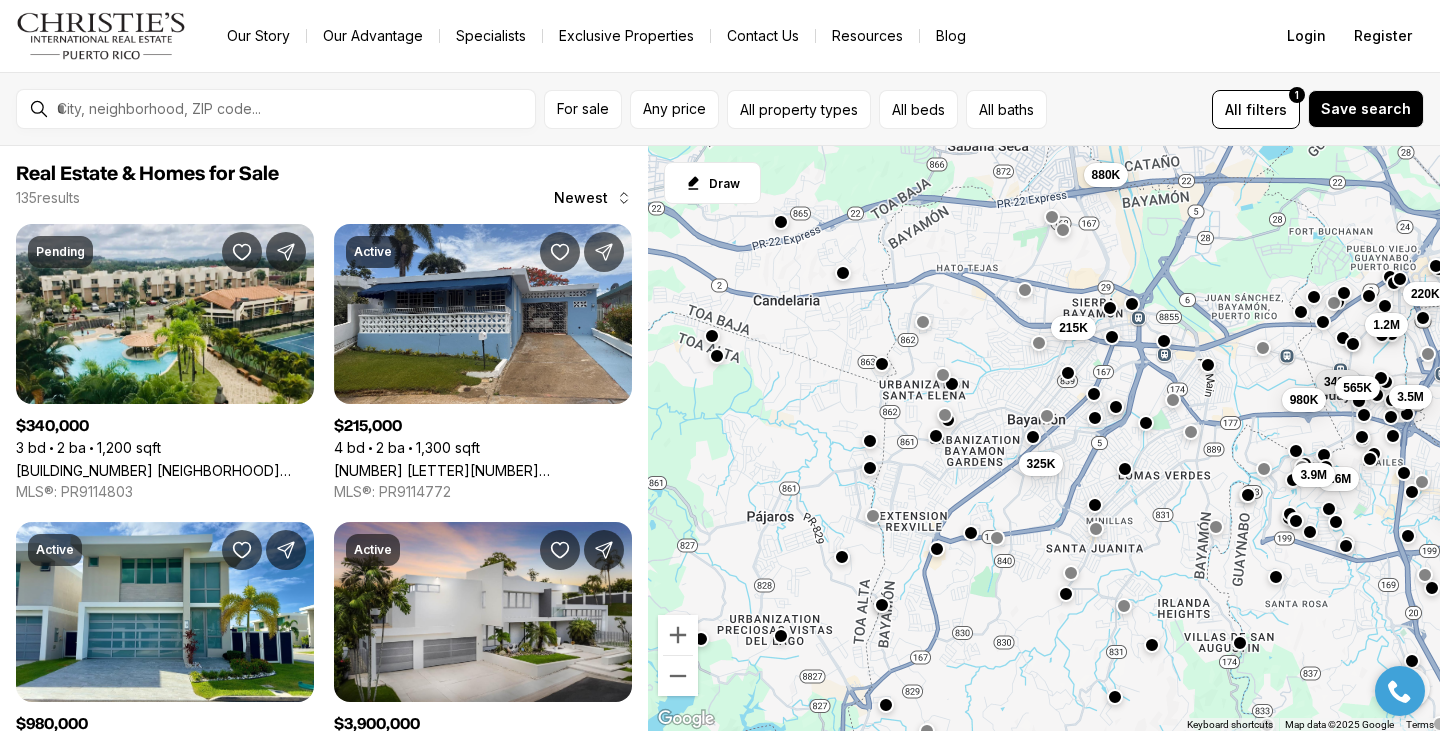 click at bounding box center [842, 557] 